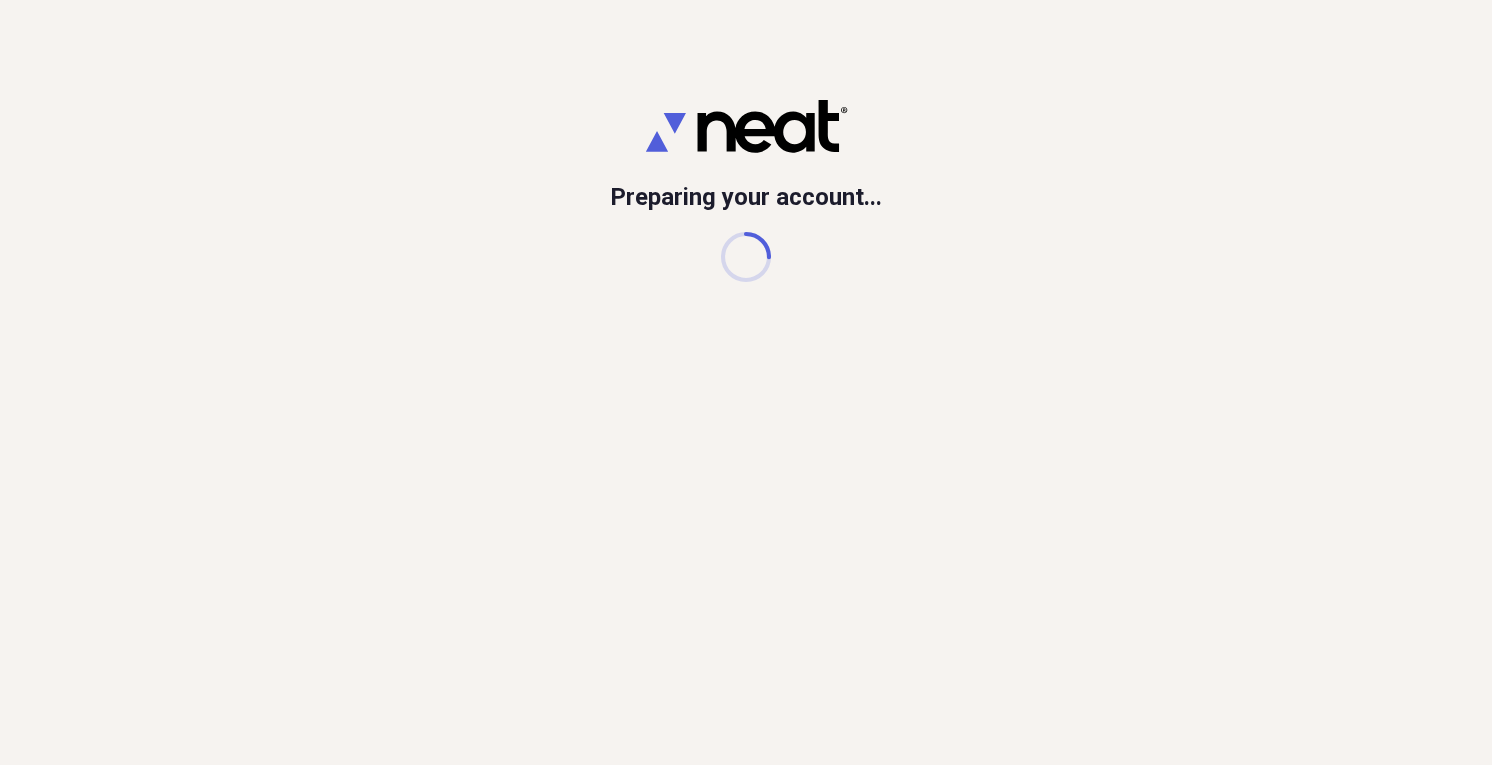 scroll, scrollTop: 0, scrollLeft: 0, axis: both 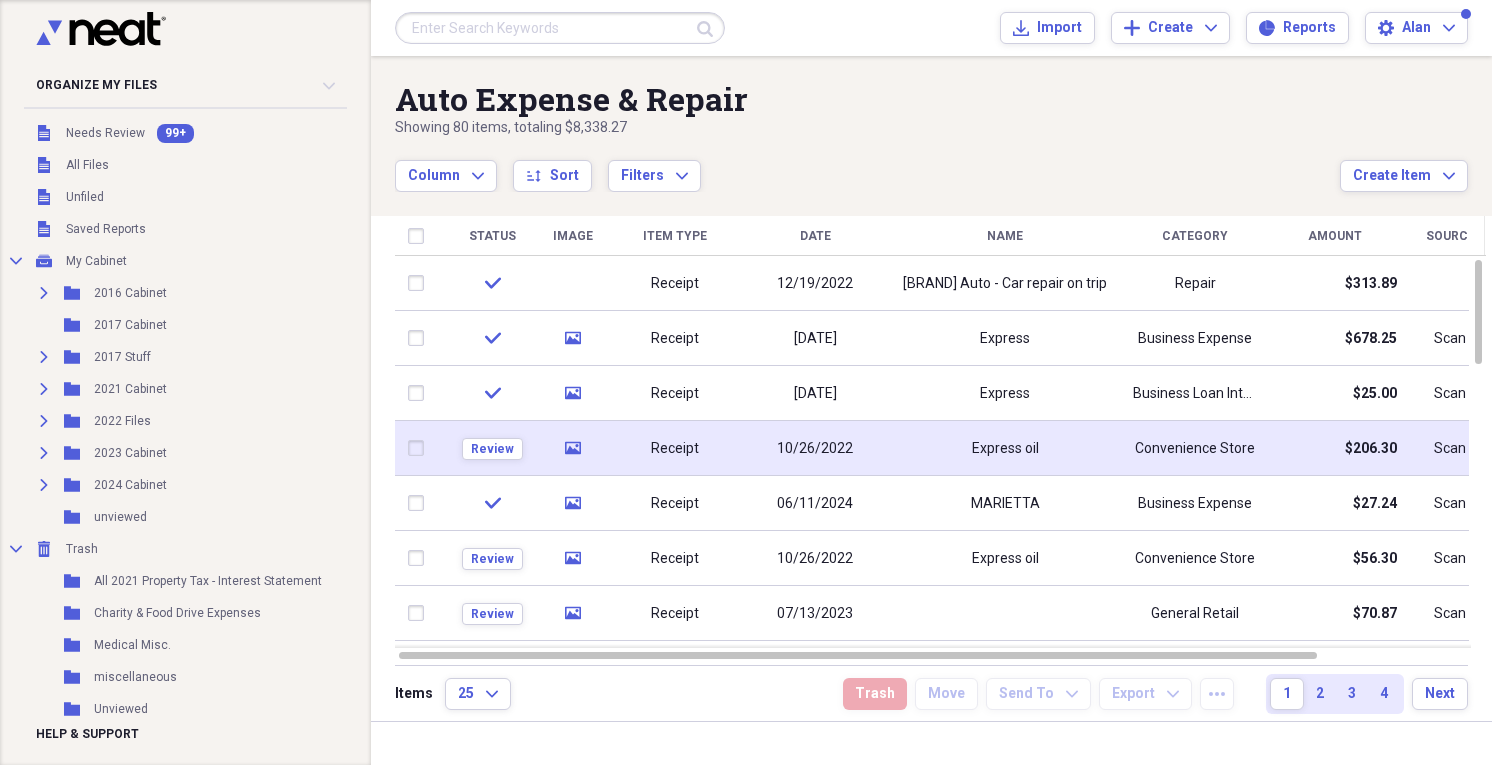 click on "media" at bounding box center [572, 448] 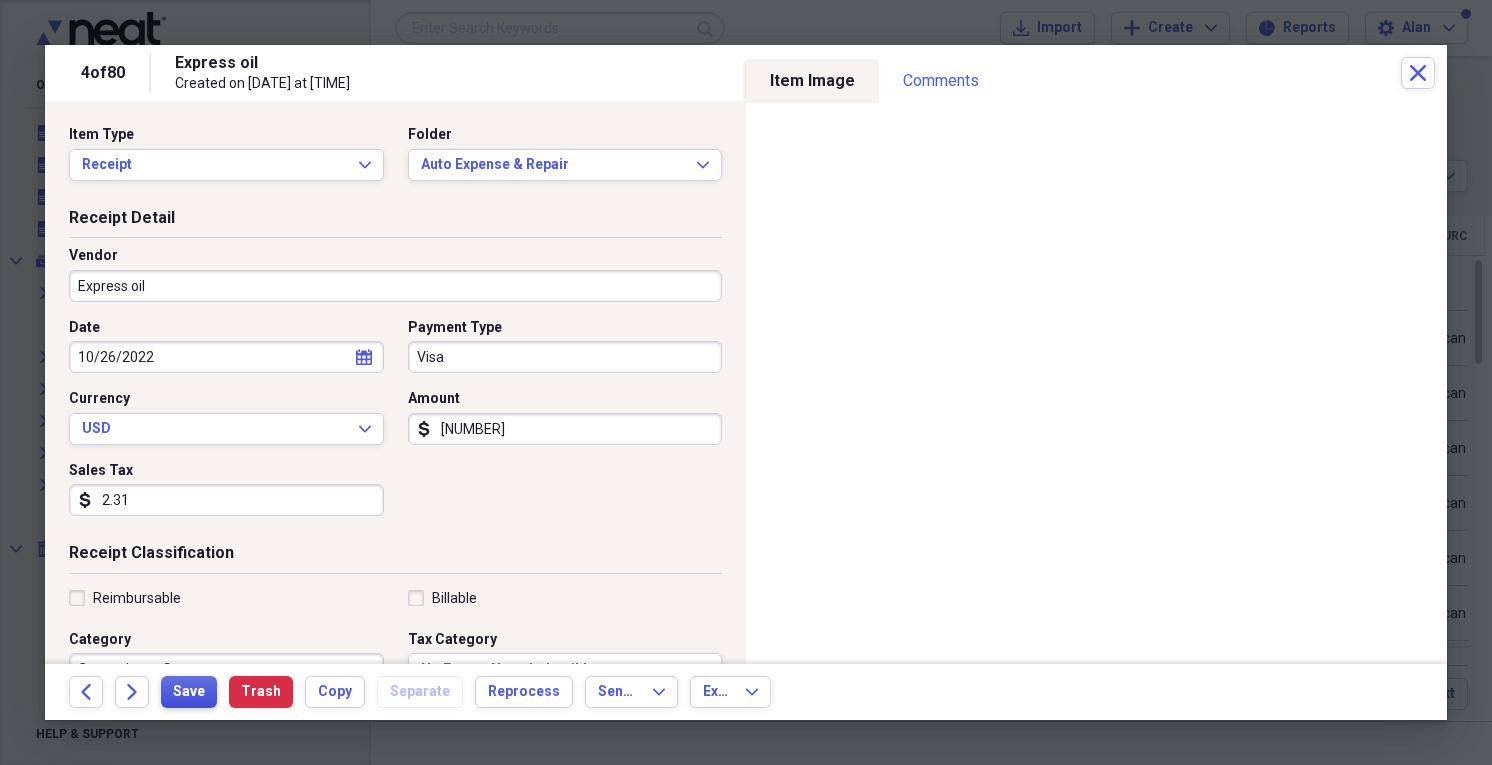 click on "Save" at bounding box center (189, 692) 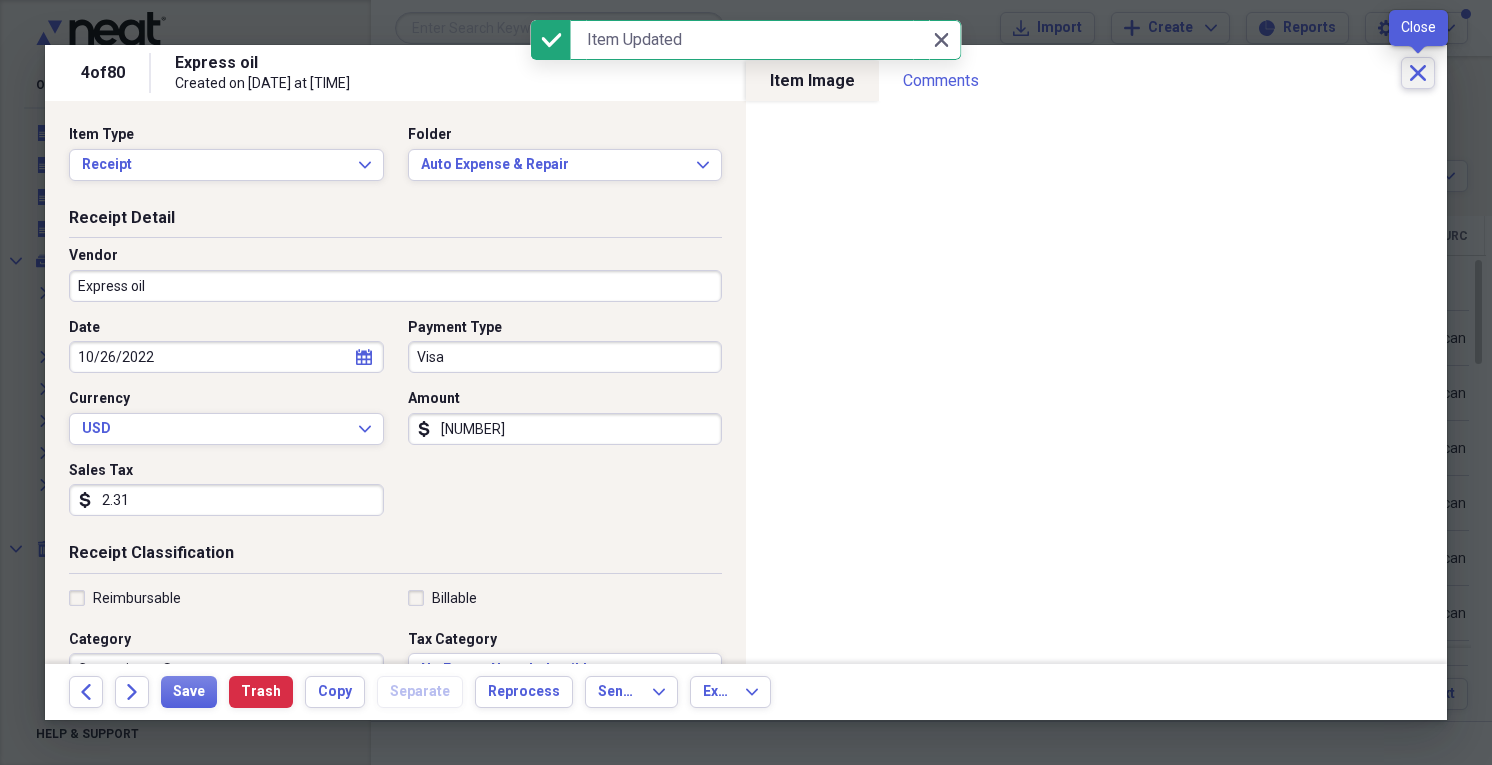 click on "Close" 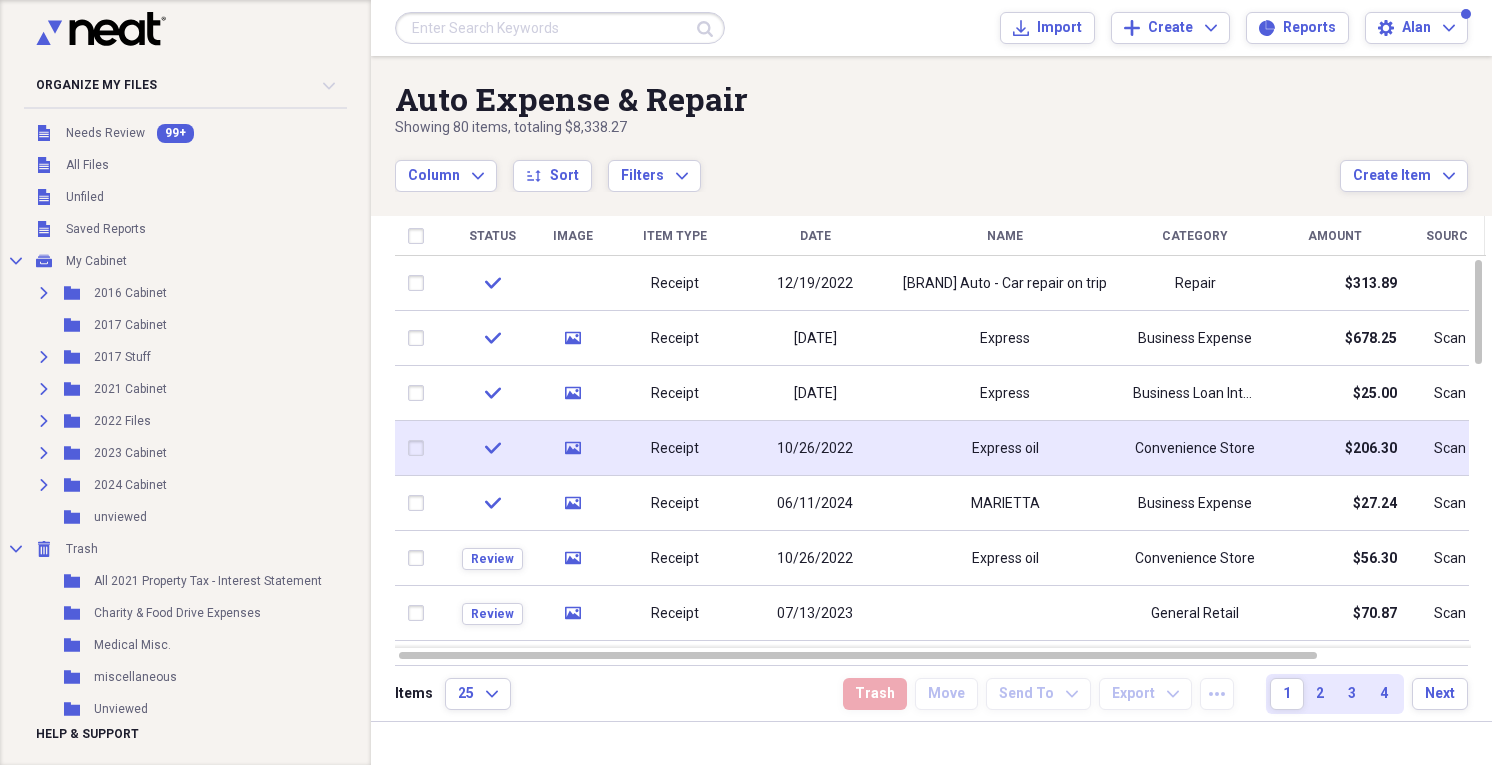 click on "Convenience Store" at bounding box center [1195, 449] 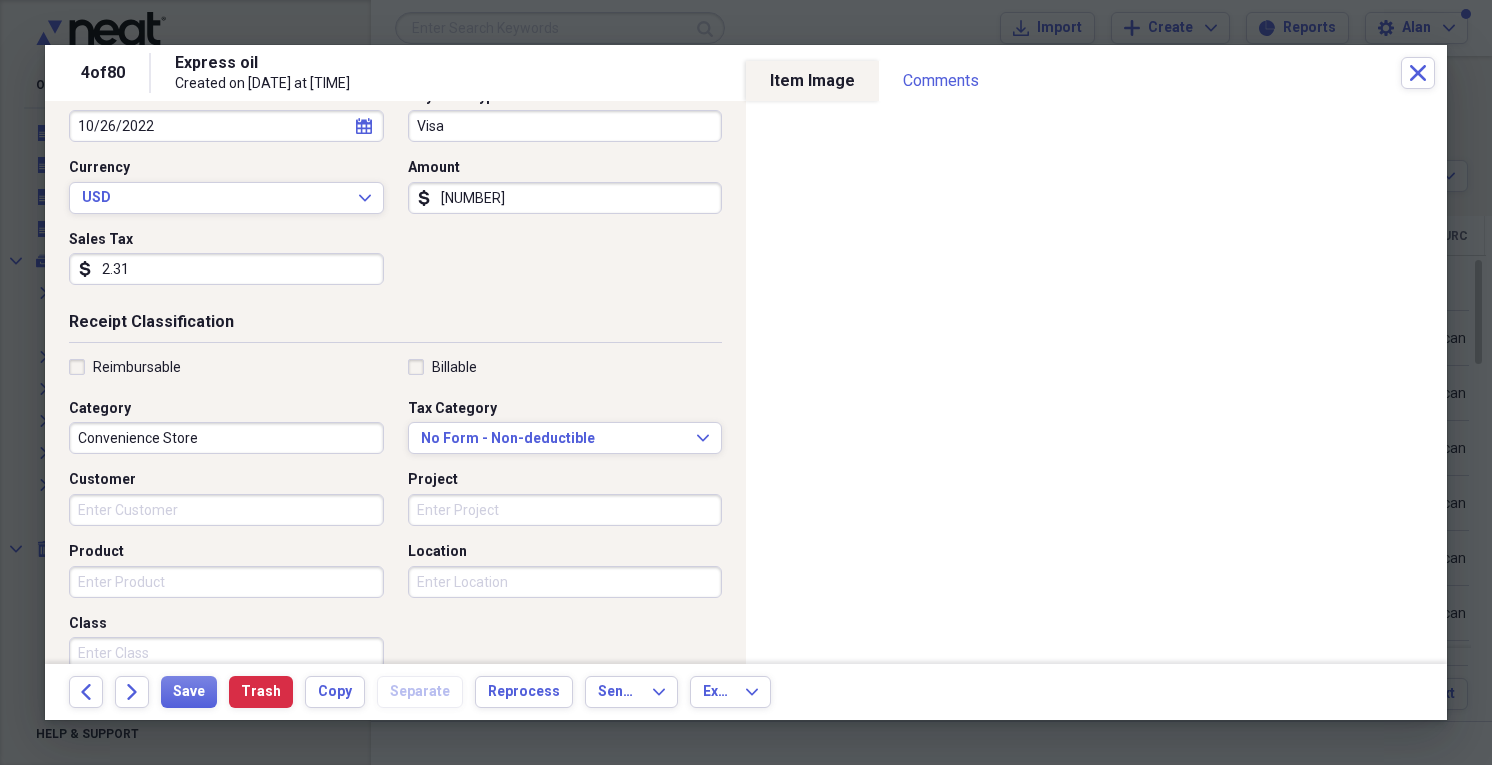 scroll, scrollTop: 400, scrollLeft: 0, axis: vertical 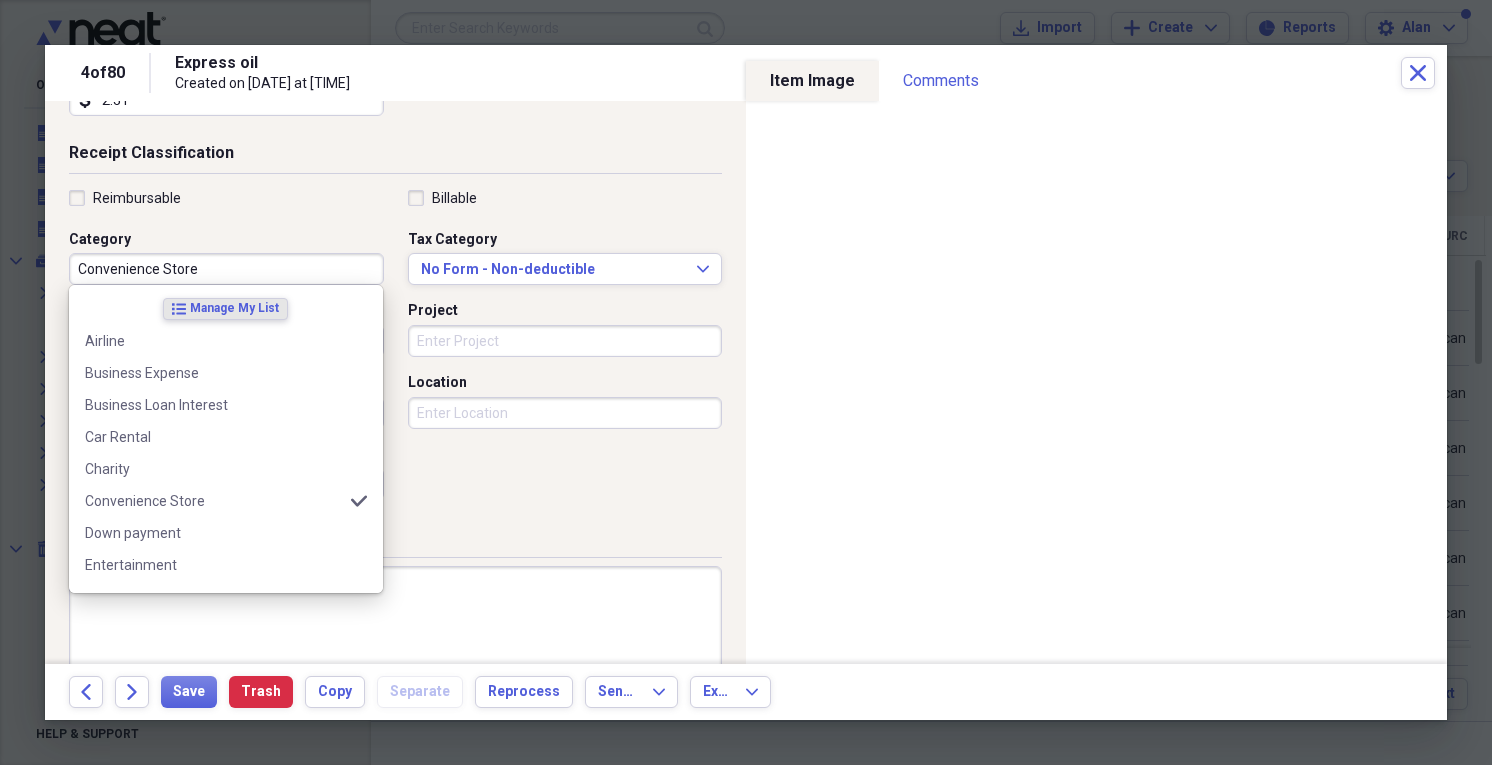 click on "Convenience Store" at bounding box center (226, 269) 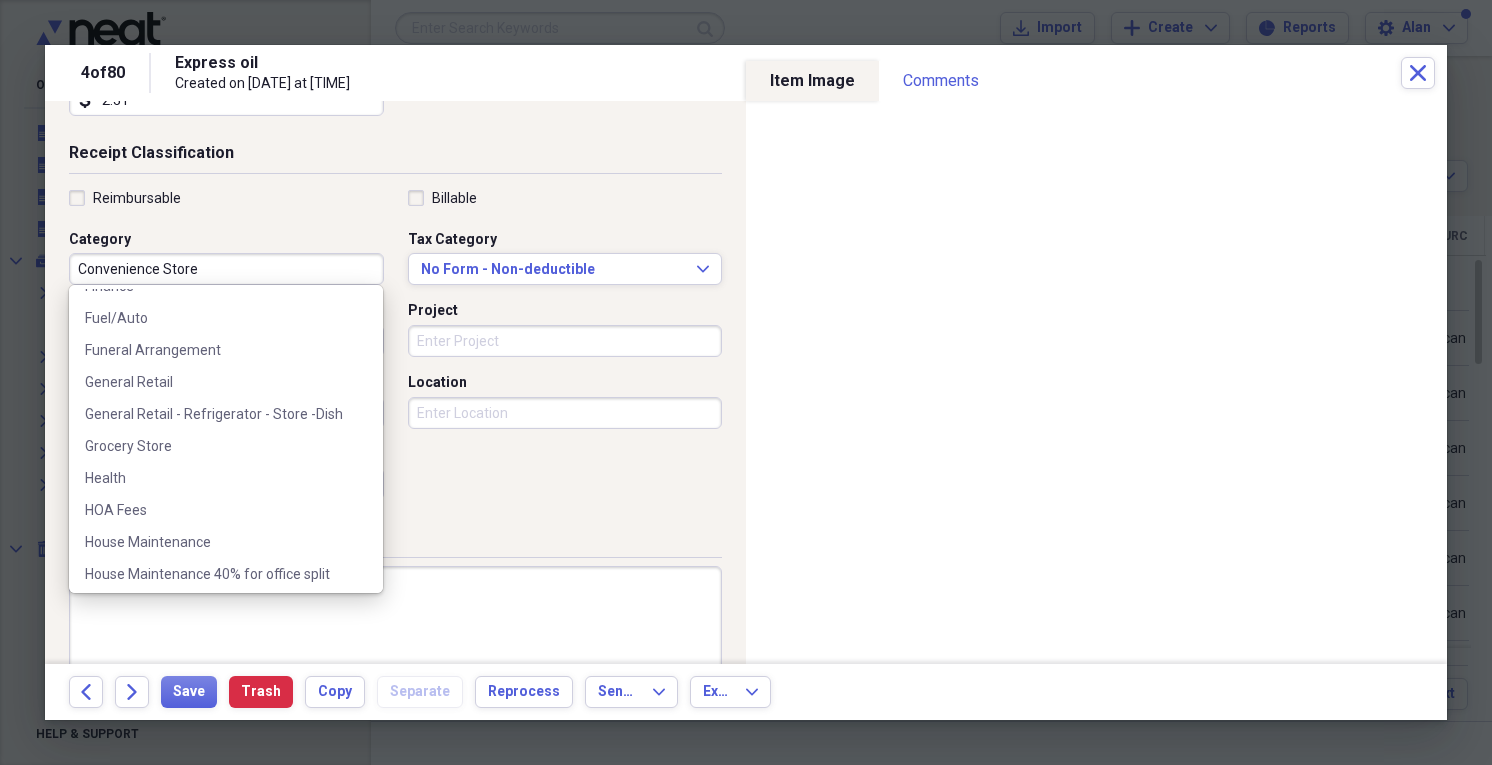 scroll, scrollTop: 320, scrollLeft: 0, axis: vertical 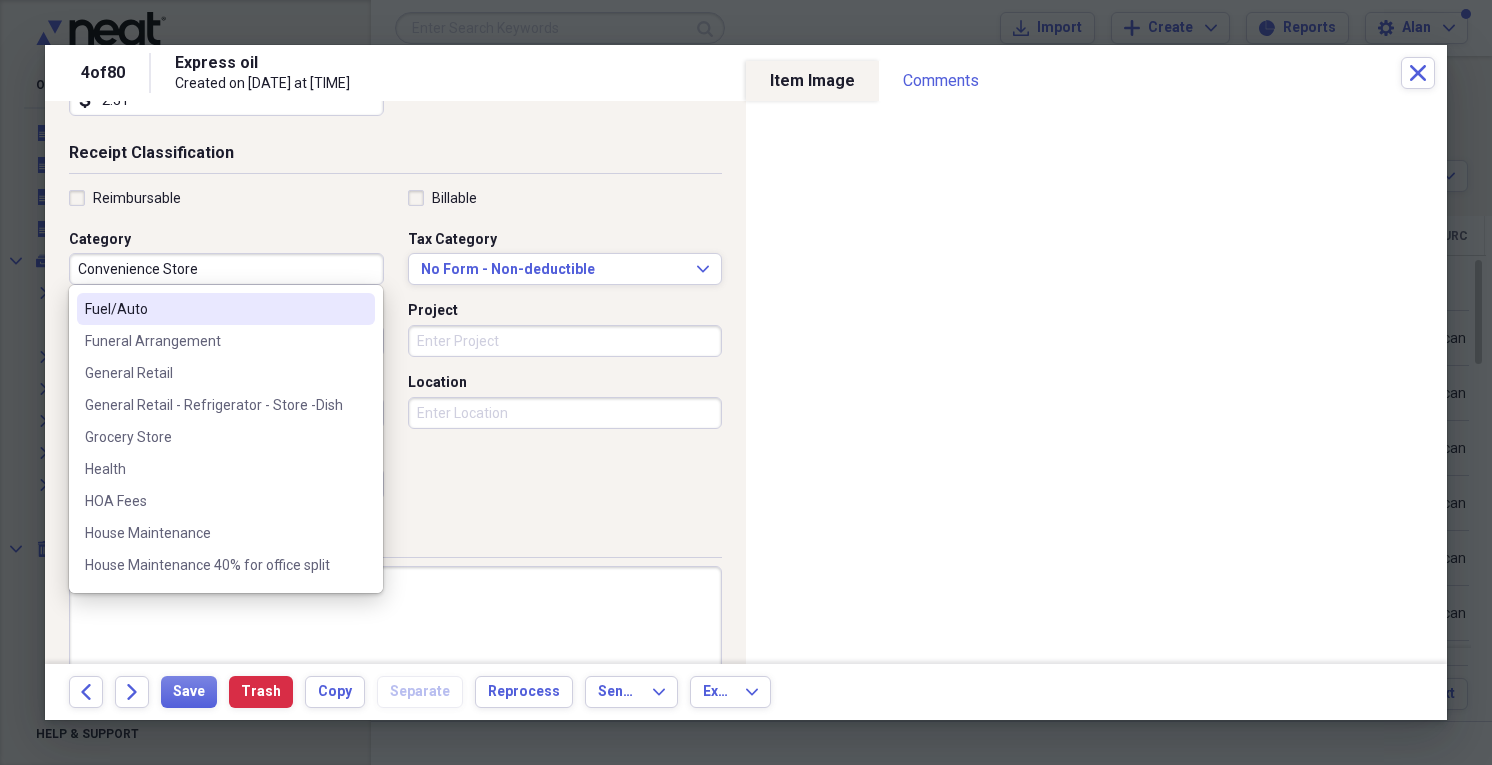 click on "Fuel/Auto" at bounding box center [214, 309] 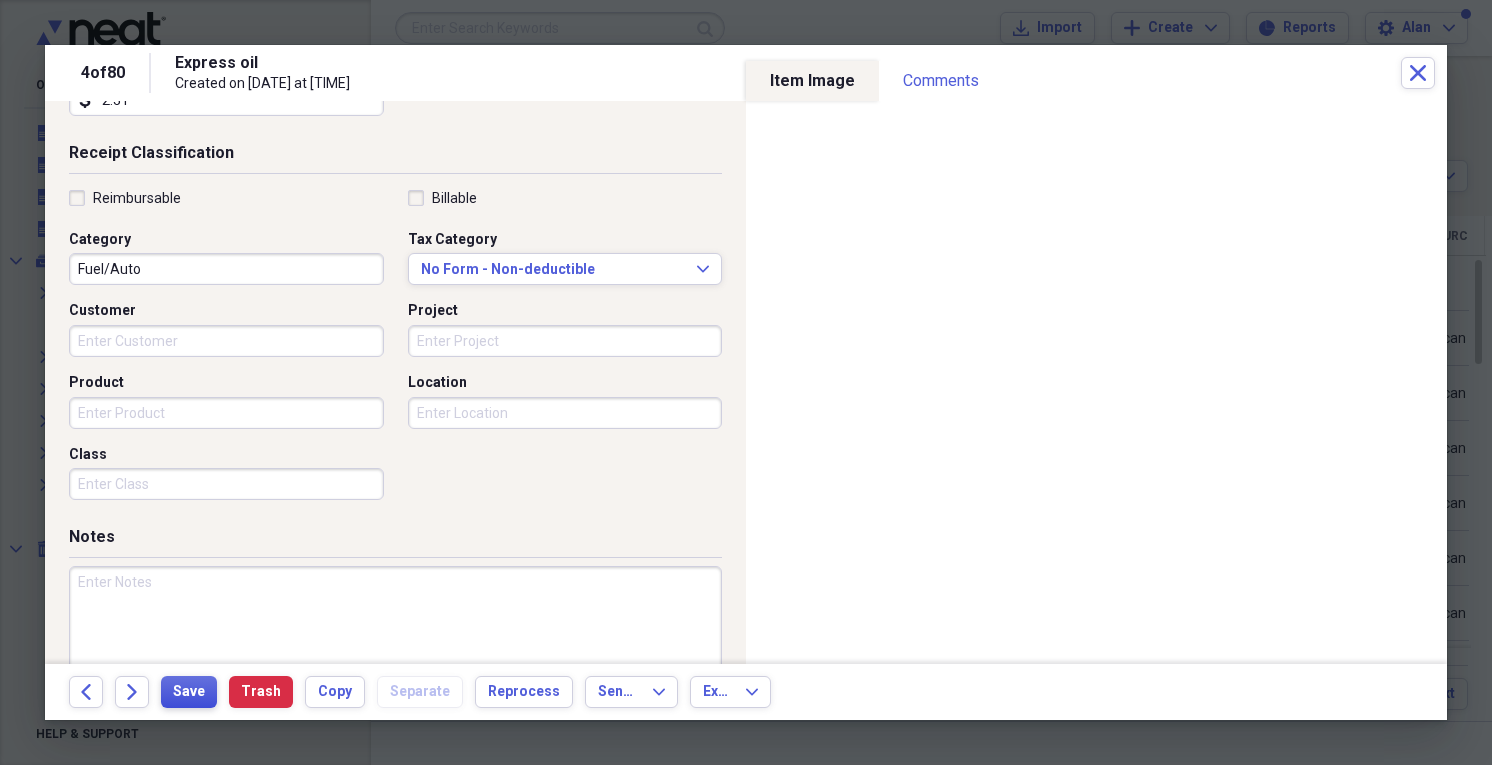 click on "Save" at bounding box center (189, 692) 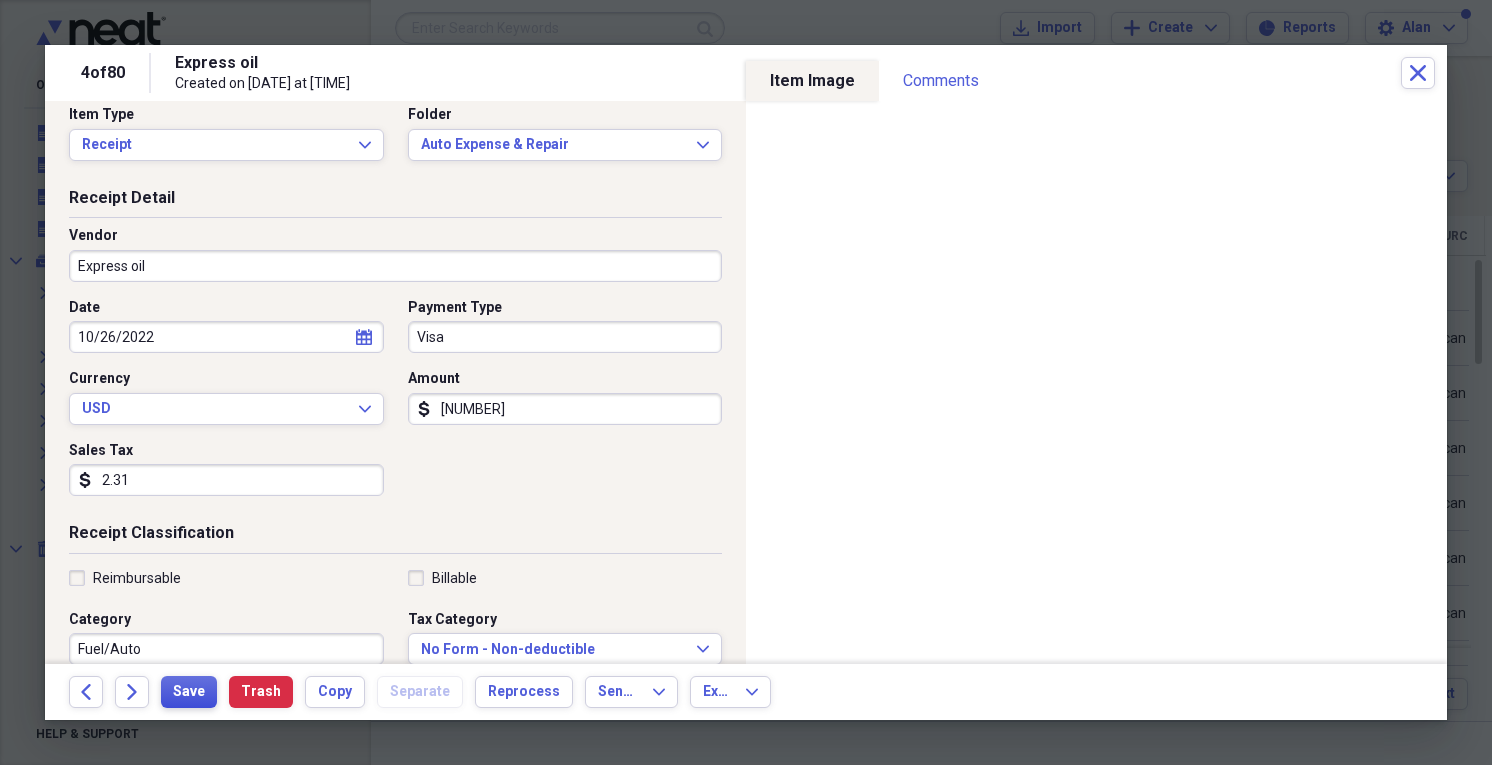 scroll, scrollTop: 0, scrollLeft: 0, axis: both 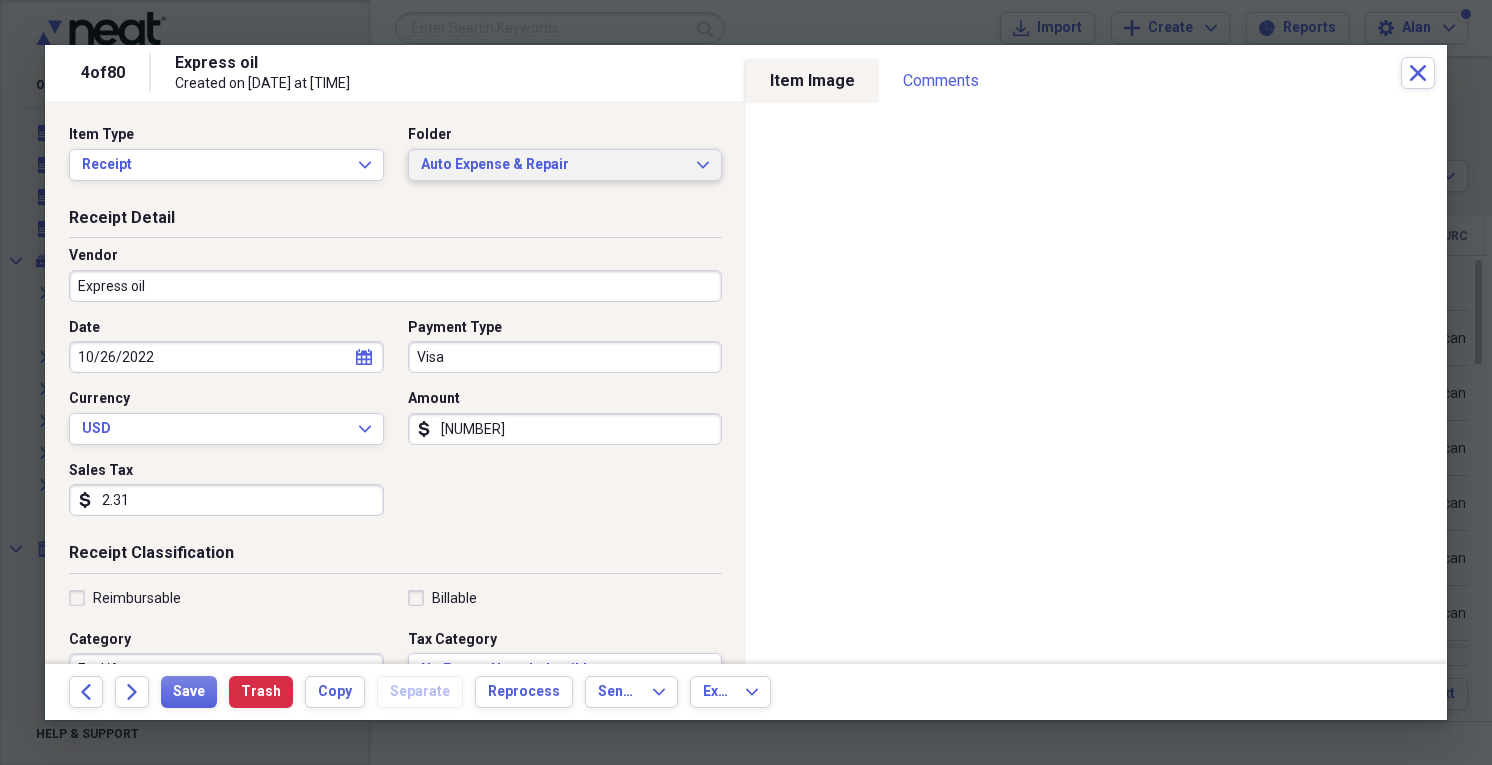 click on "Expand" 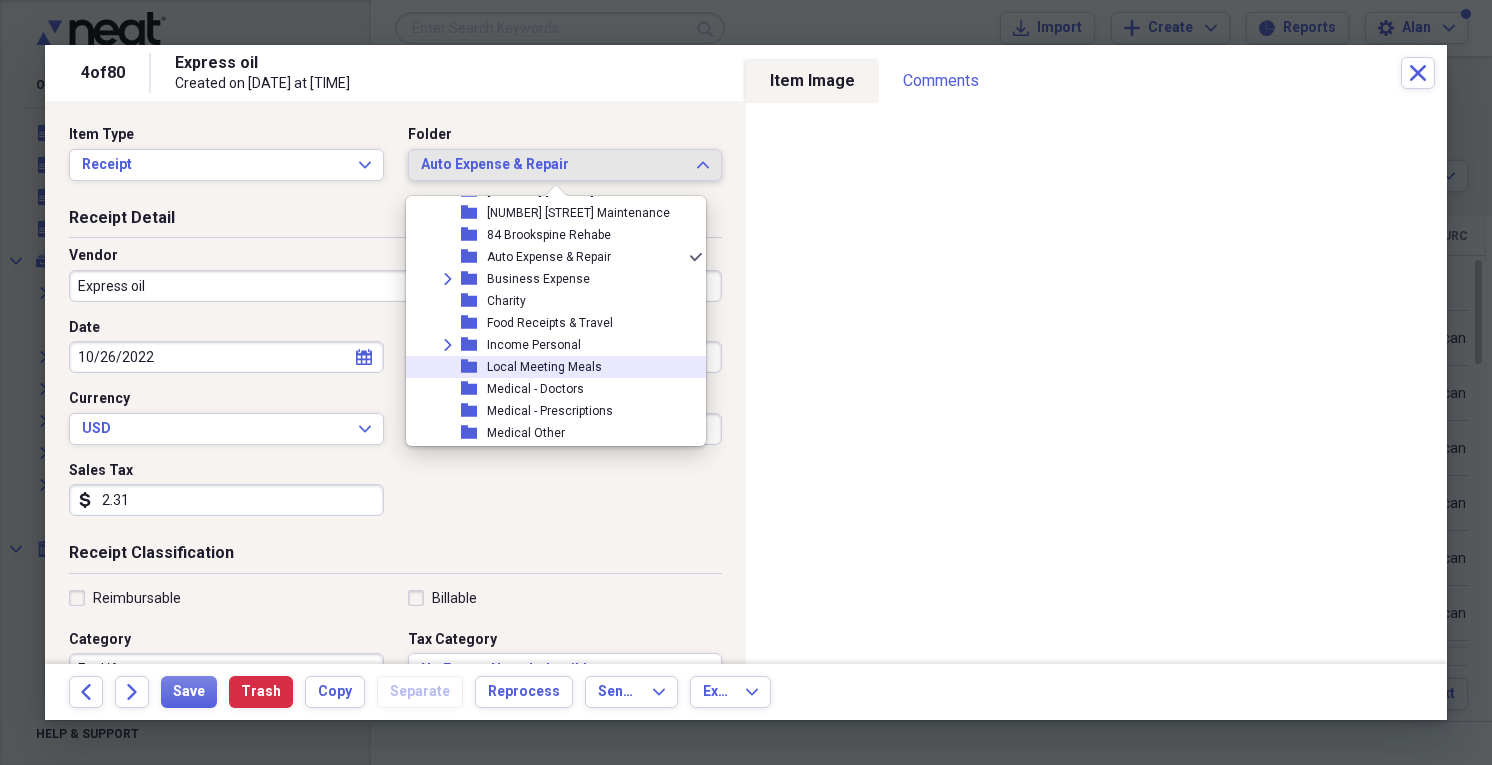scroll, scrollTop: 375, scrollLeft: 0, axis: vertical 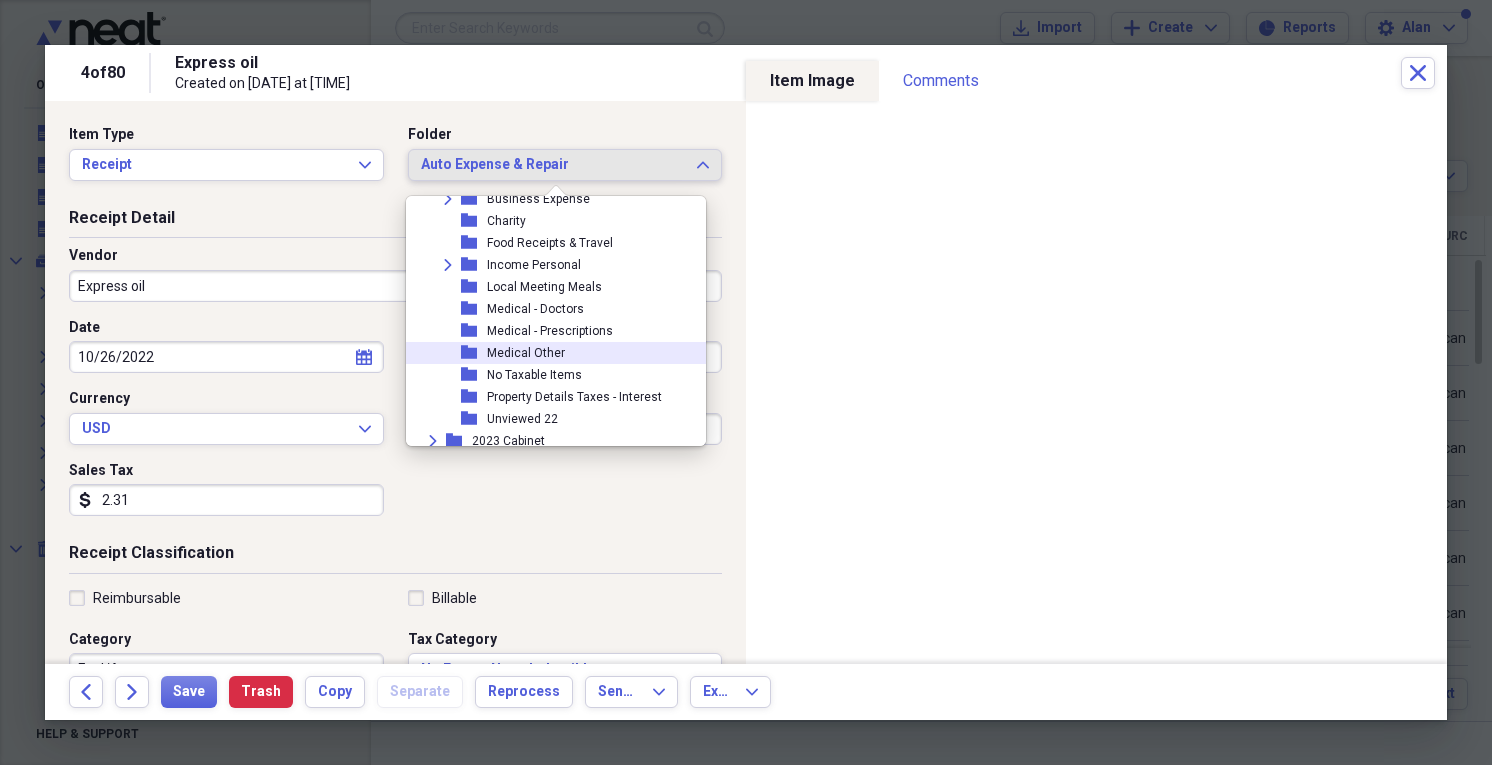 click on "Medical Other" at bounding box center [526, 353] 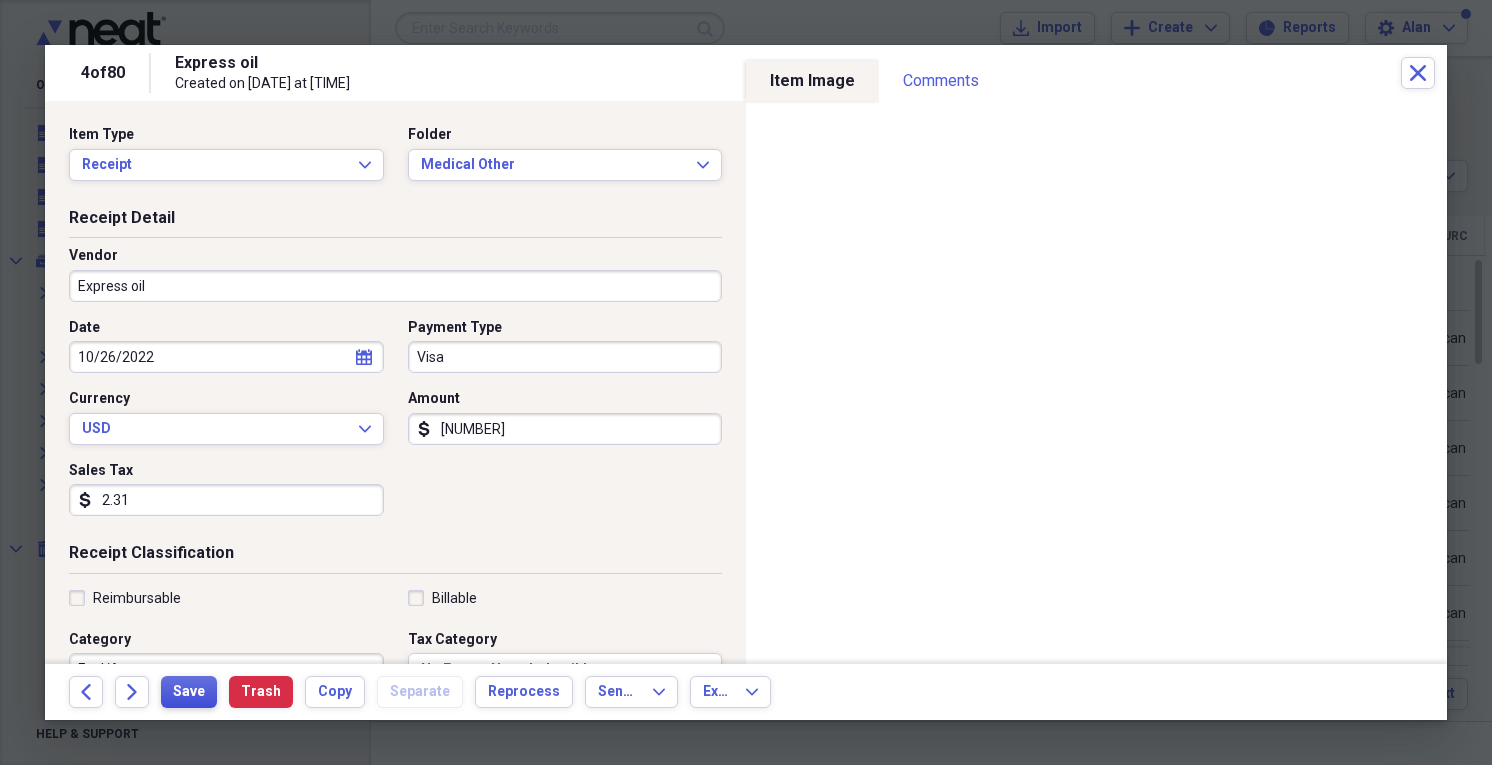 click on "Save" at bounding box center (189, 692) 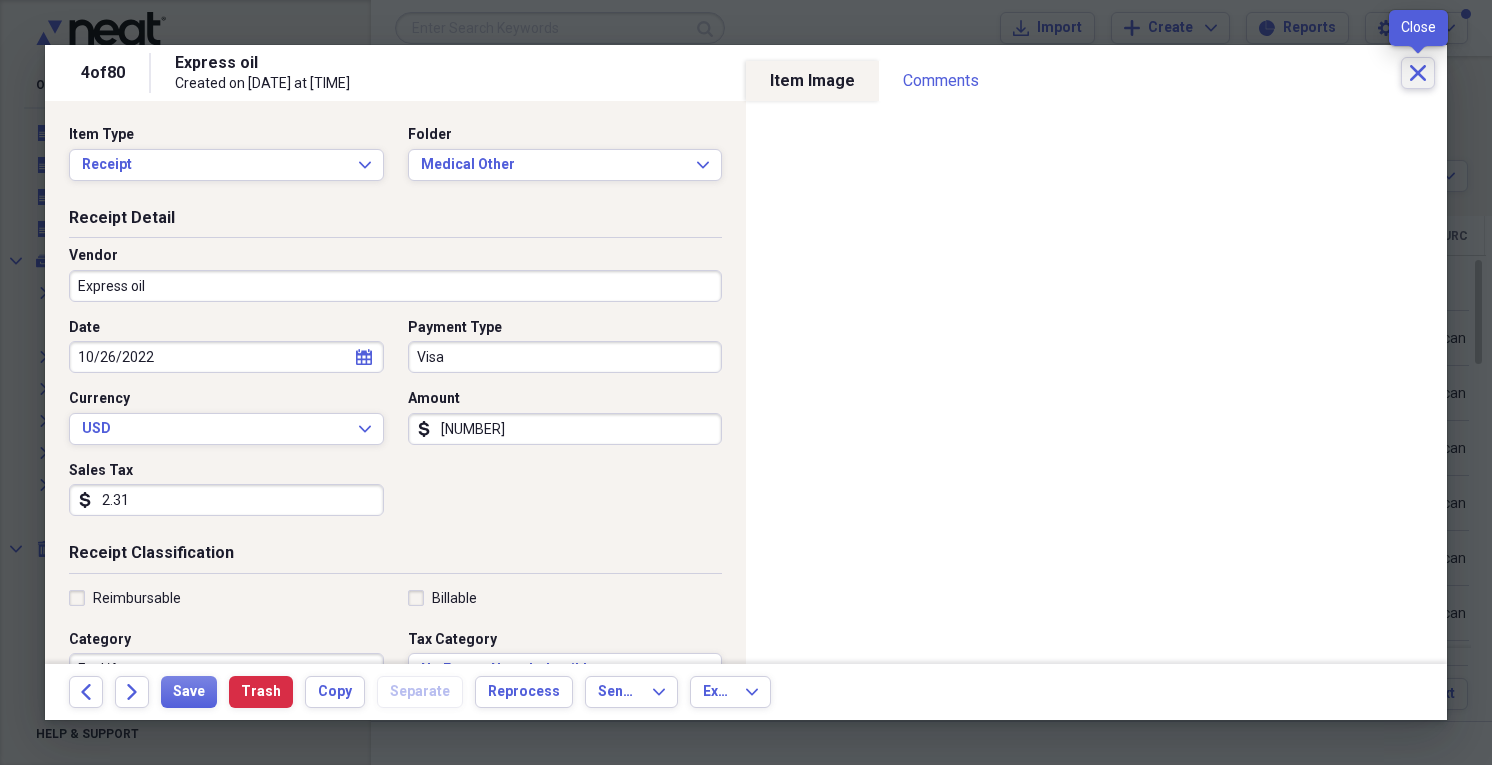 click 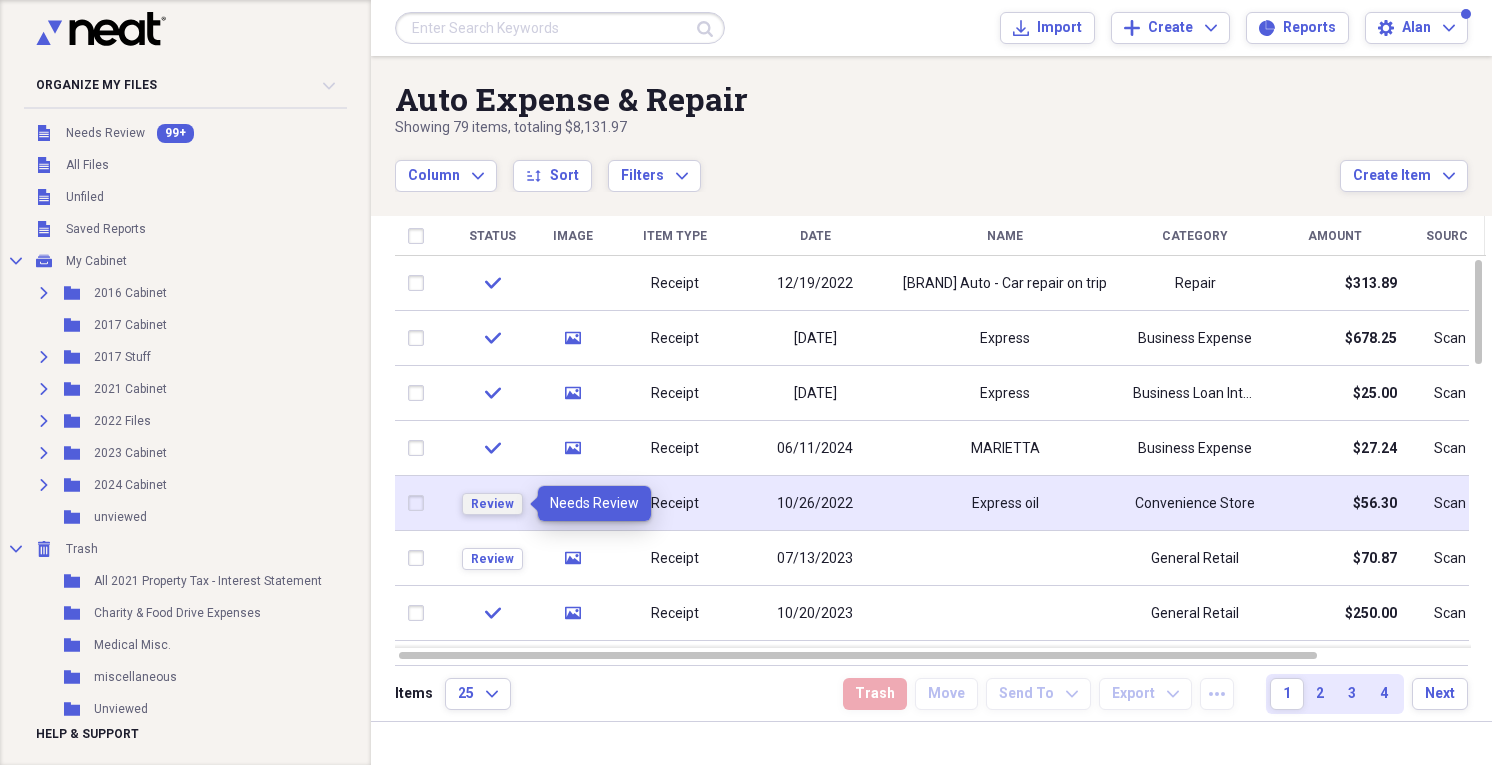 click on "Review" at bounding box center (492, 504) 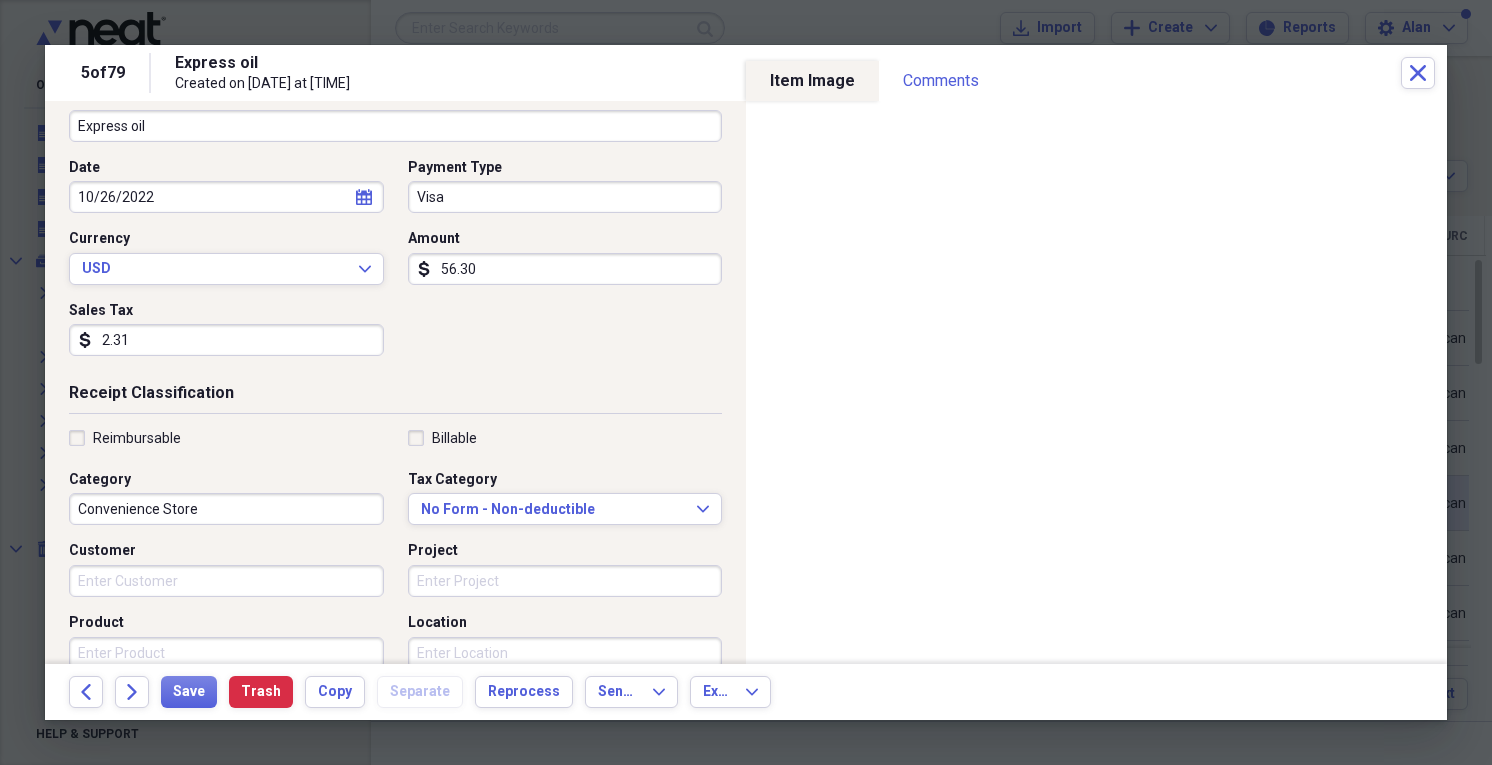 scroll, scrollTop: 0, scrollLeft: 0, axis: both 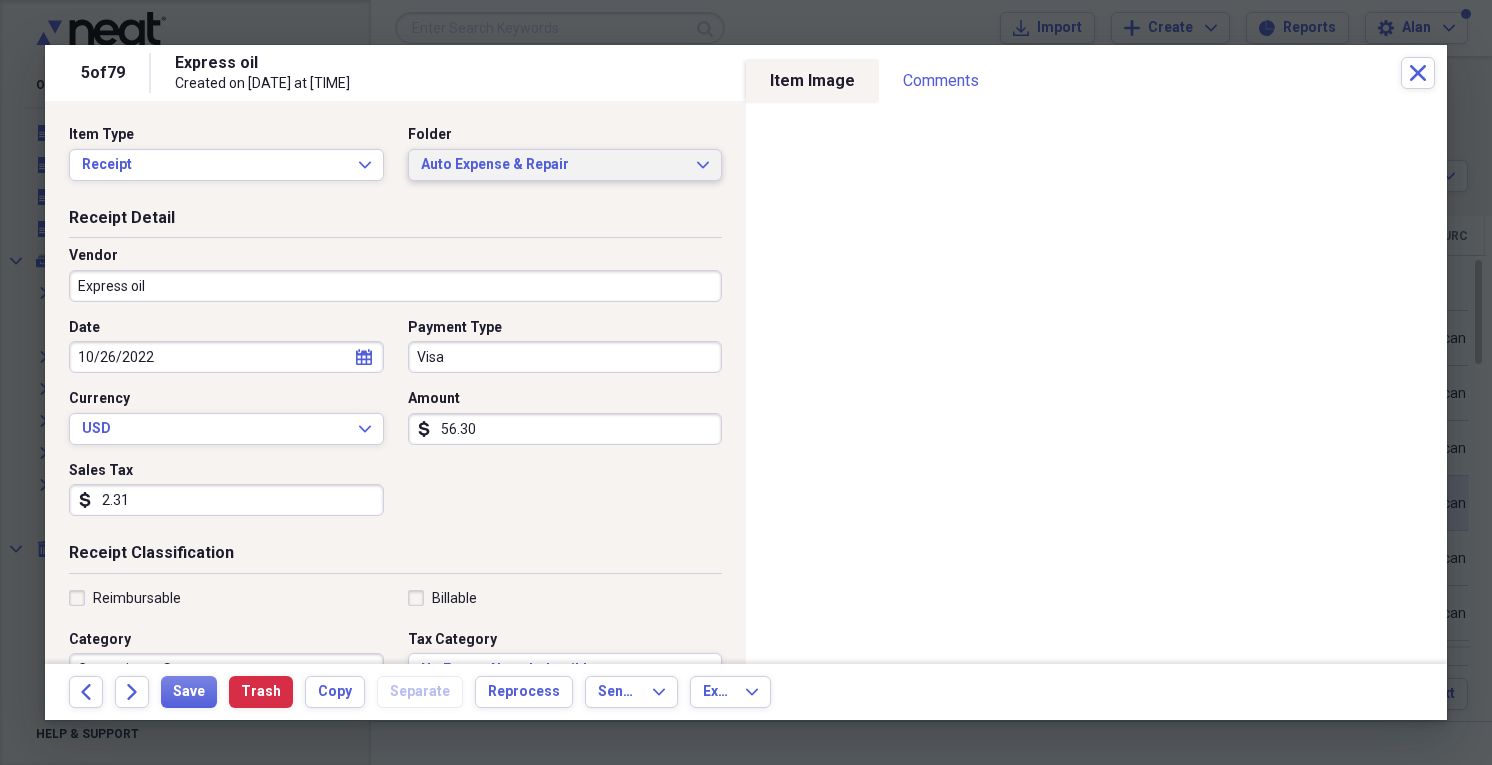 click on "Expand" 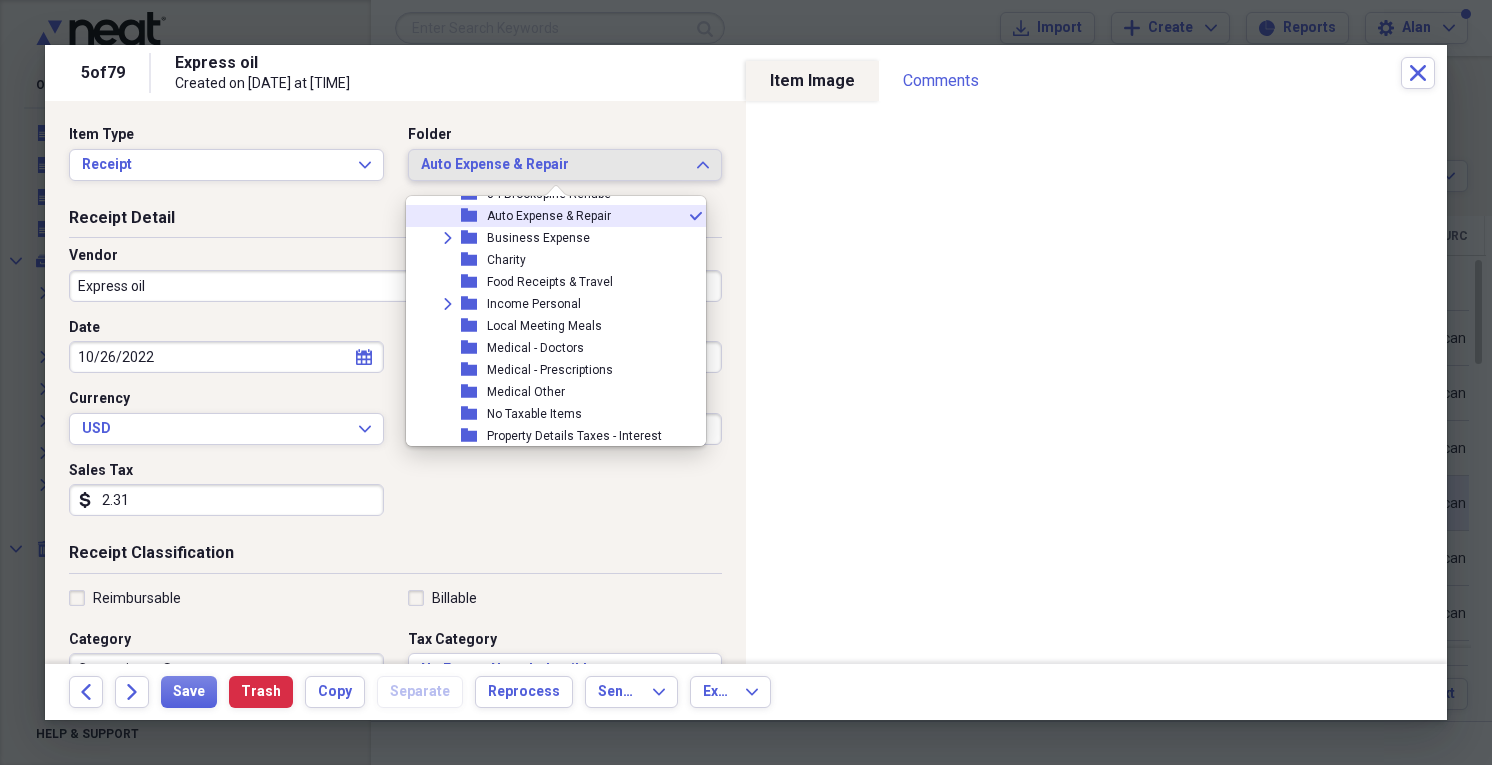 scroll, scrollTop: 391, scrollLeft: 0, axis: vertical 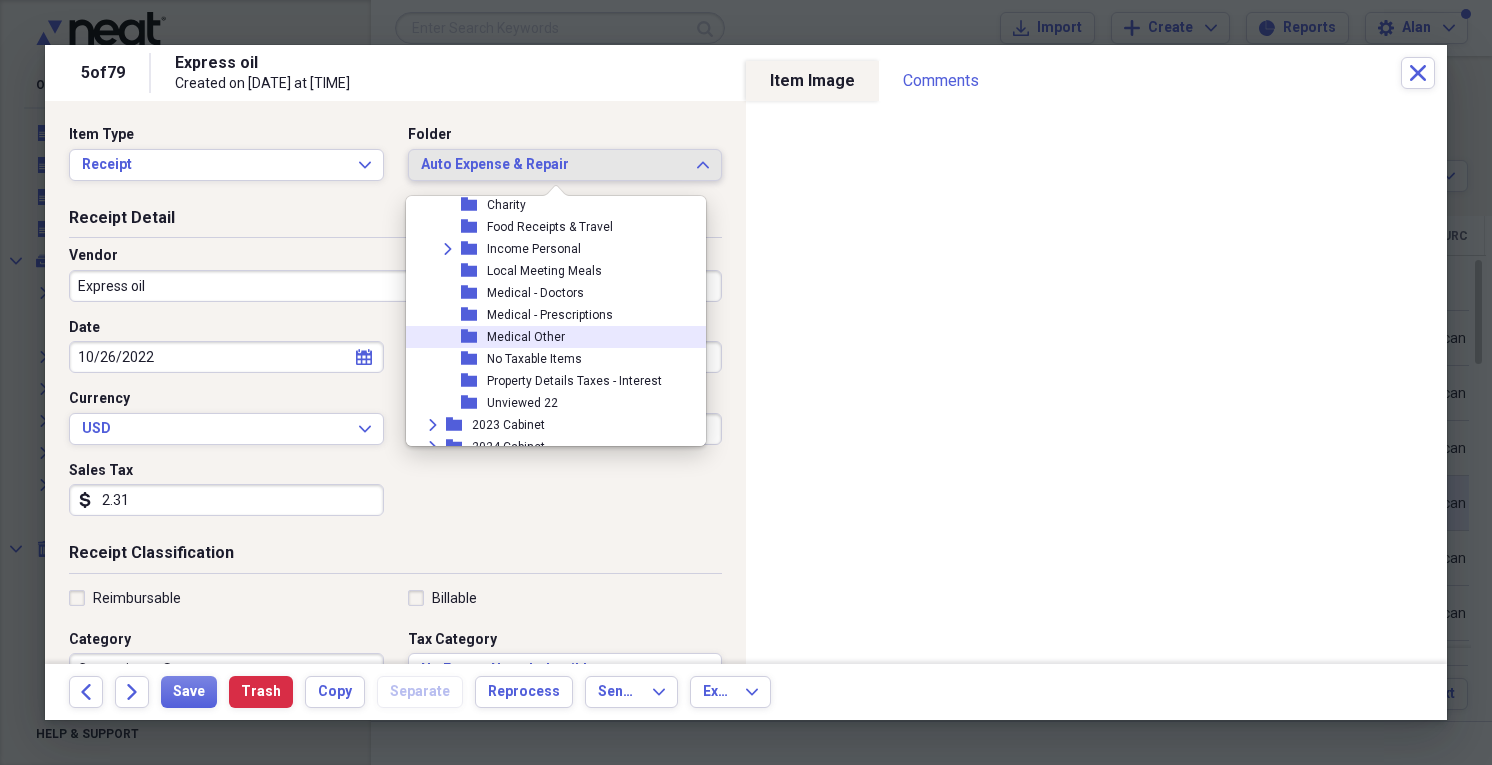 click on "Medical Other" at bounding box center (526, 337) 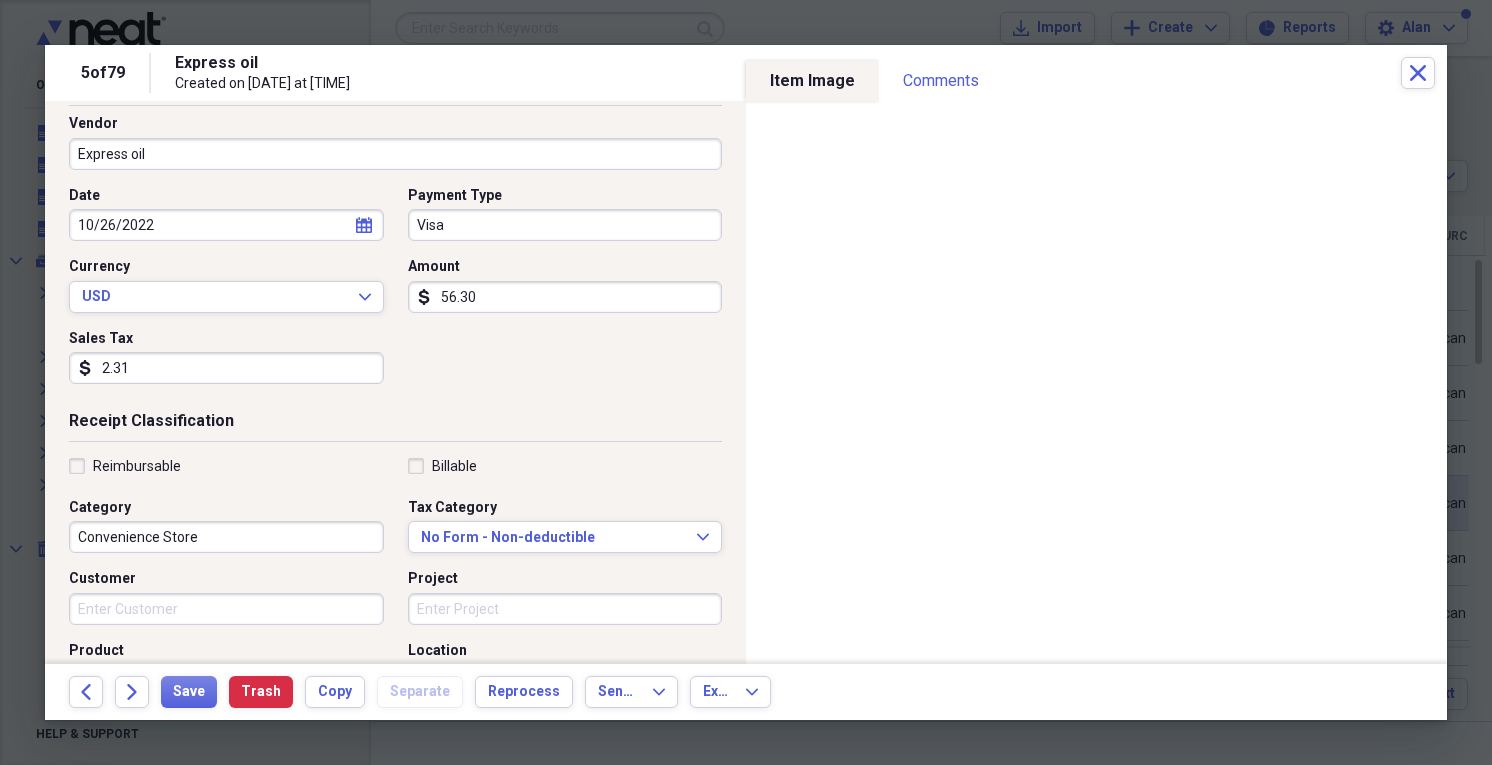 scroll, scrollTop: 160, scrollLeft: 0, axis: vertical 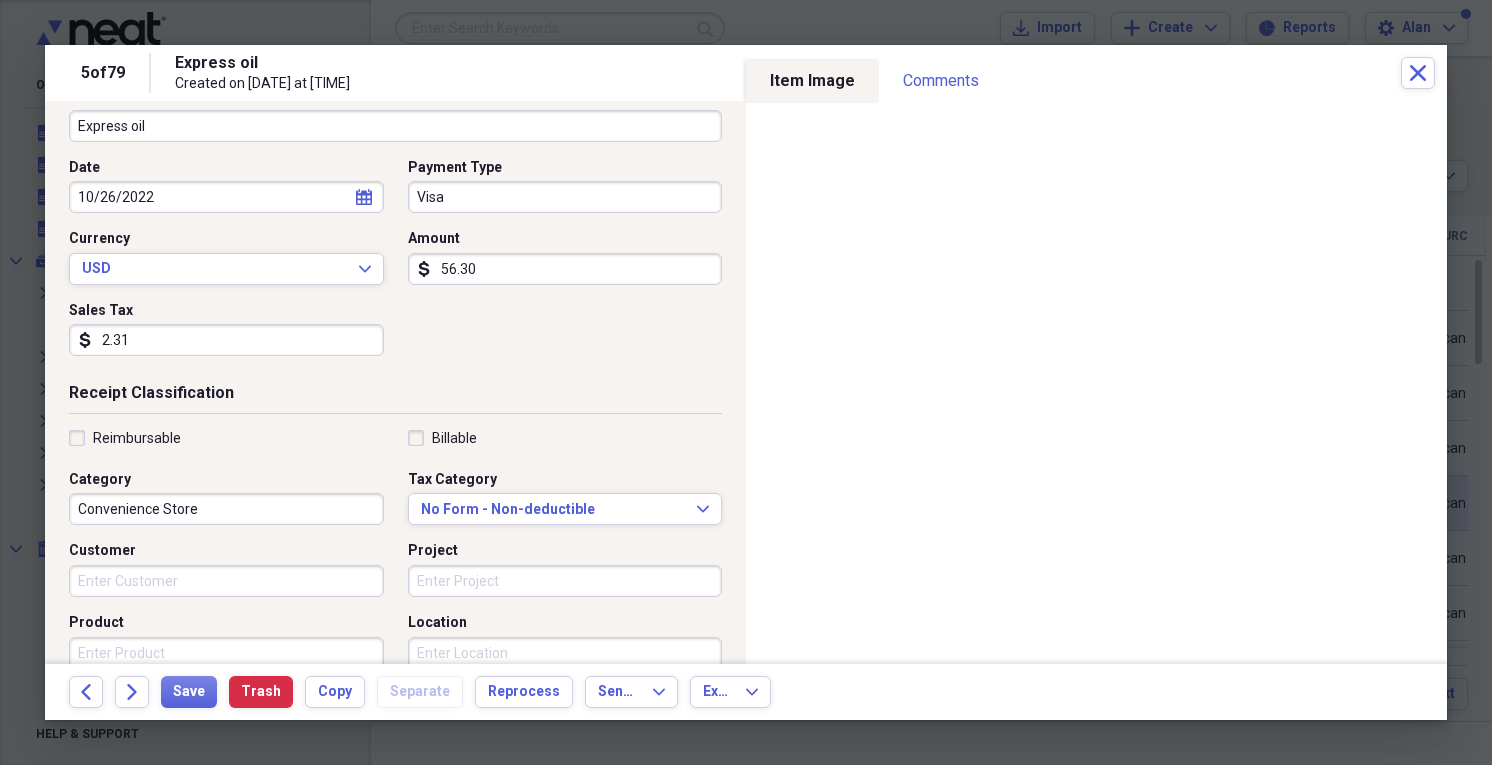 click on "Convenience Store" at bounding box center (226, 509) 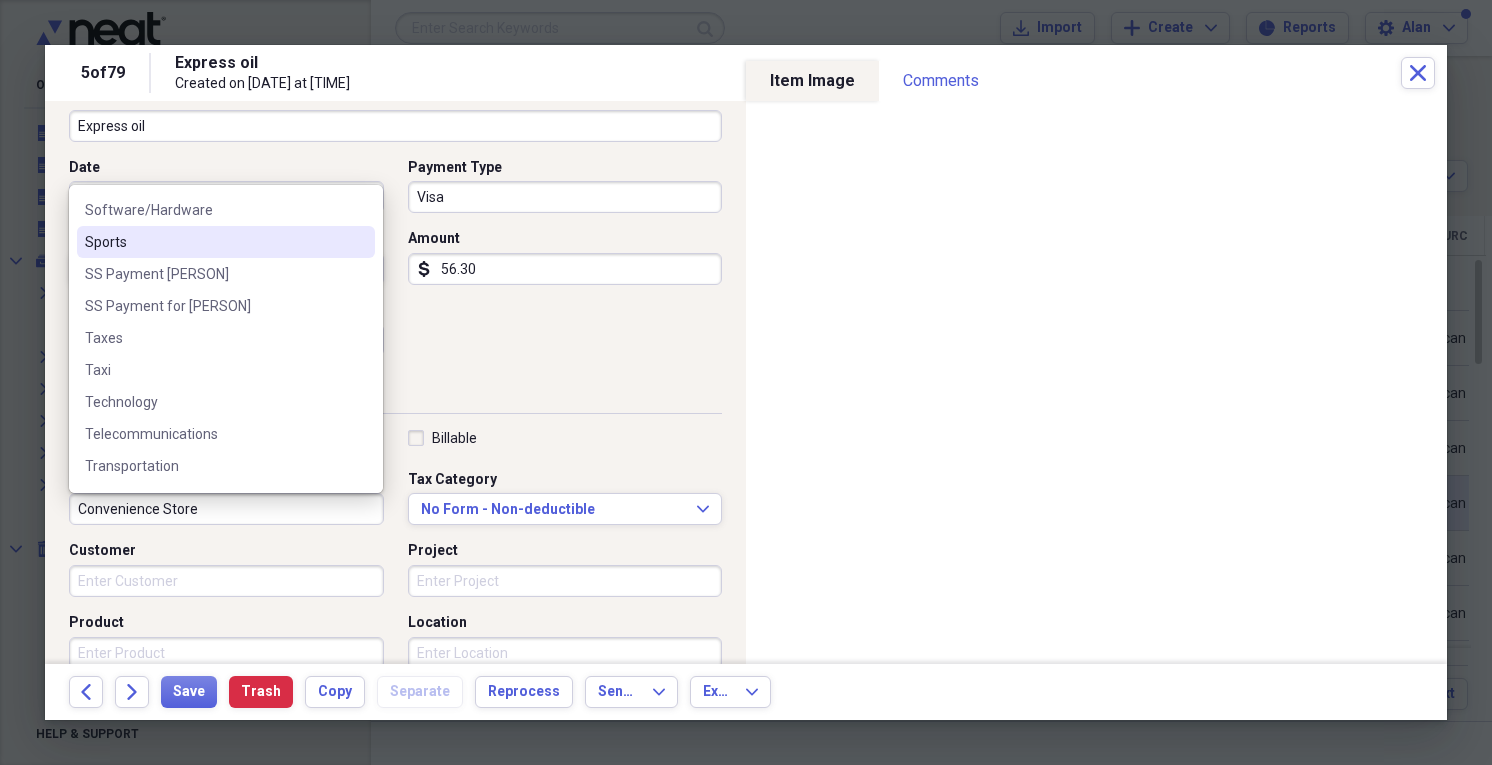 scroll, scrollTop: 1280, scrollLeft: 0, axis: vertical 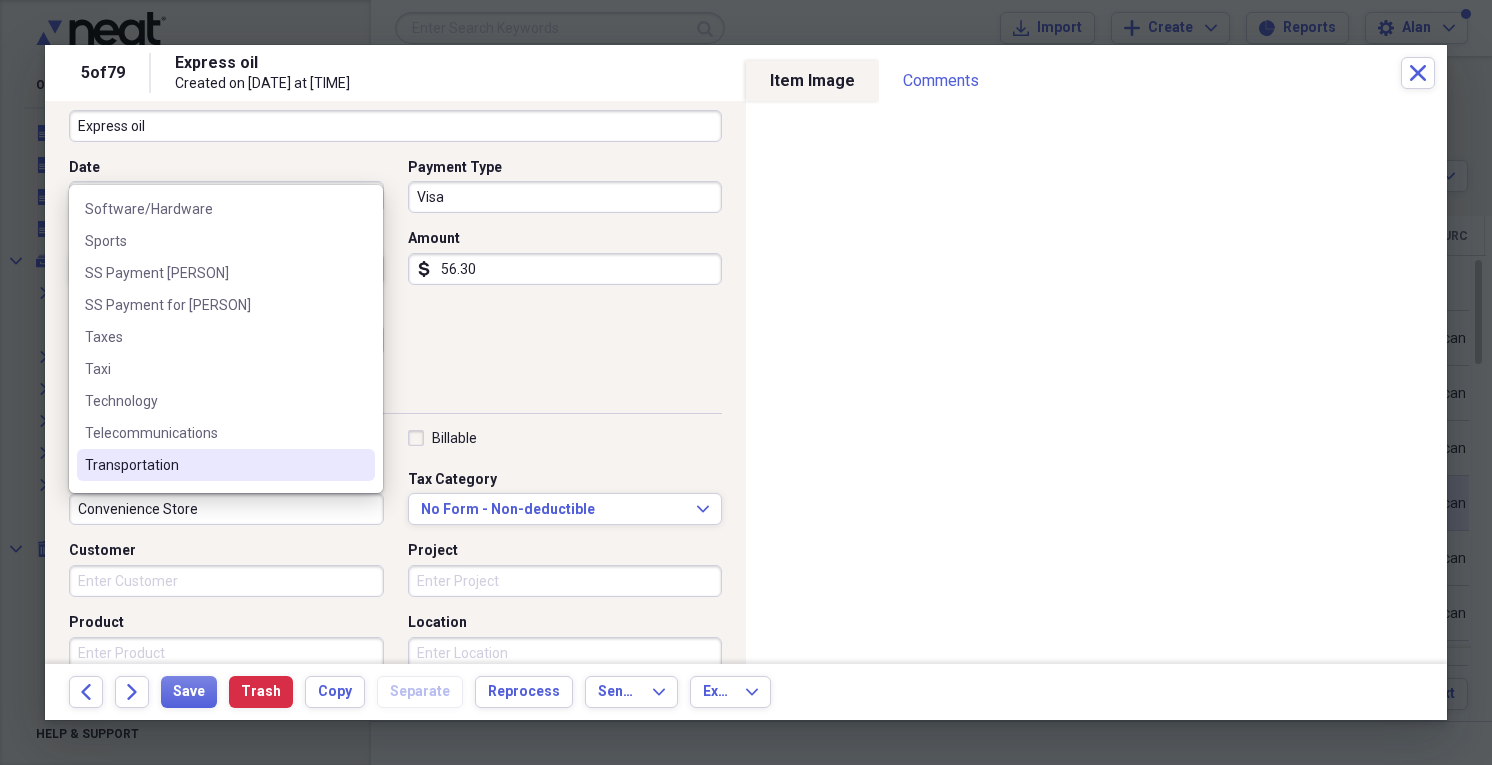 click on "Transportation" at bounding box center [226, 465] 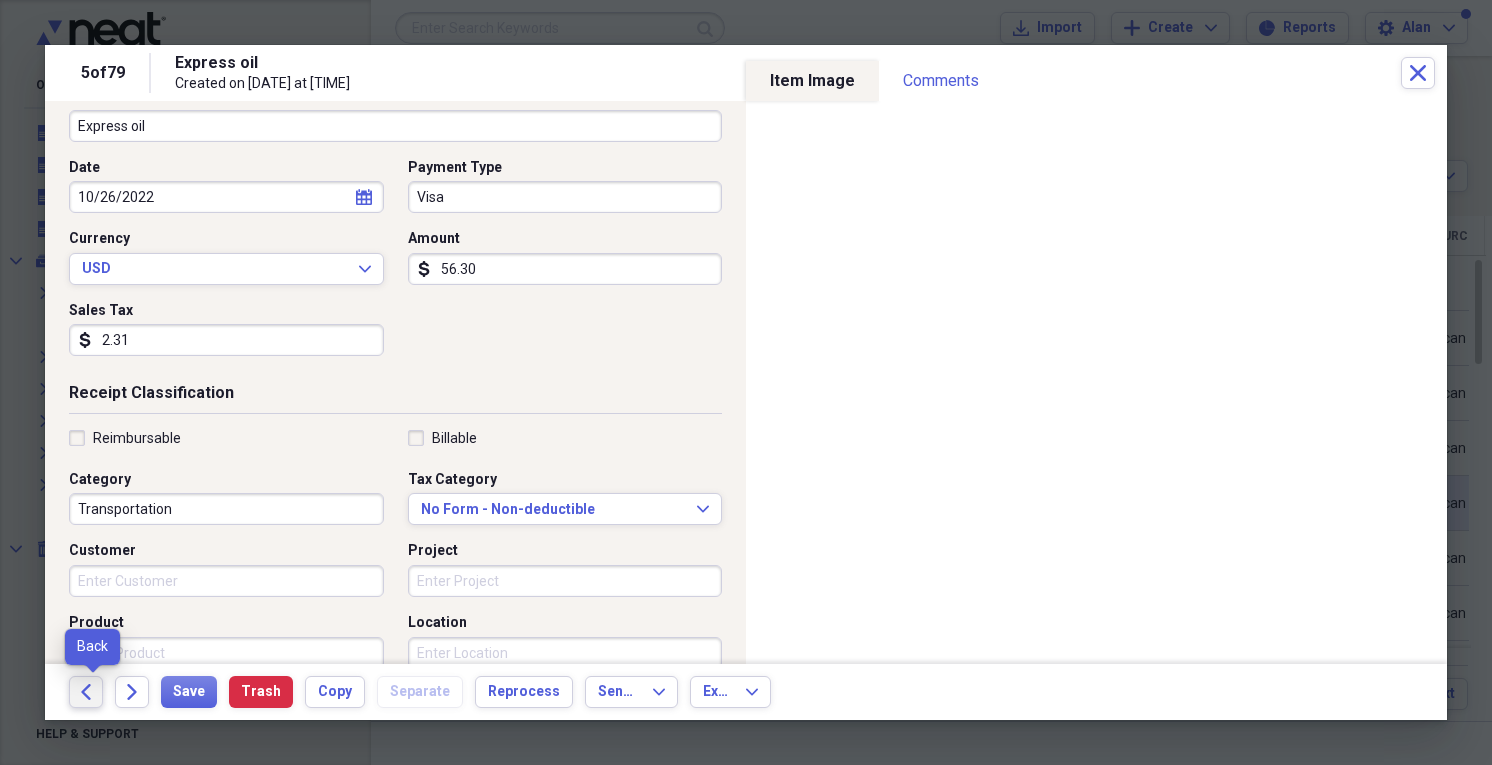 click on "Back" at bounding box center [86, 692] 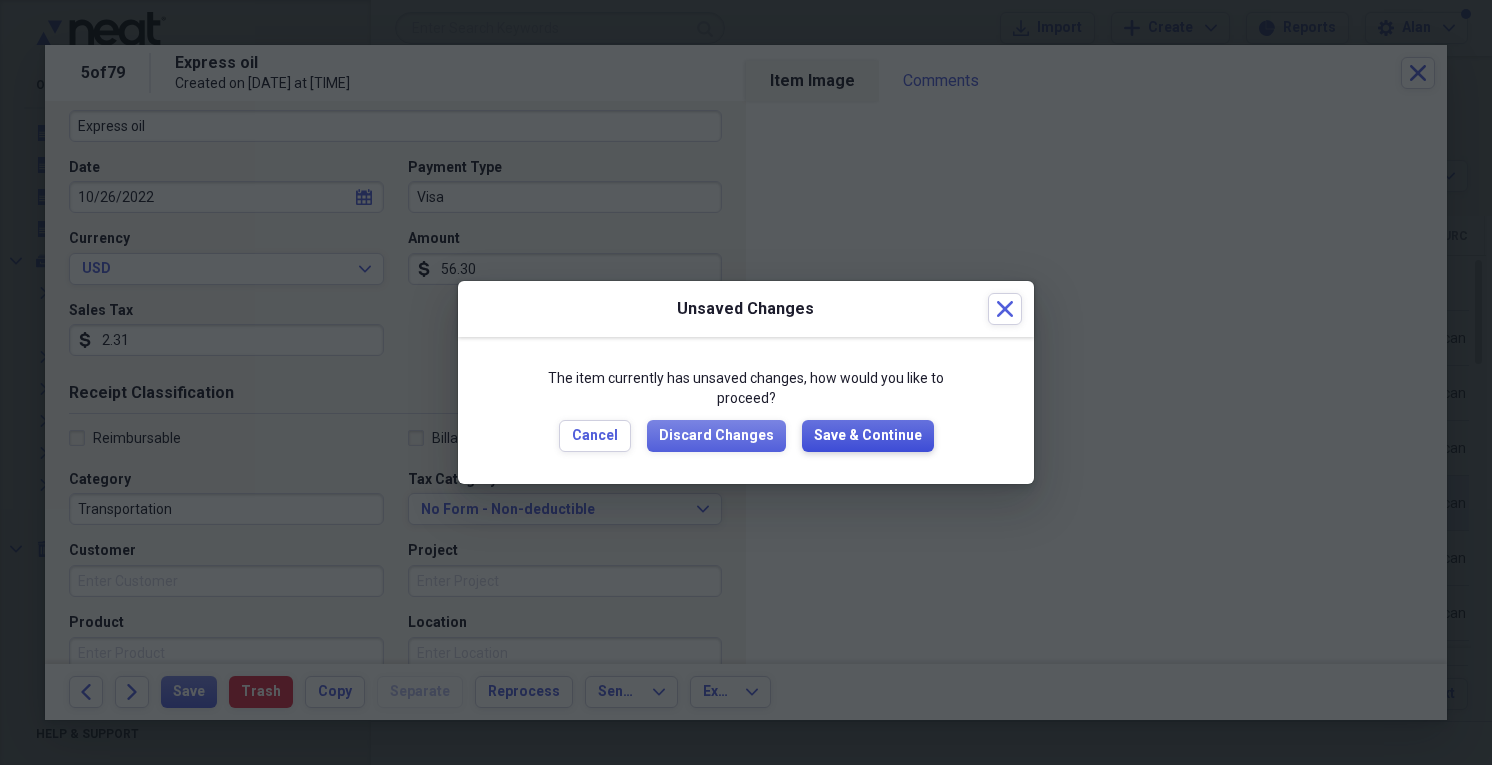 click on "Save & Continue" at bounding box center [868, 436] 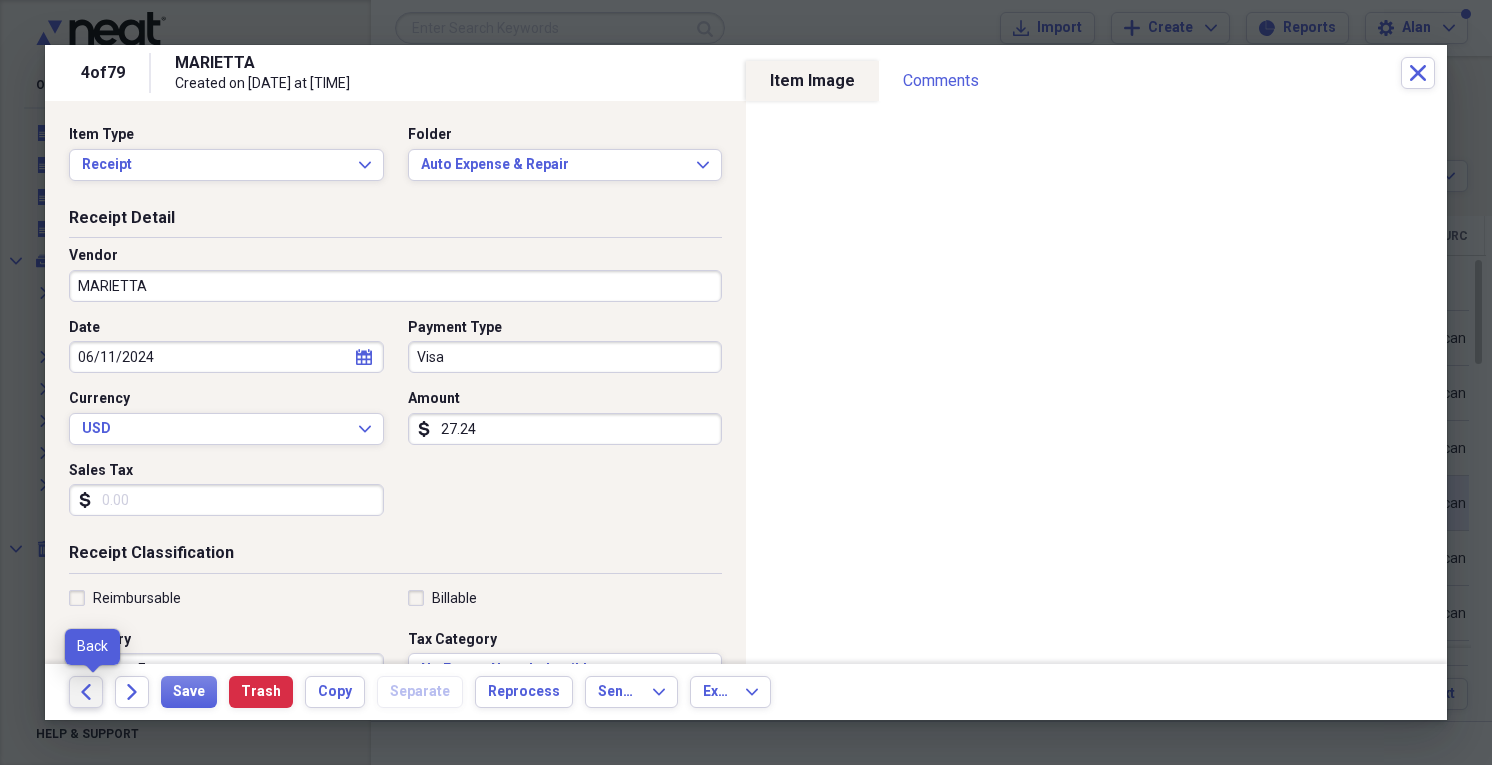 click on "Back" 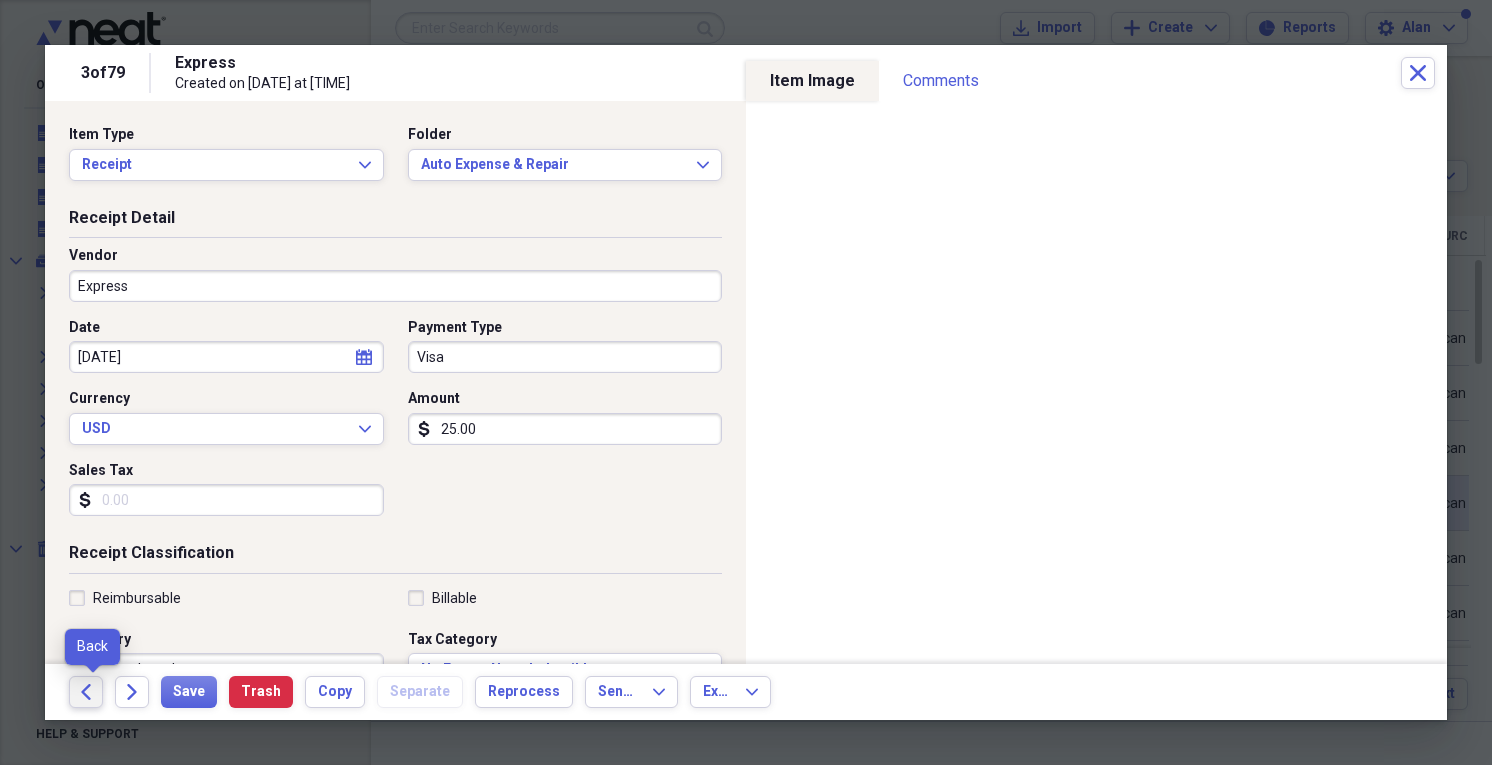 click on "Back" at bounding box center (86, 692) 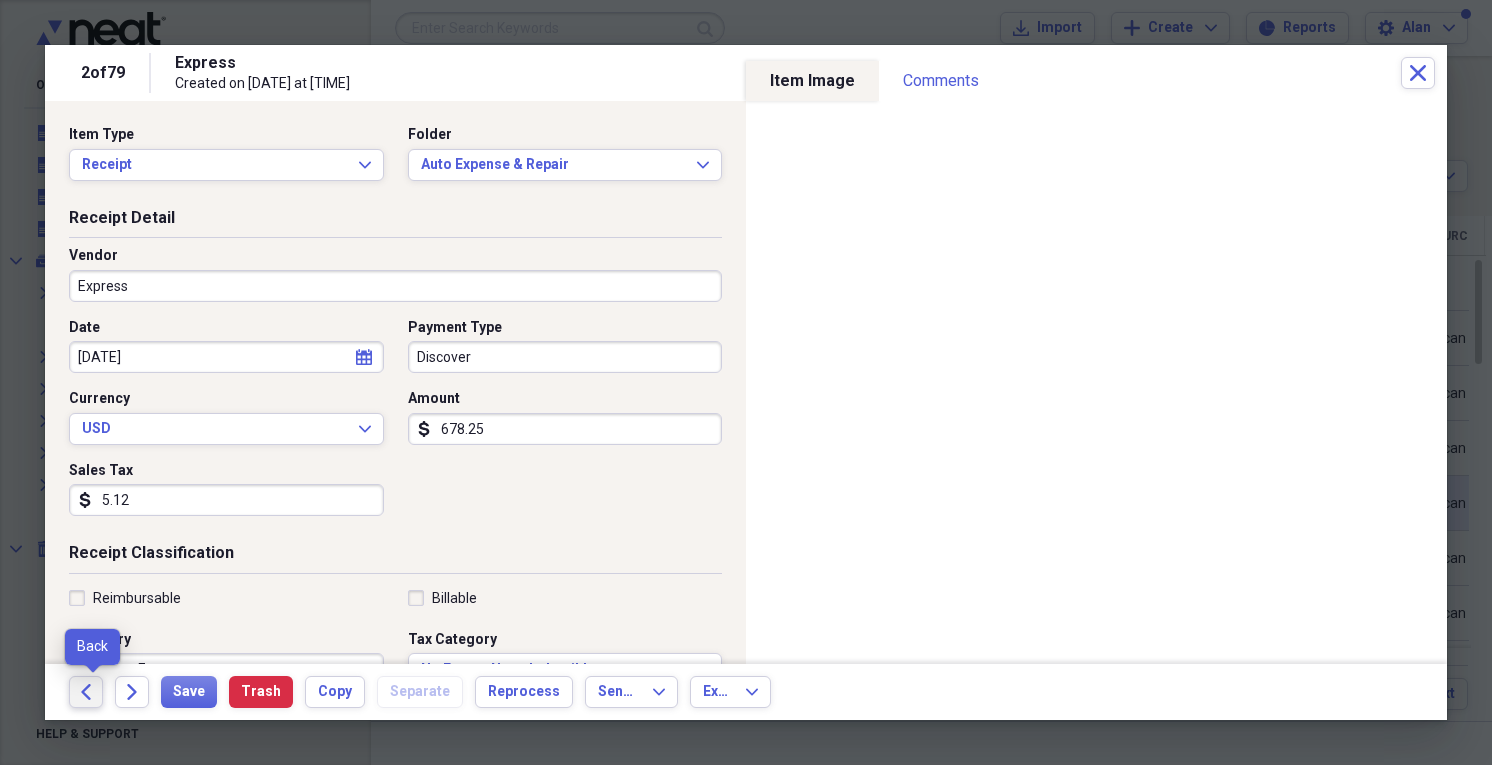 click on "Back" at bounding box center [86, 692] 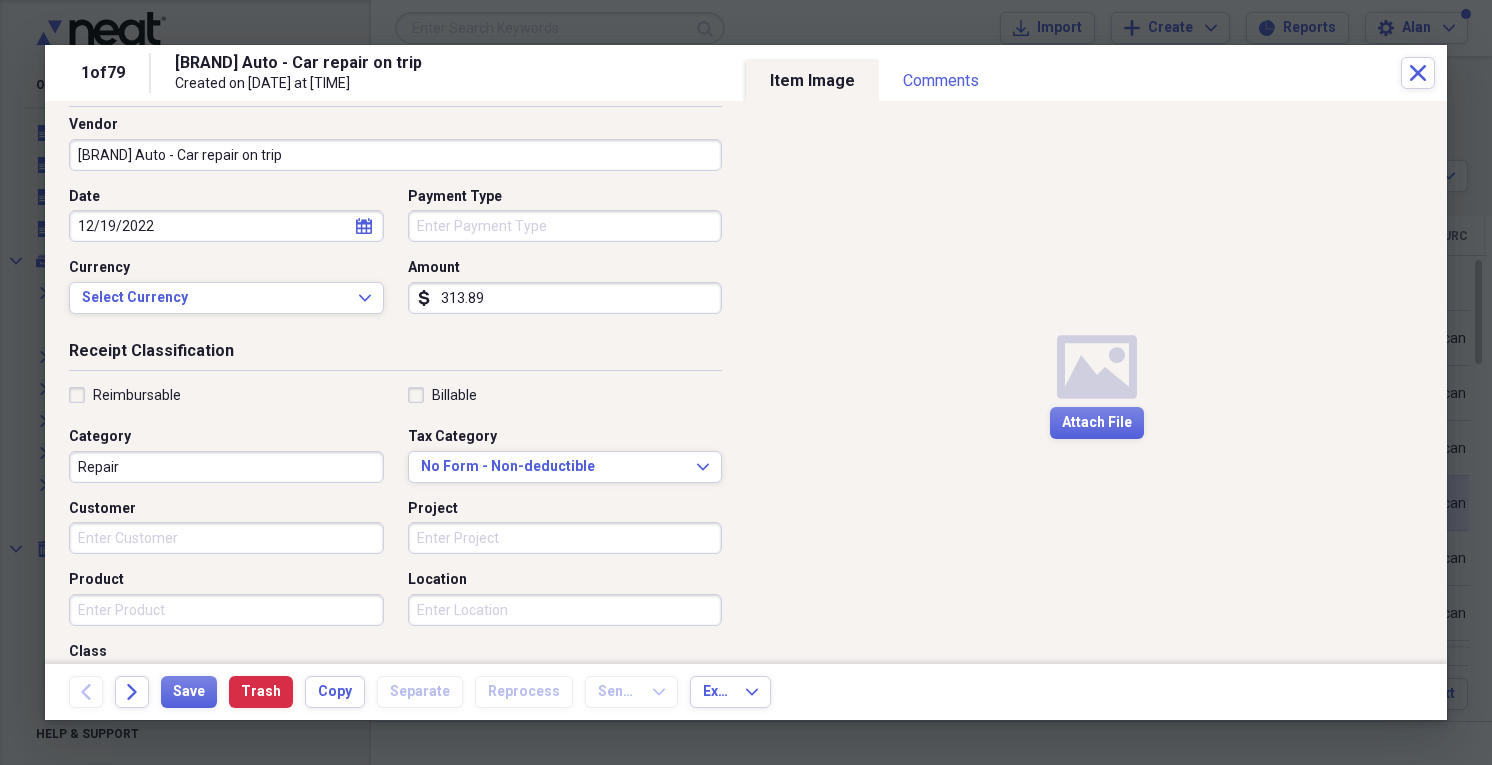 scroll, scrollTop: 160, scrollLeft: 0, axis: vertical 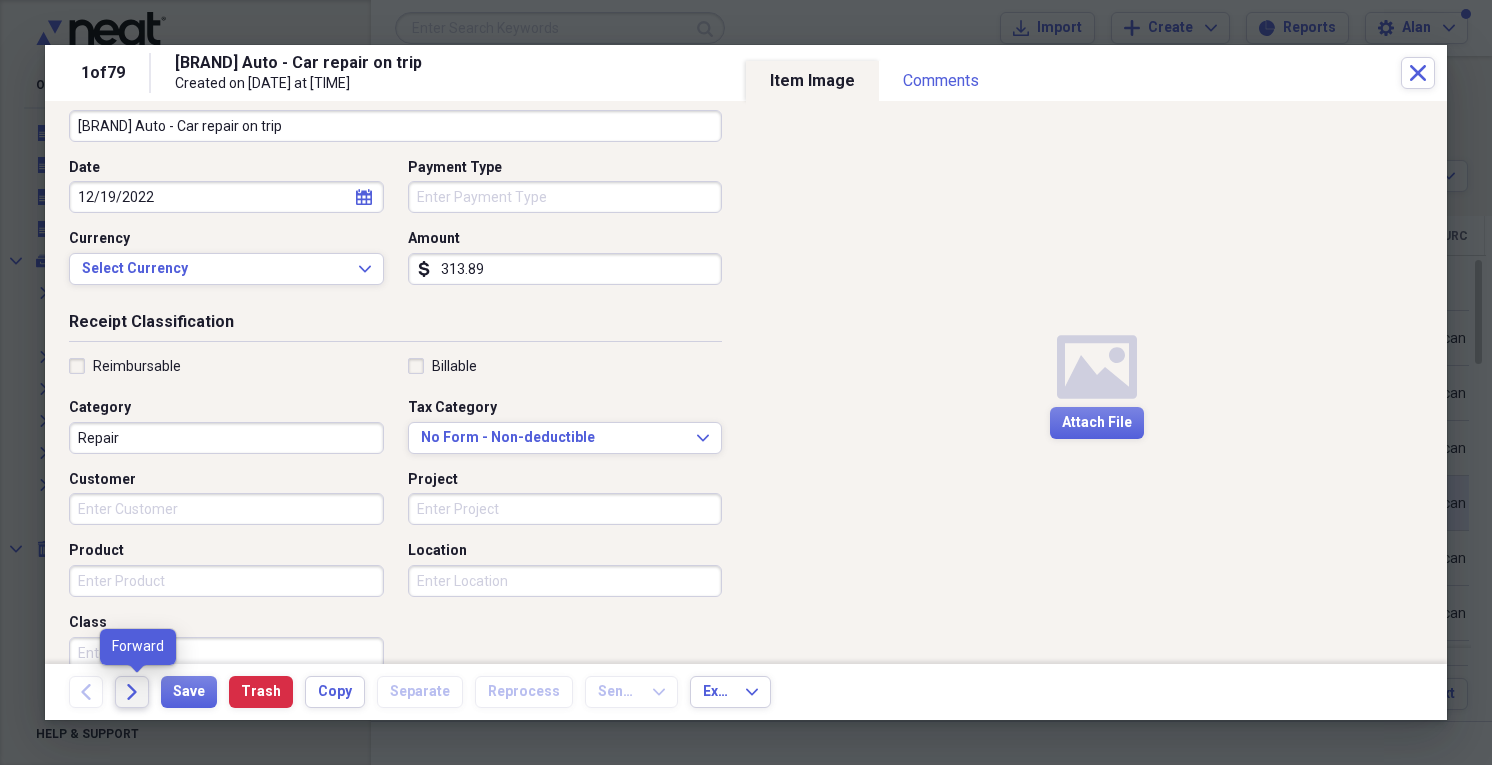click on "Forward" 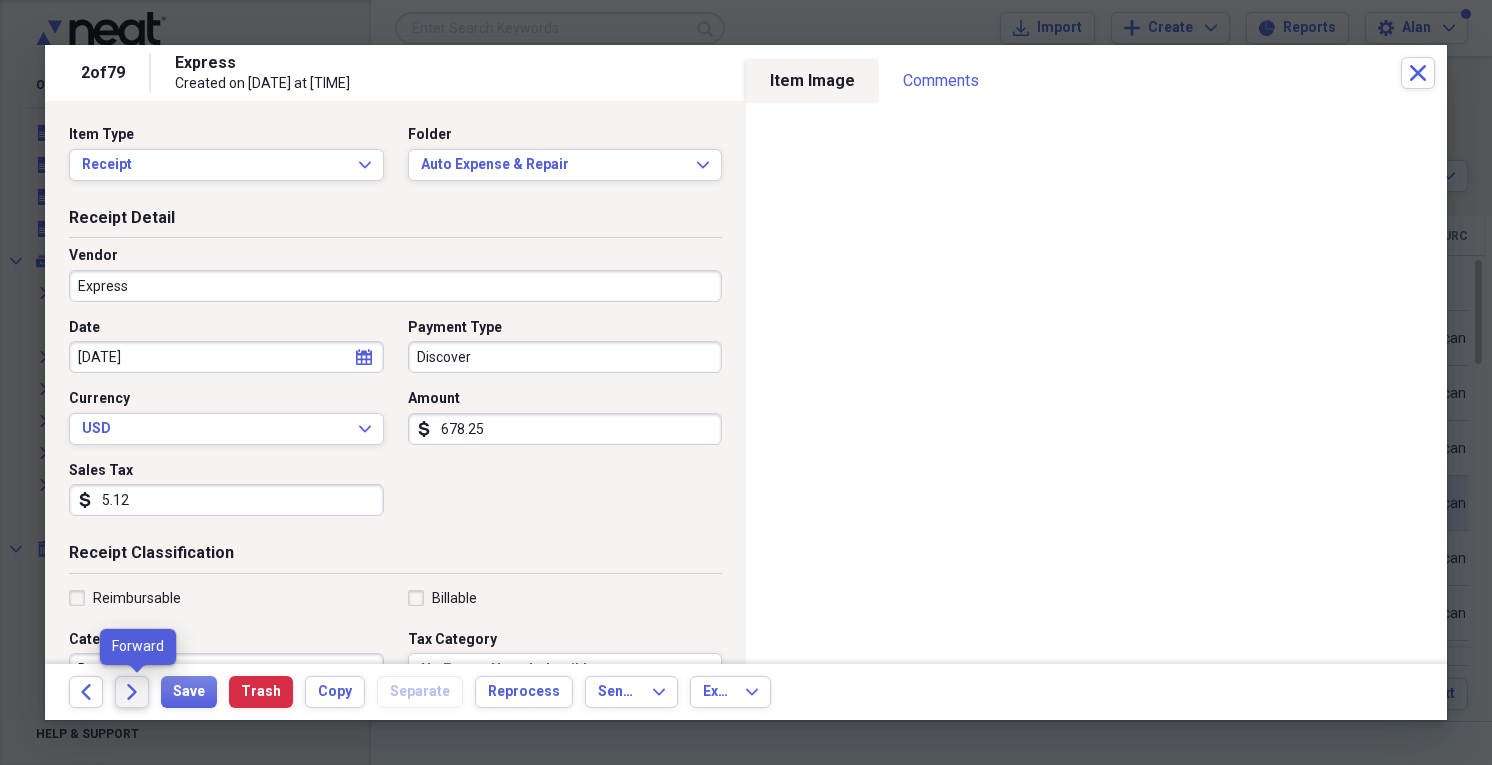 click on "Forward" 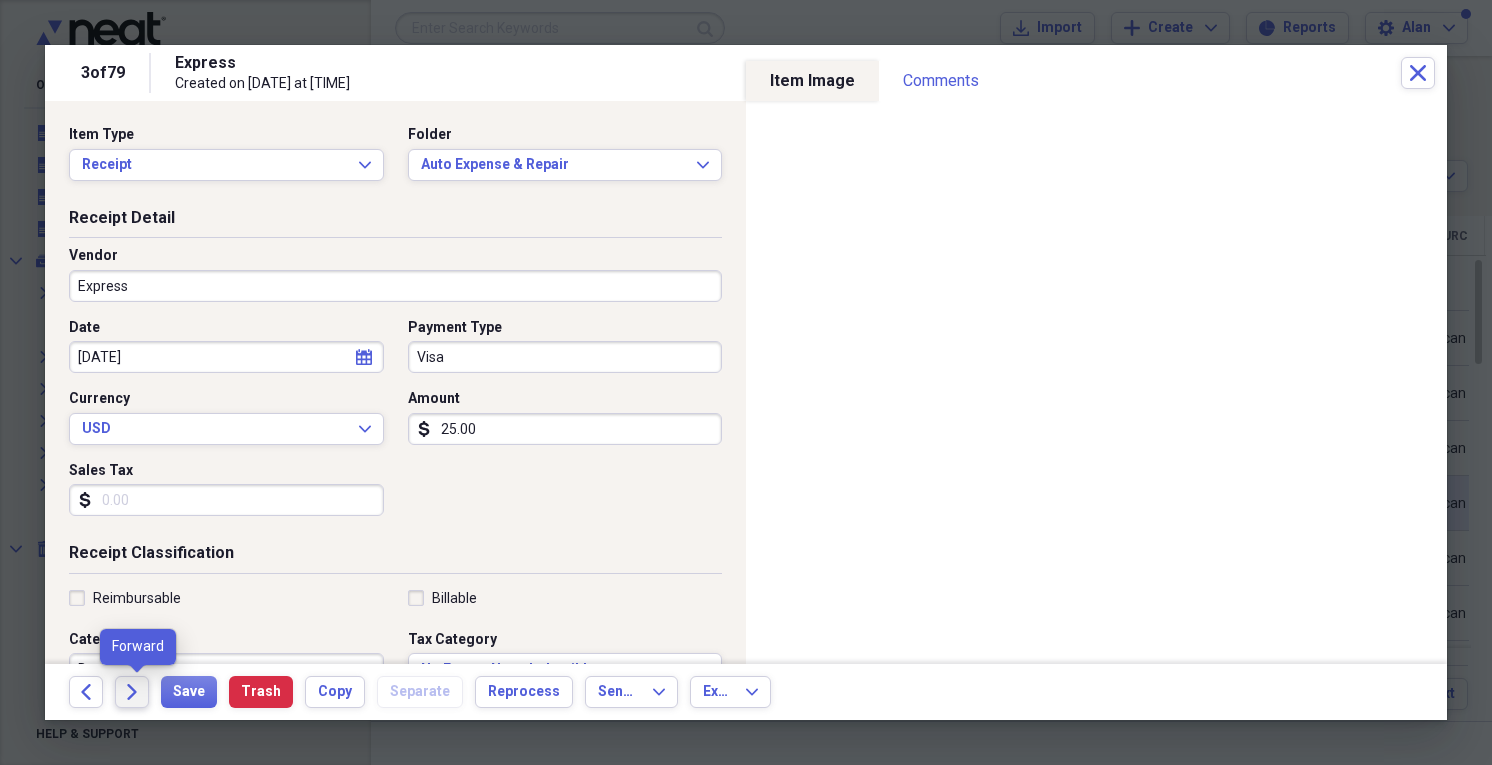 click on "Forward" 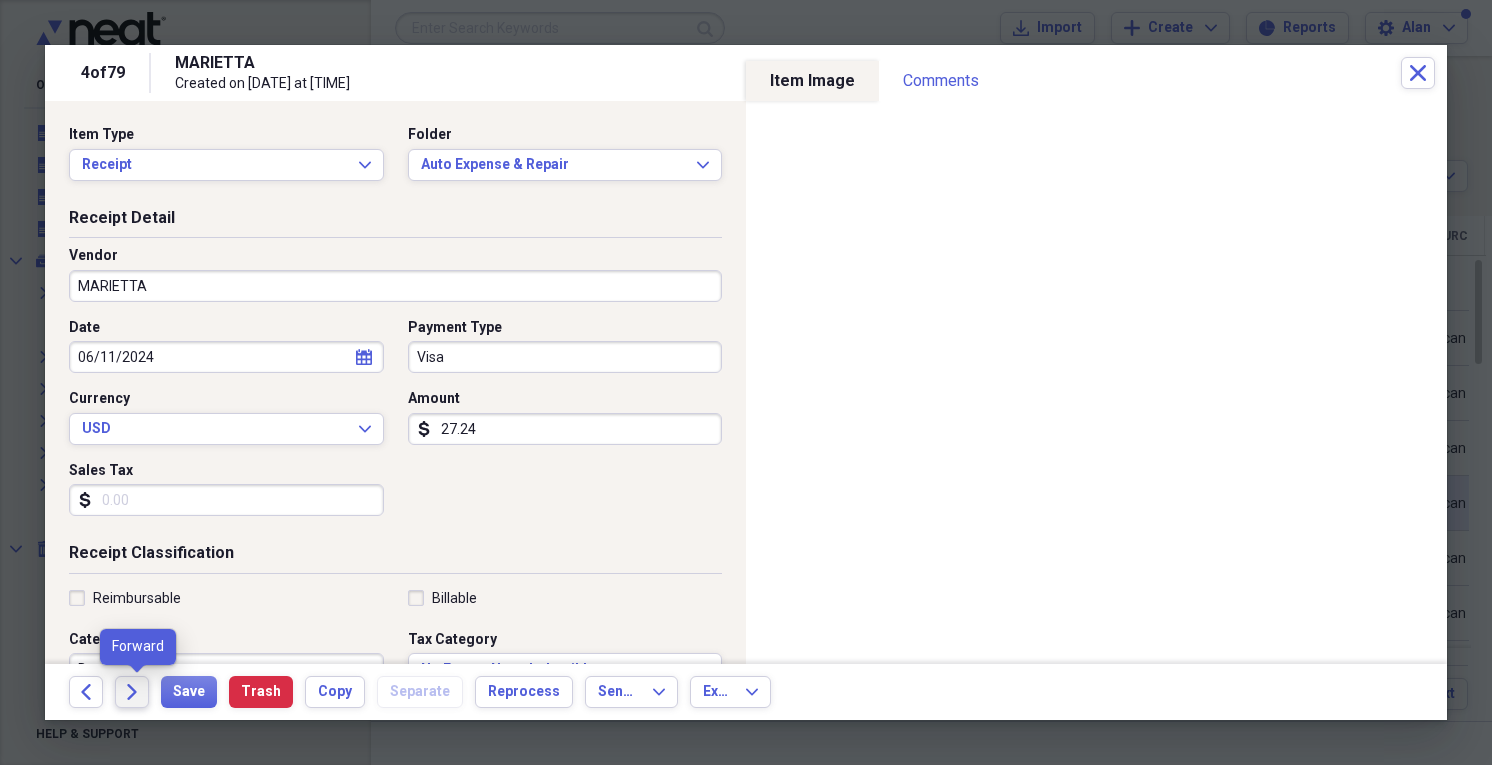 click on "Forward" 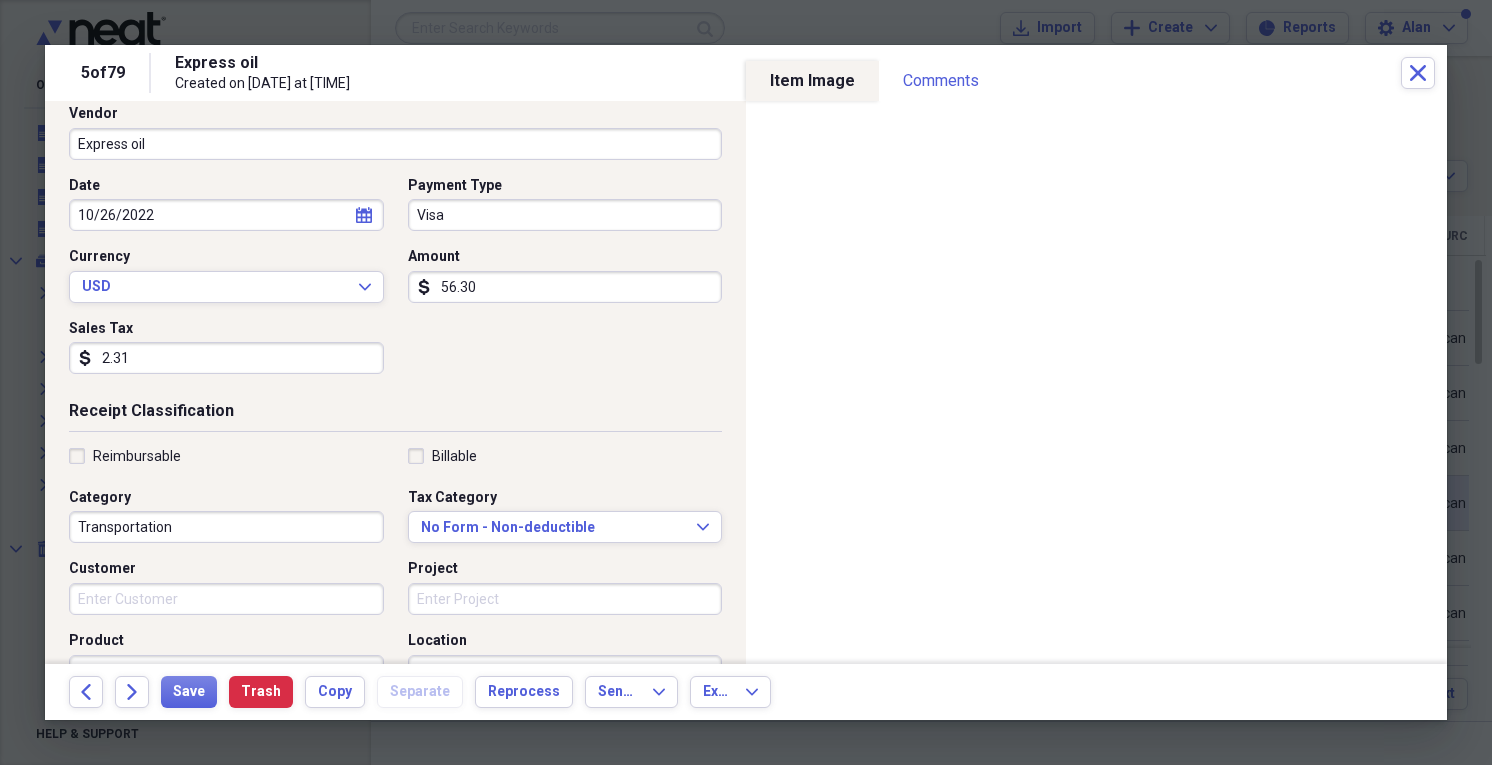 scroll, scrollTop: 160, scrollLeft: 0, axis: vertical 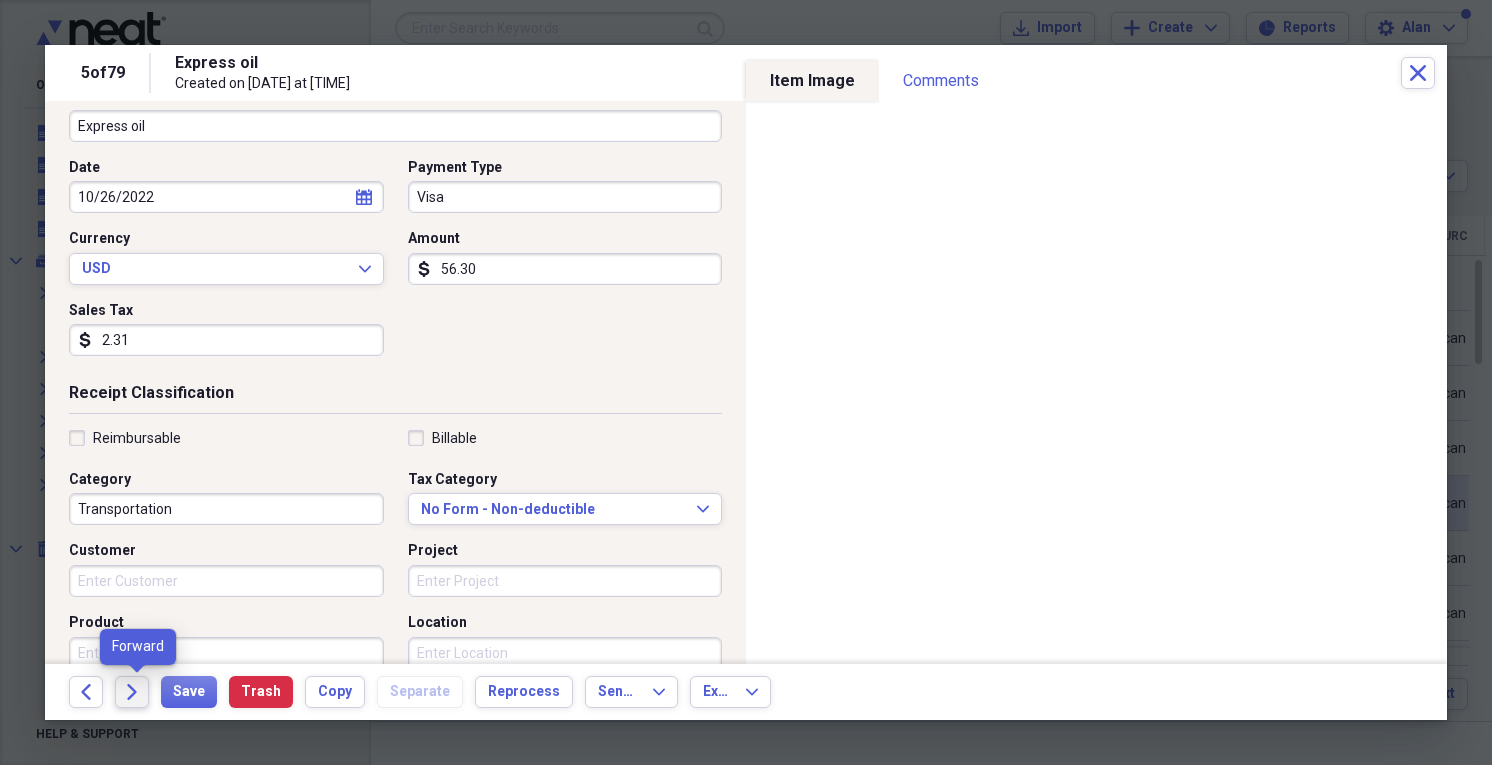 click on "Forward" at bounding box center (132, 692) 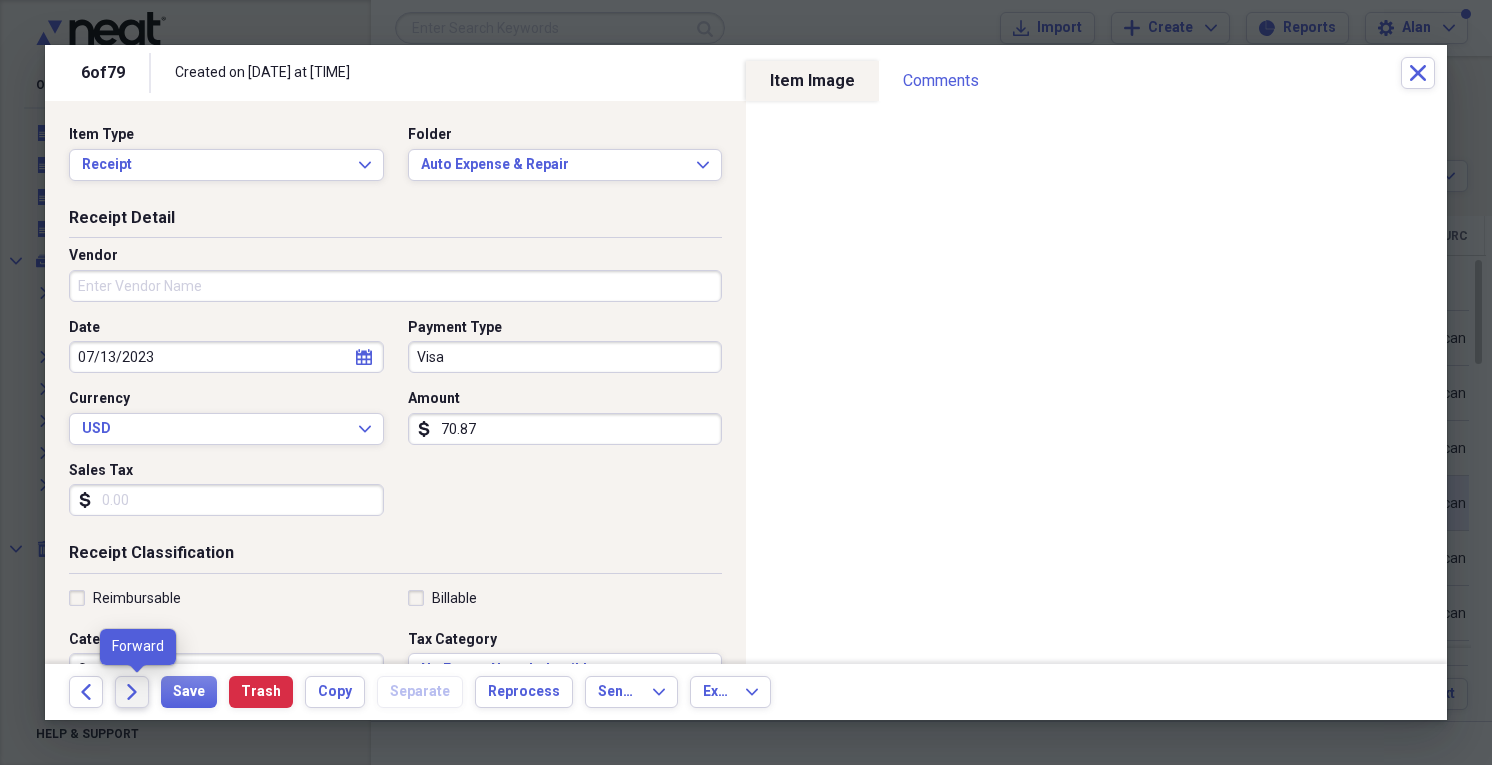 click 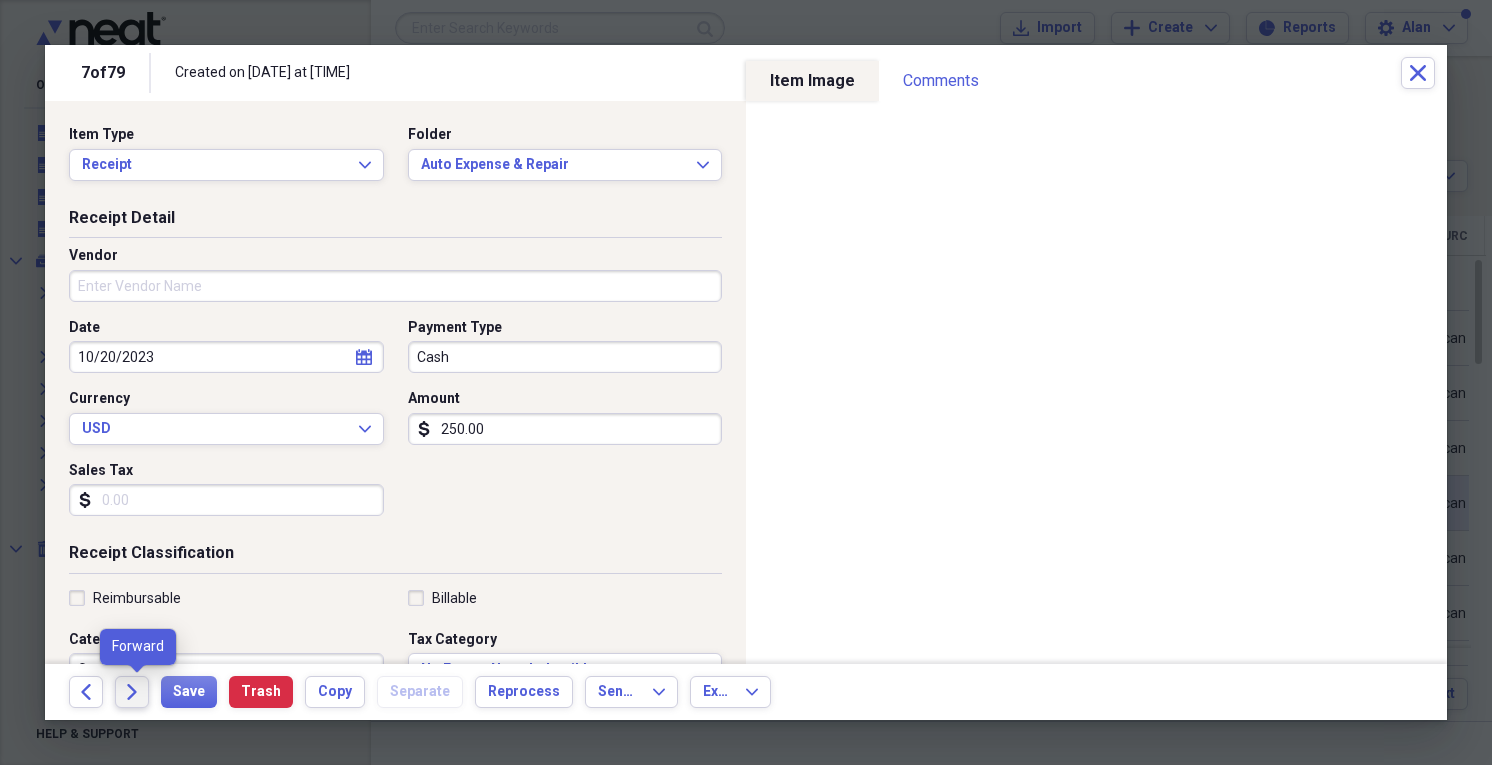 click on "Forward" at bounding box center [132, 692] 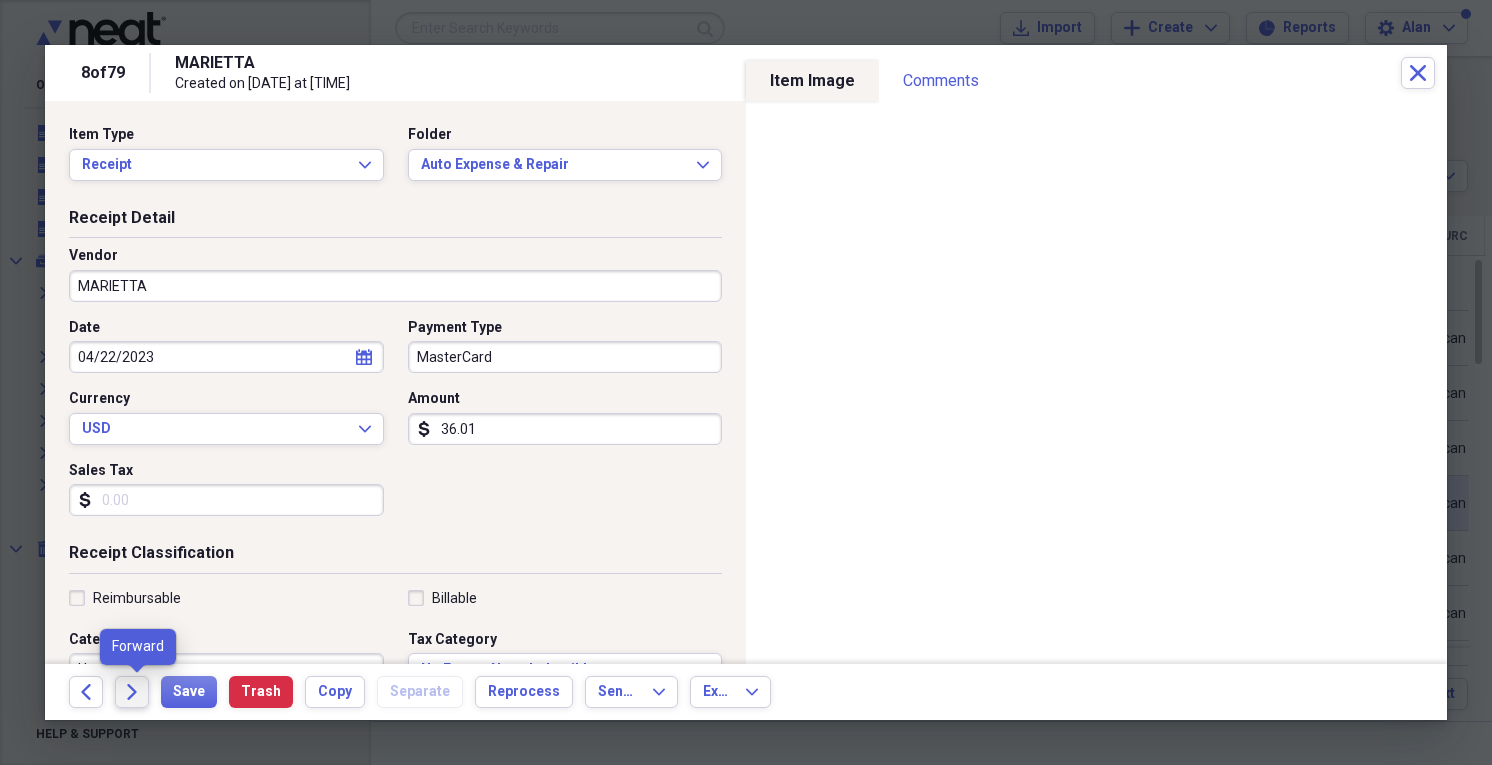 click on "Forward" at bounding box center (132, 692) 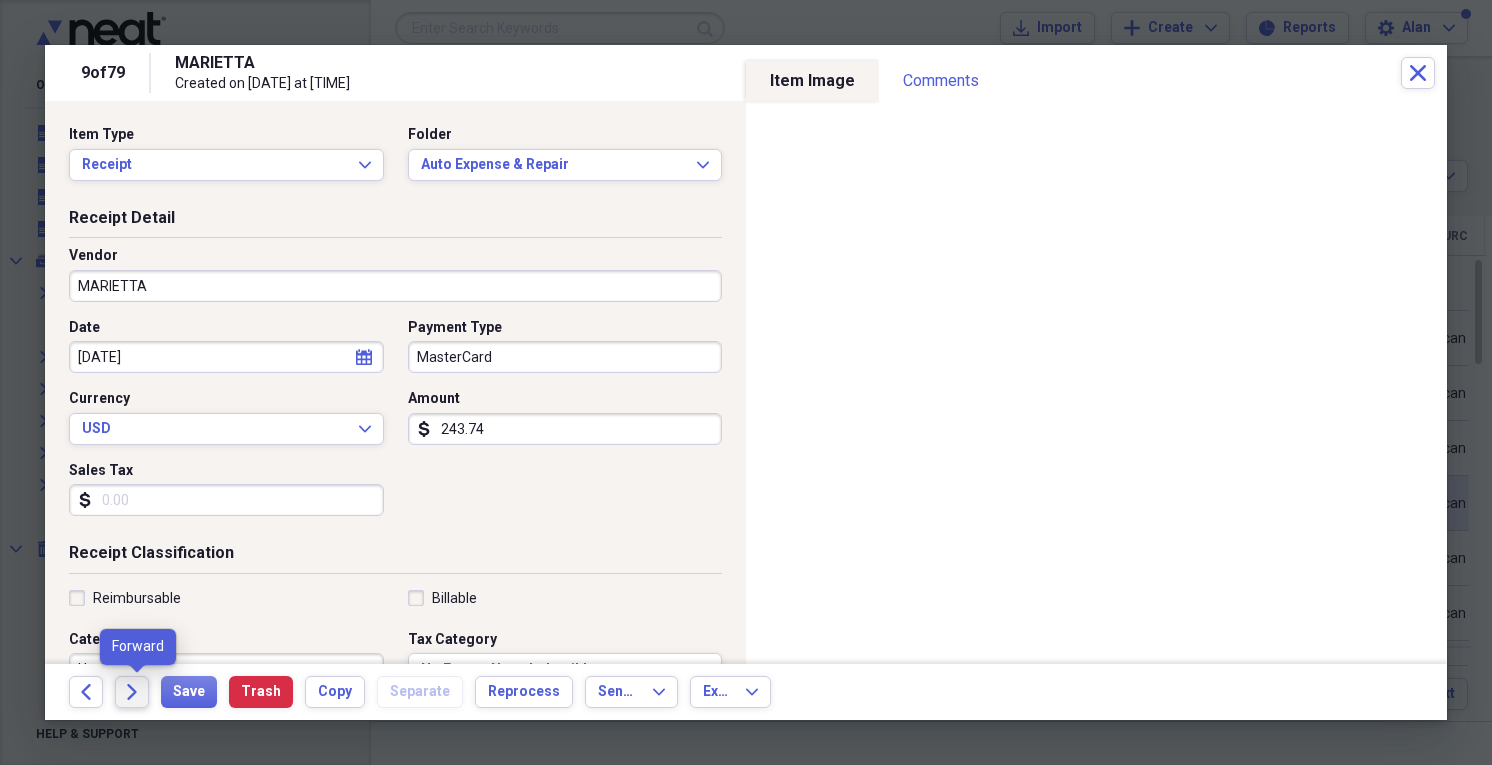click on "Forward" at bounding box center (132, 692) 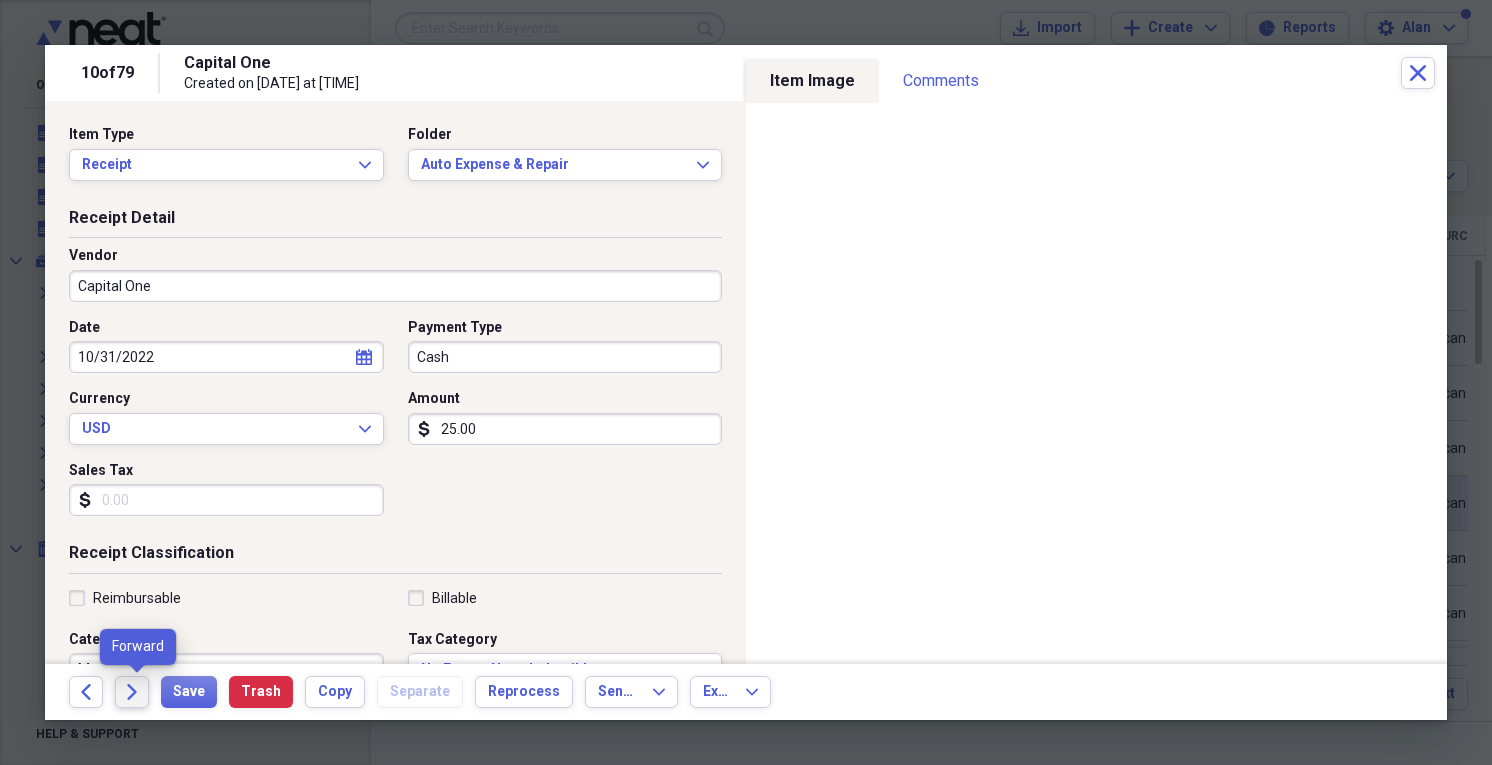 click on "Forward" at bounding box center (132, 692) 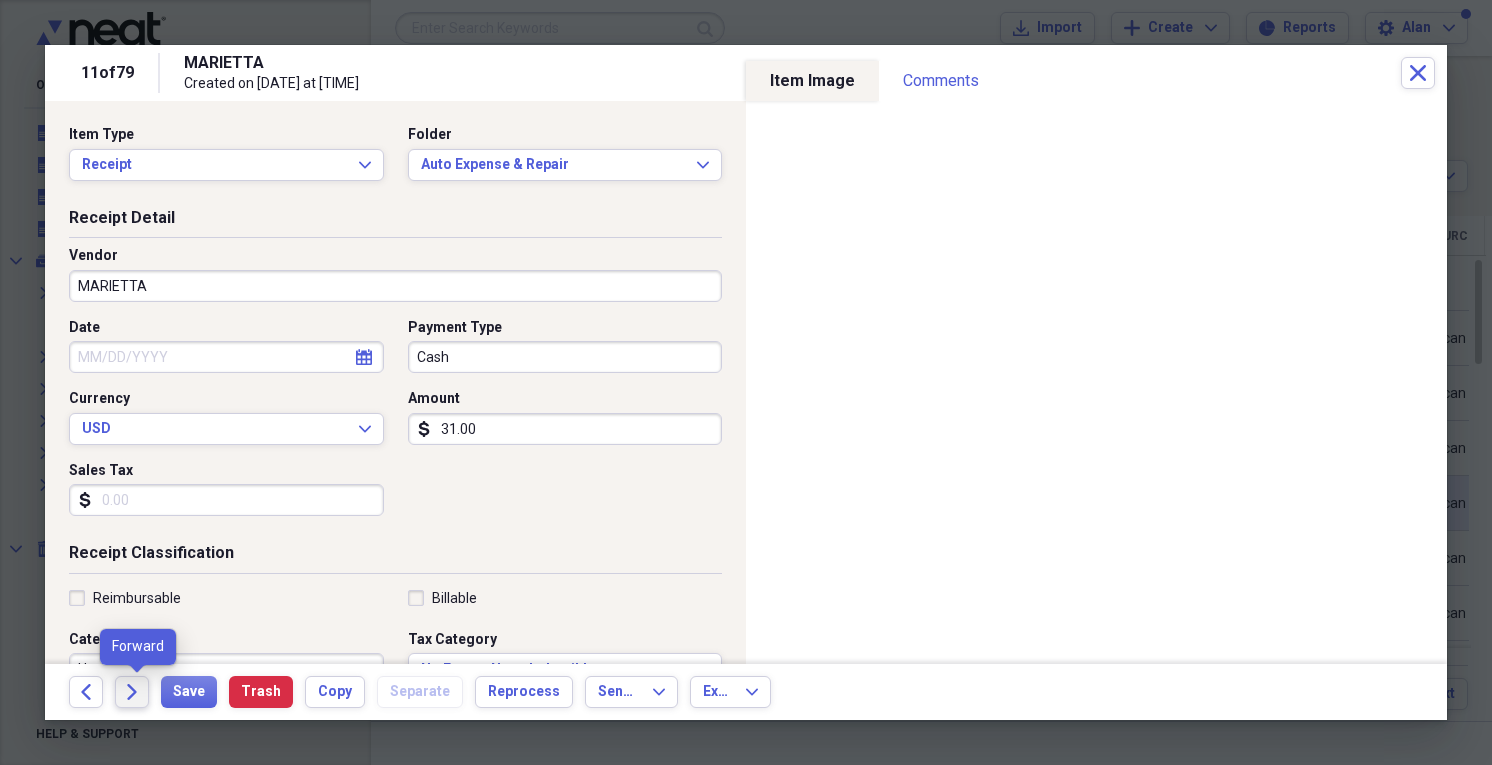 click on "Forward" at bounding box center [132, 692] 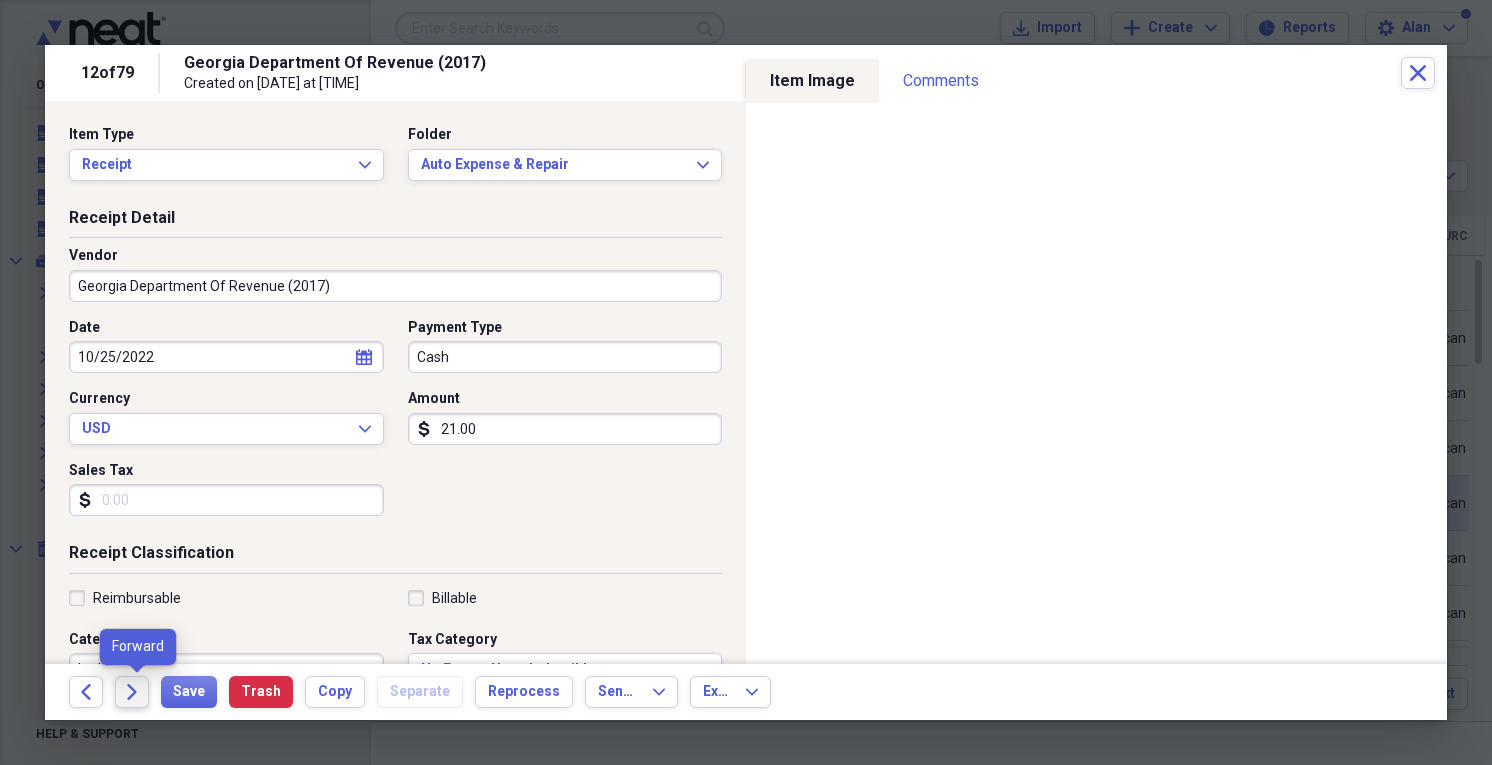 click on "Forward" at bounding box center [132, 692] 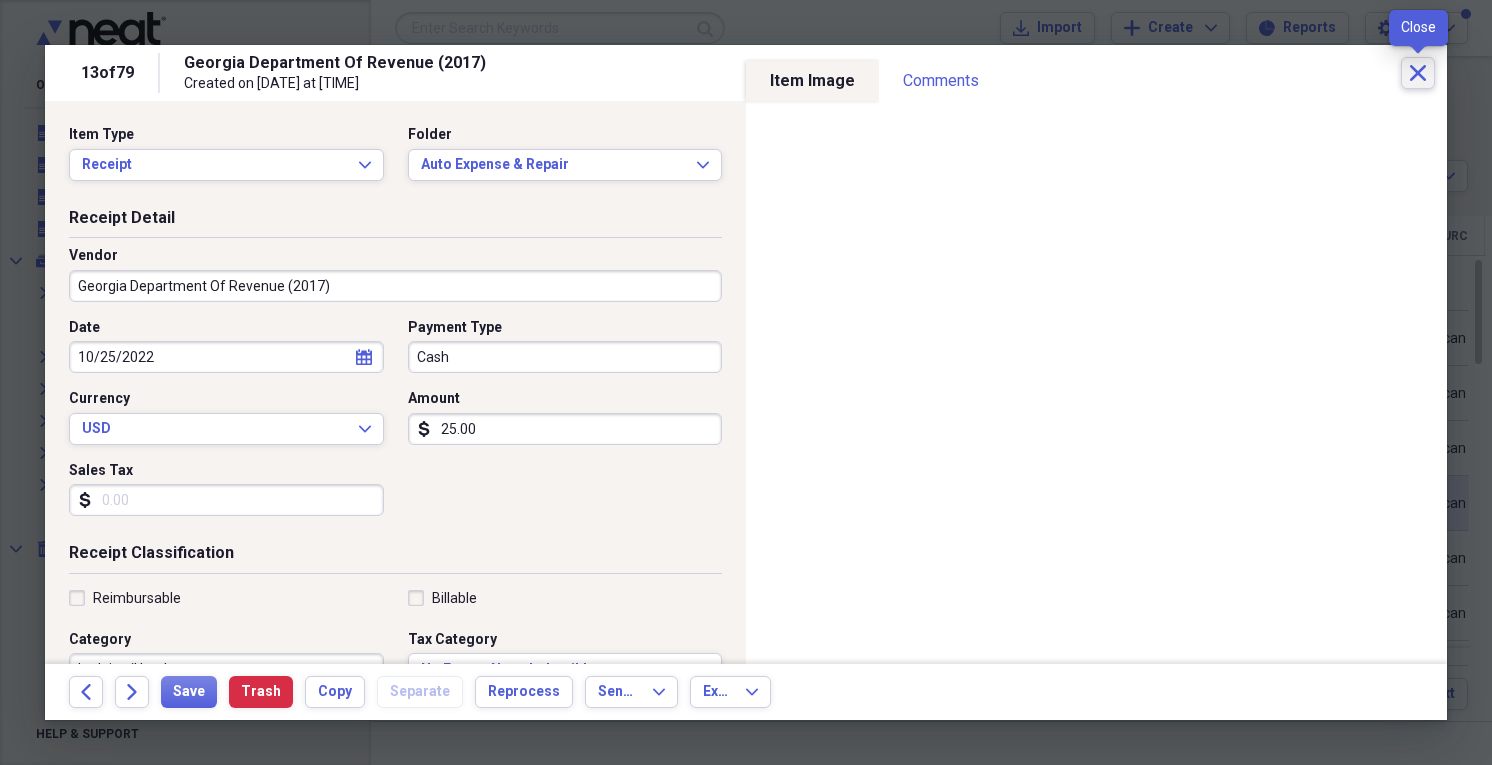 click 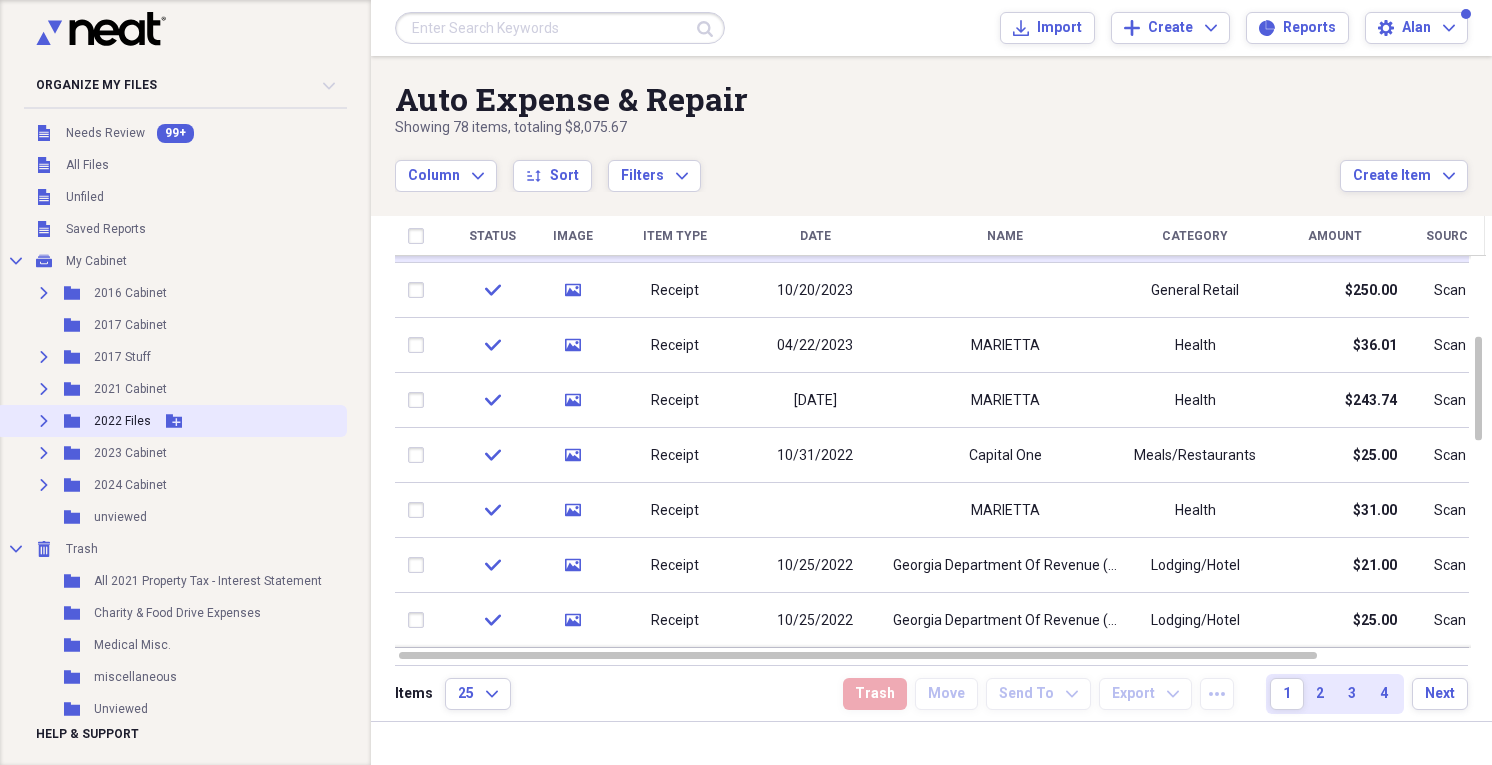 click on "Expand" at bounding box center [44, 421] 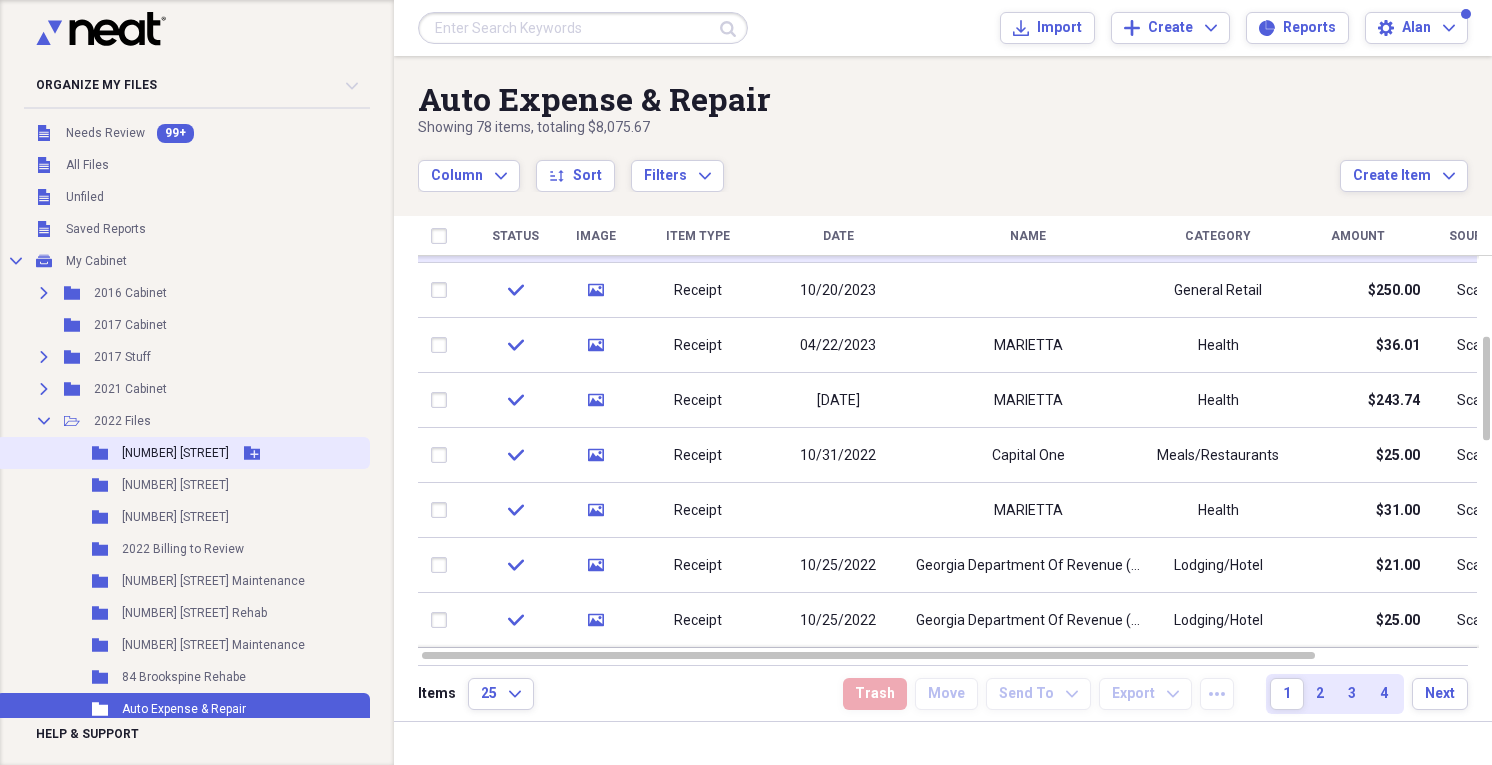 click on "Folder [NUMBER] [STREET] Add Folder" at bounding box center [183, 453] 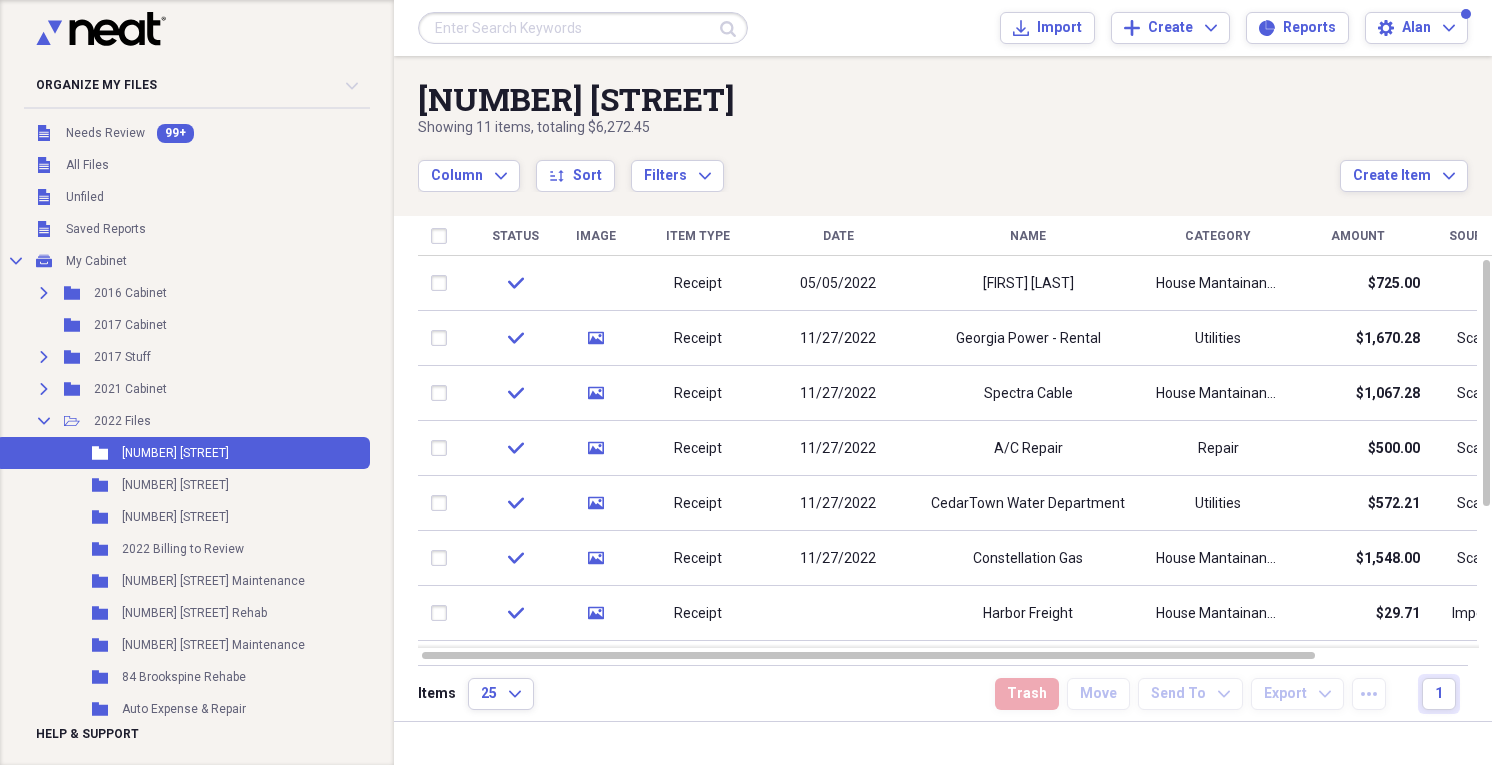 click on "Amount" at bounding box center (1358, 236) 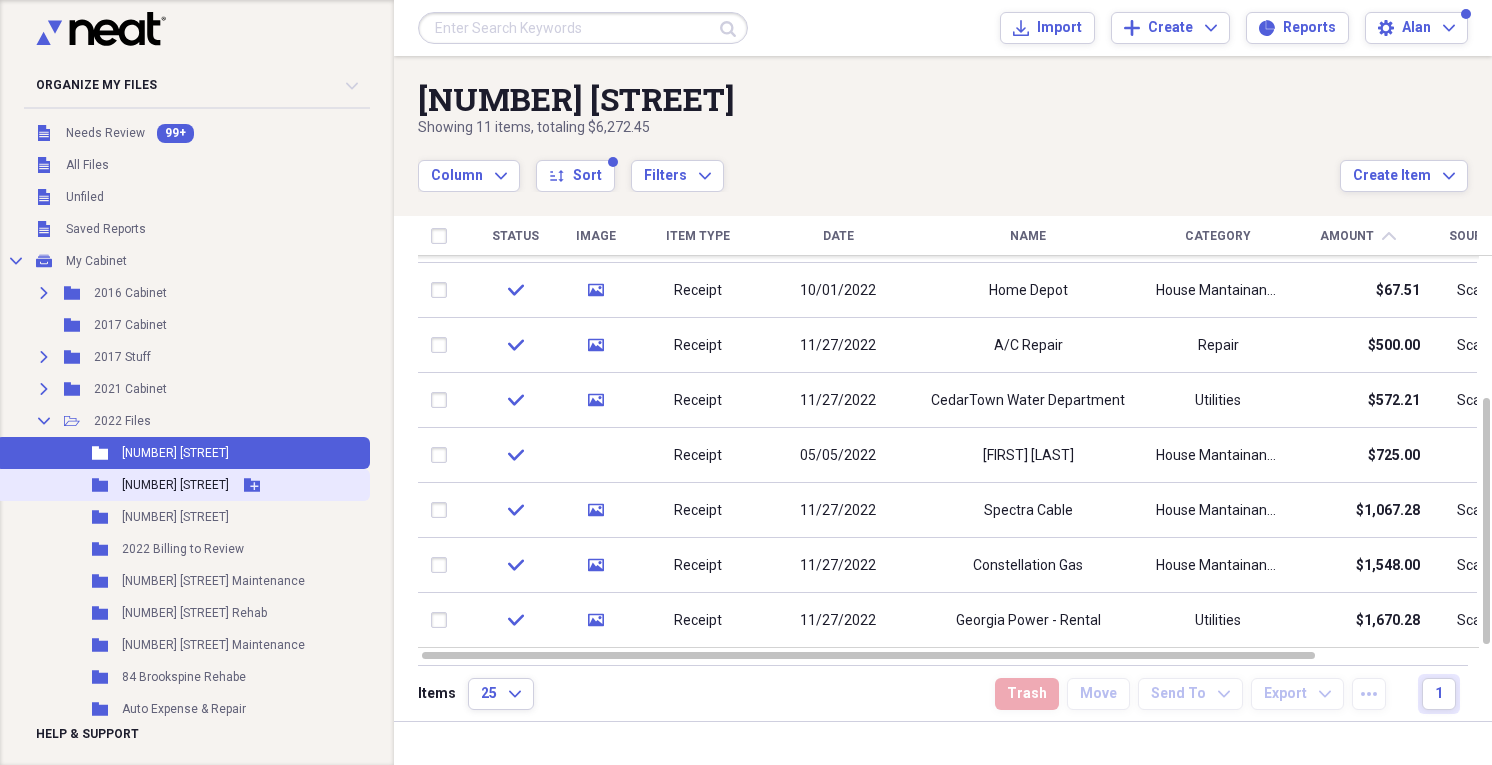 click on "[NUMBER] [STREET]" at bounding box center [175, 485] 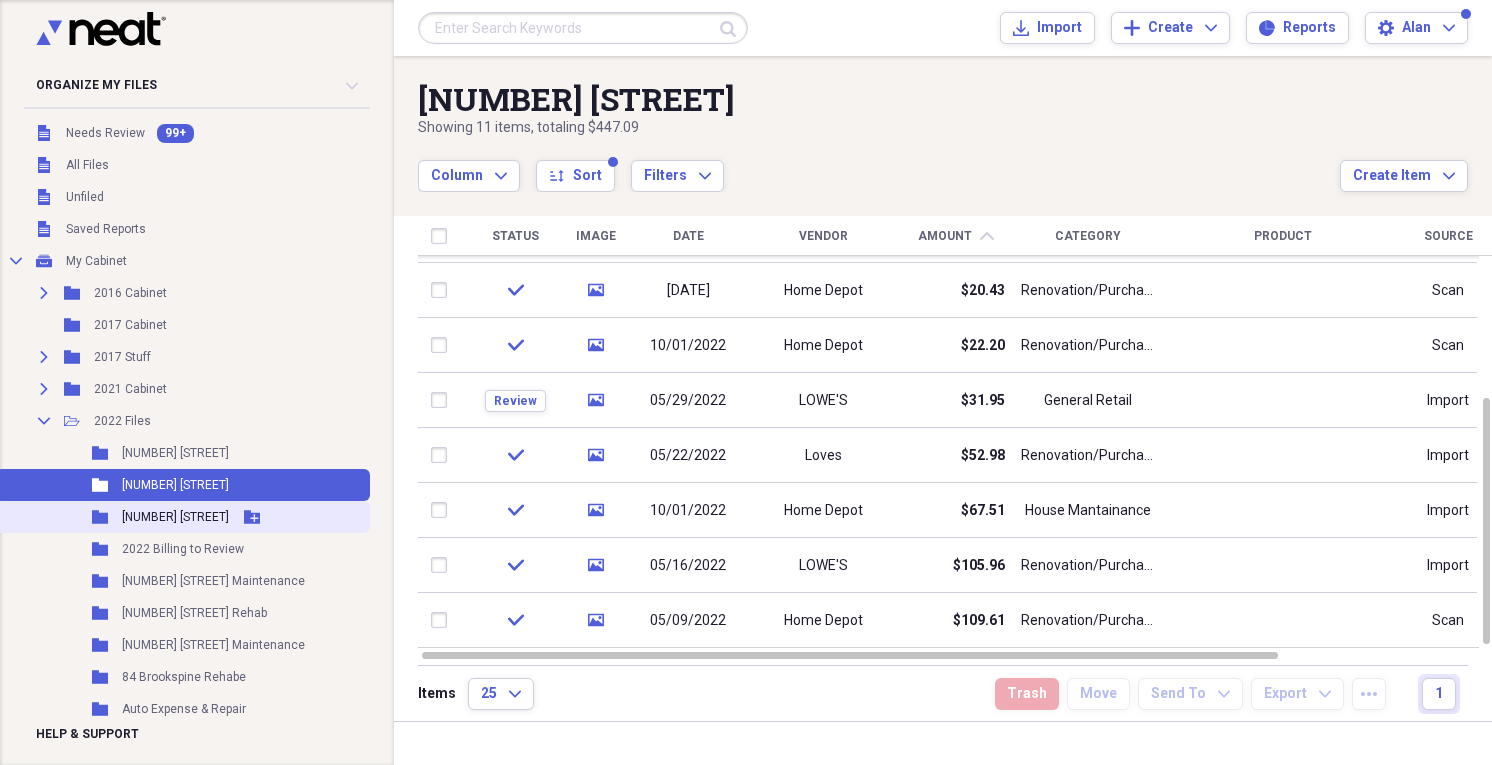 click on "Folder [NUMBER] [STREET] Maintenance Add Folder" at bounding box center (183, 517) 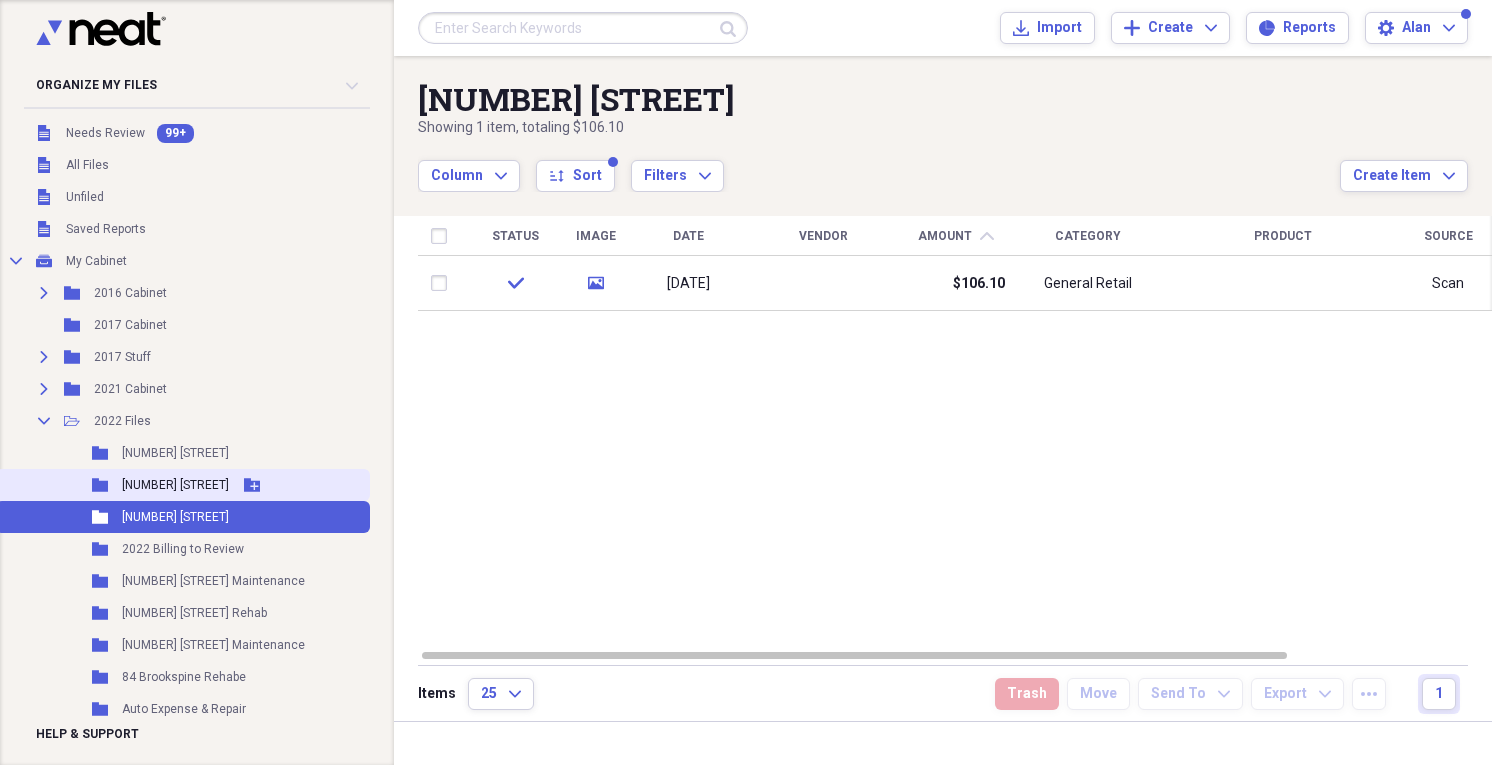 click on "[NUMBER] [STREET]" at bounding box center [175, 485] 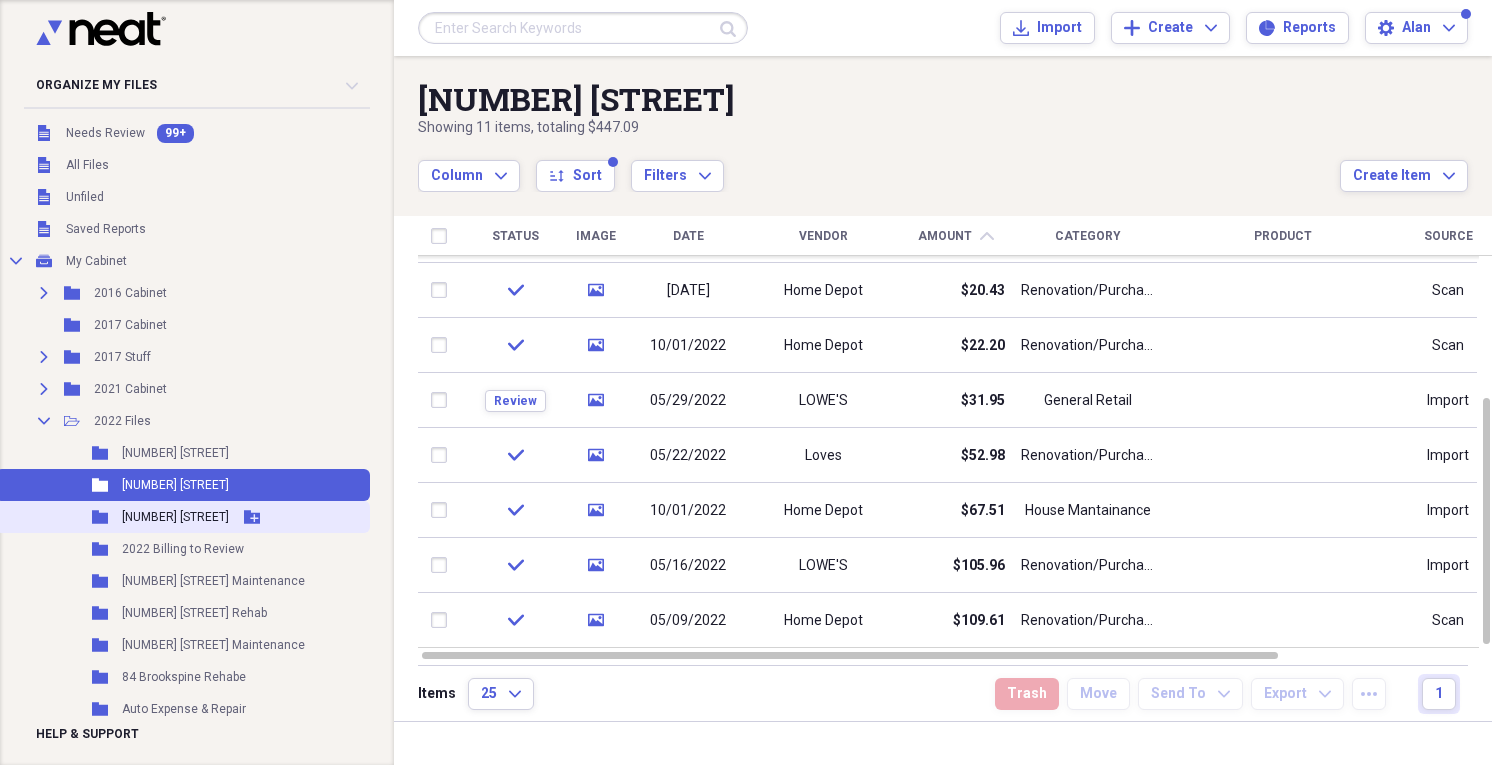 click on "Folder [NUMBER] [STREET] Maintenance Add Folder" at bounding box center [183, 517] 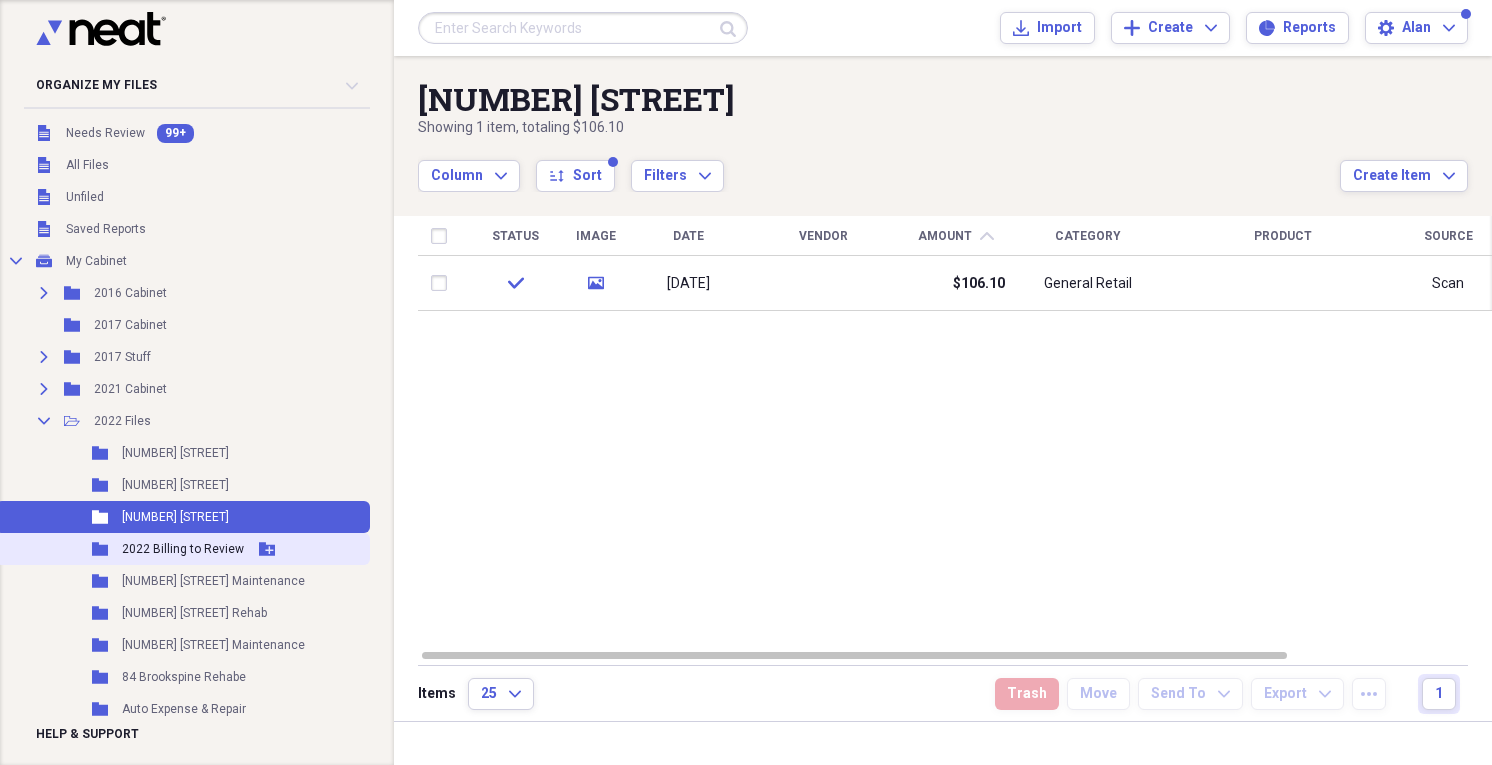 click on "2022 Billing to Review" at bounding box center (183, 549) 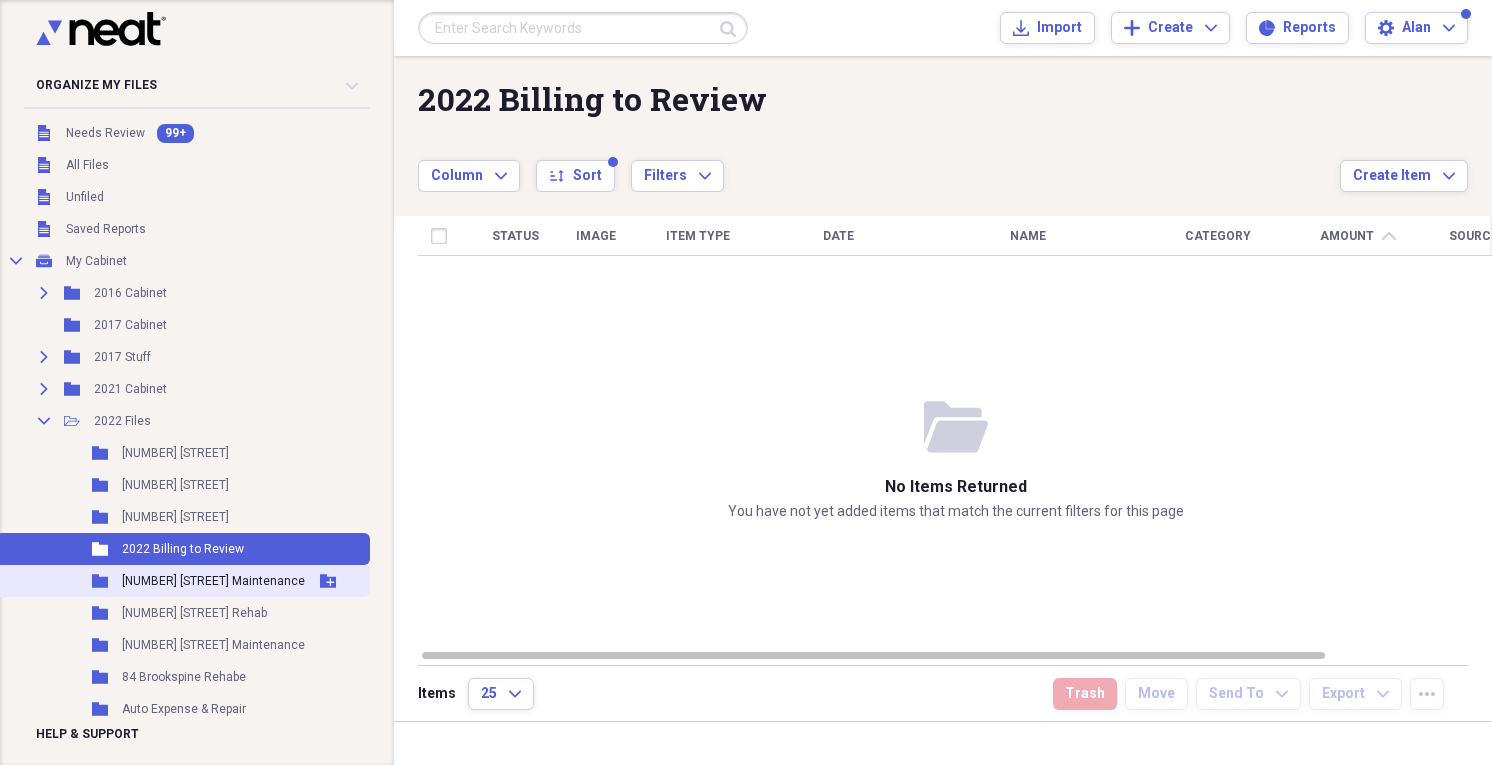 click on "[NUMBER] [STREET] Maintenance" at bounding box center [213, 581] 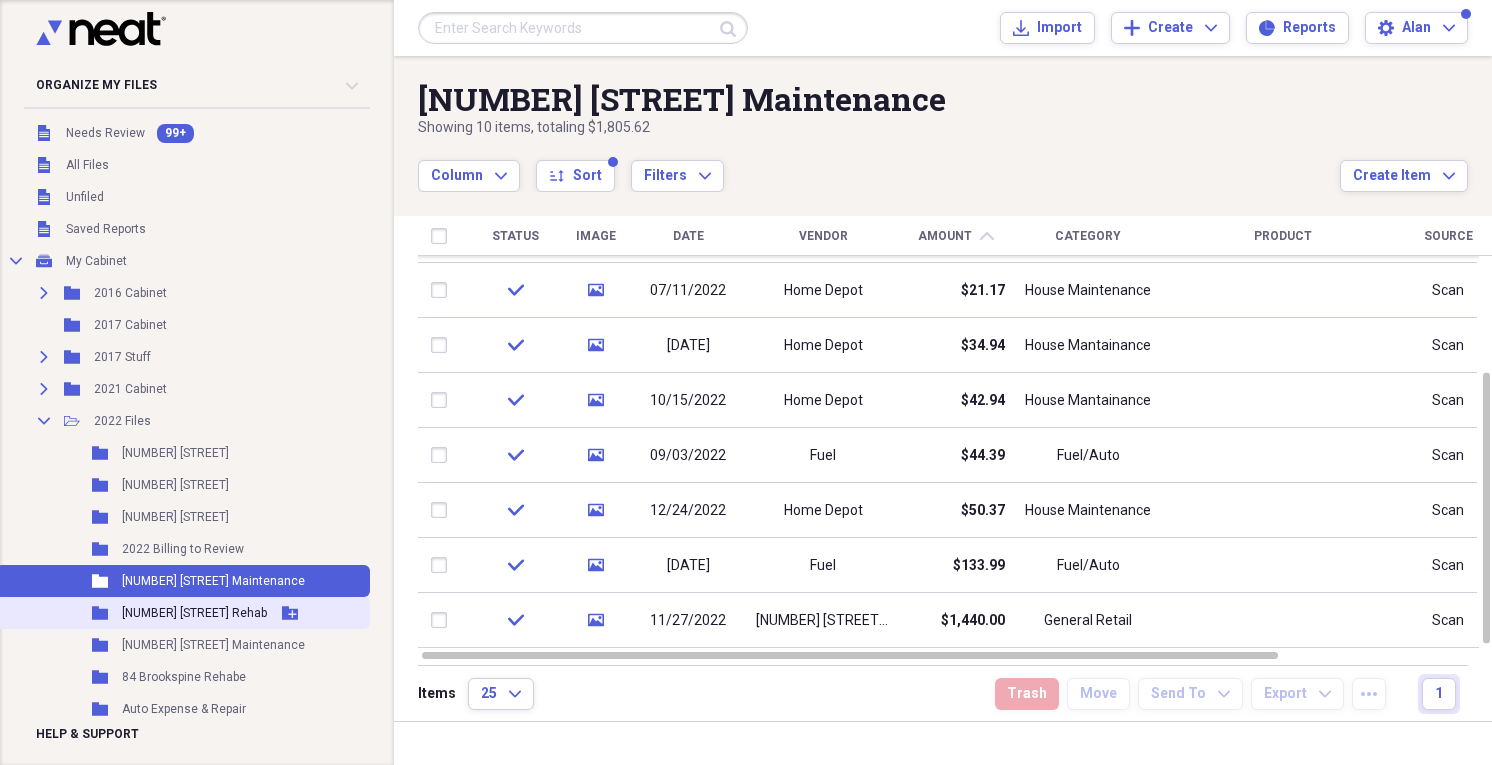 click on "[NUMBER] [STREET] Rehab" at bounding box center [194, 613] 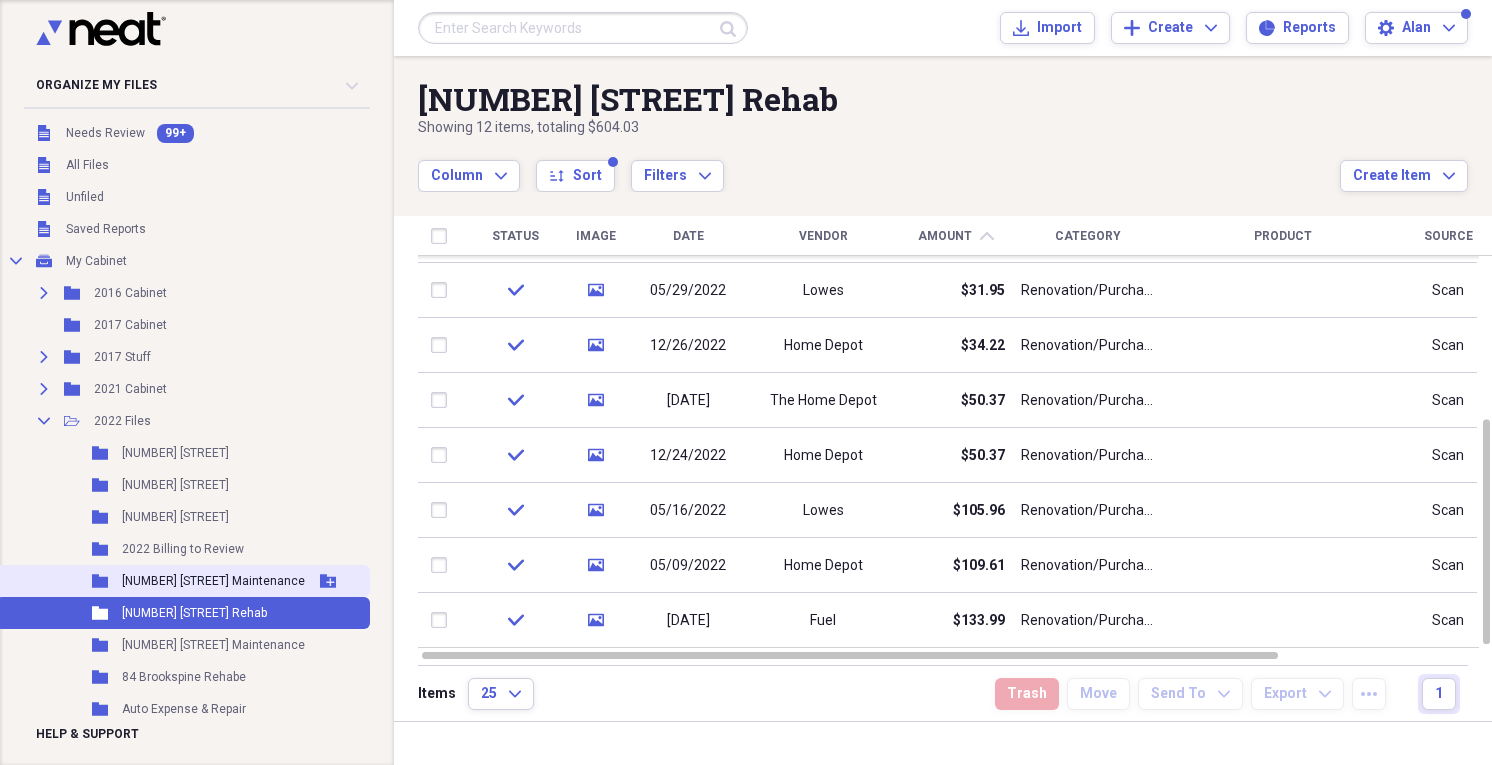 click on "[NUMBER] [STREET] Maintenance" at bounding box center (213, 581) 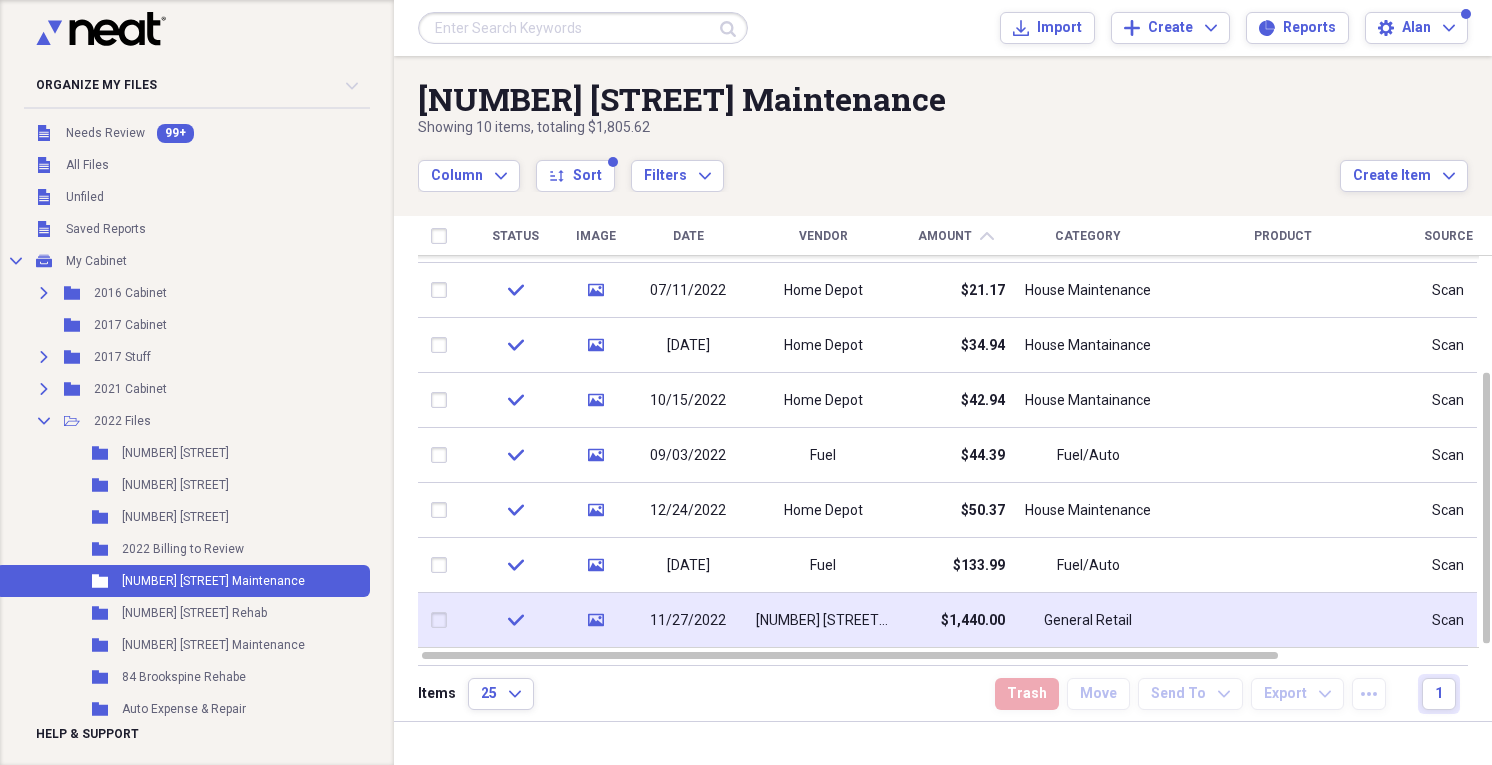 click at bounding box center (443, 620) 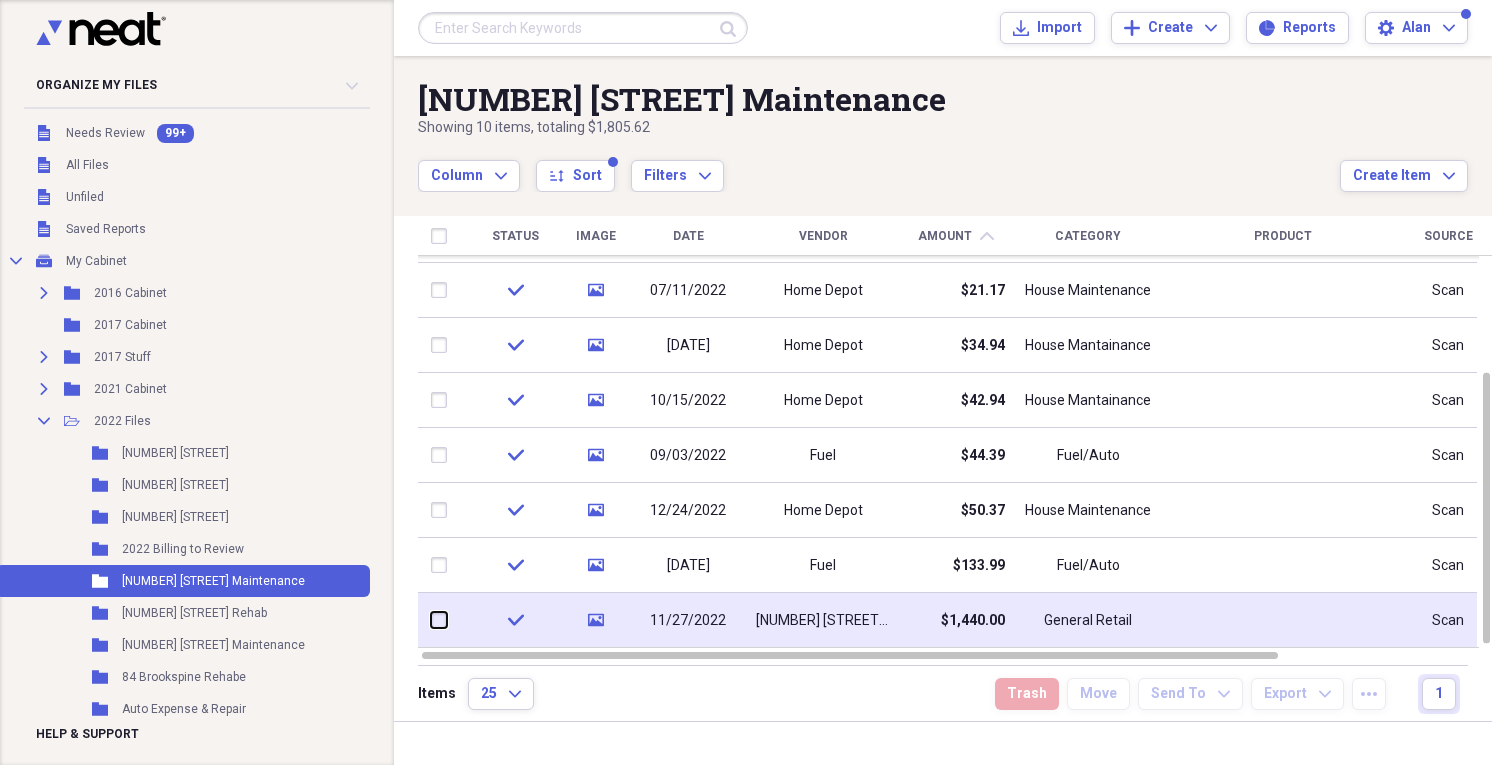 click at bounding box center (431, 620) 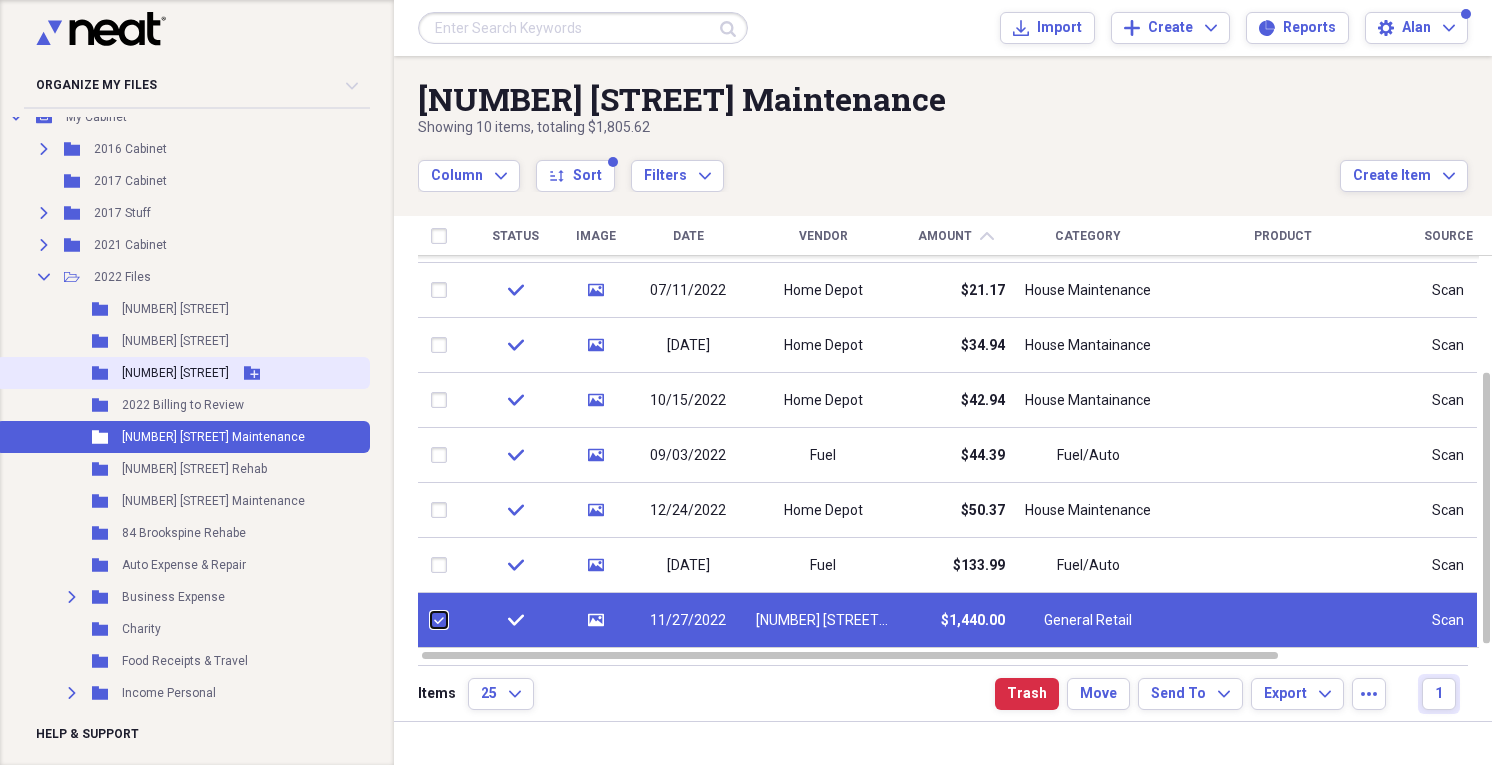 scroll, scrollTop: 160, scrollLeft: 0, axis: vertical 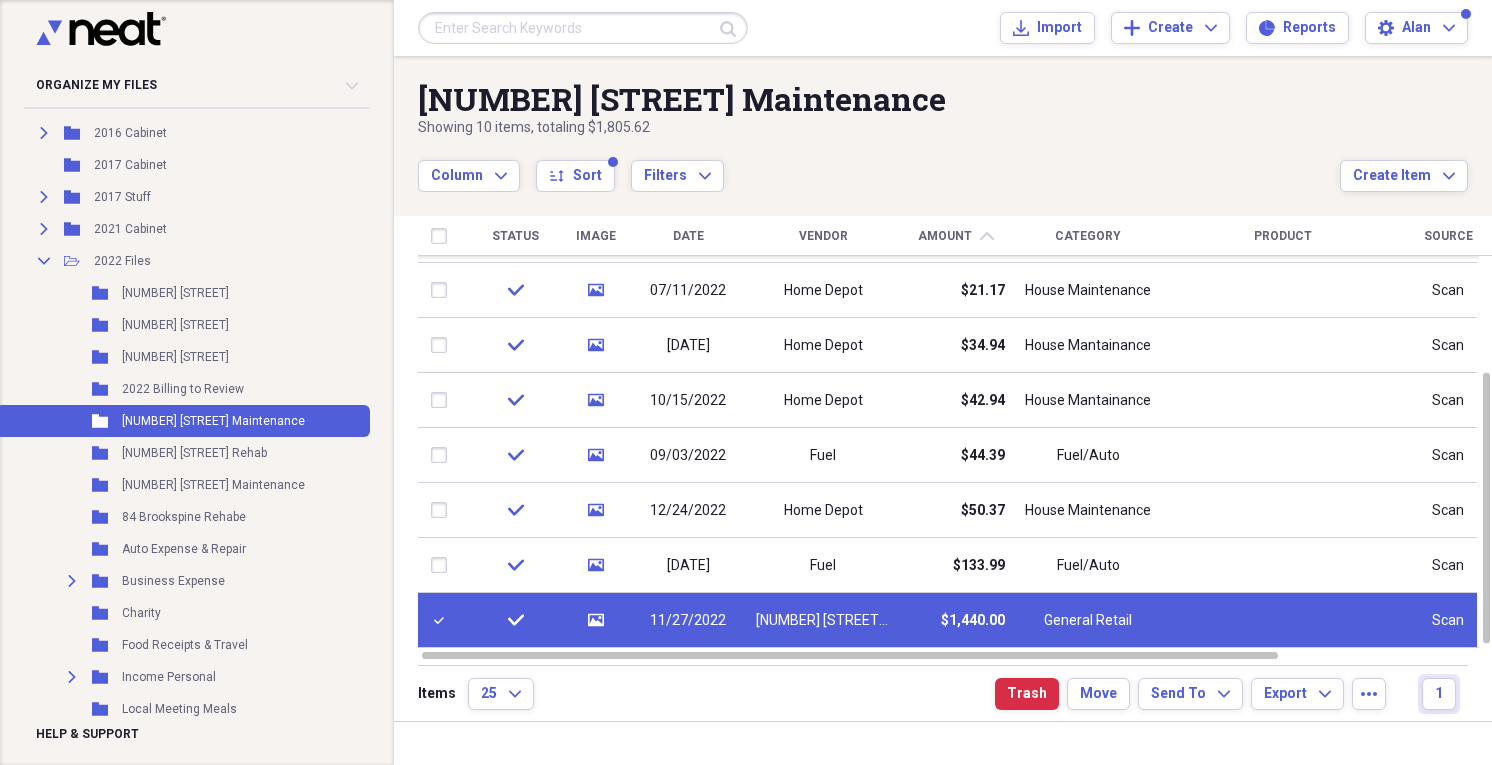 click at bounding box center (443, 620) 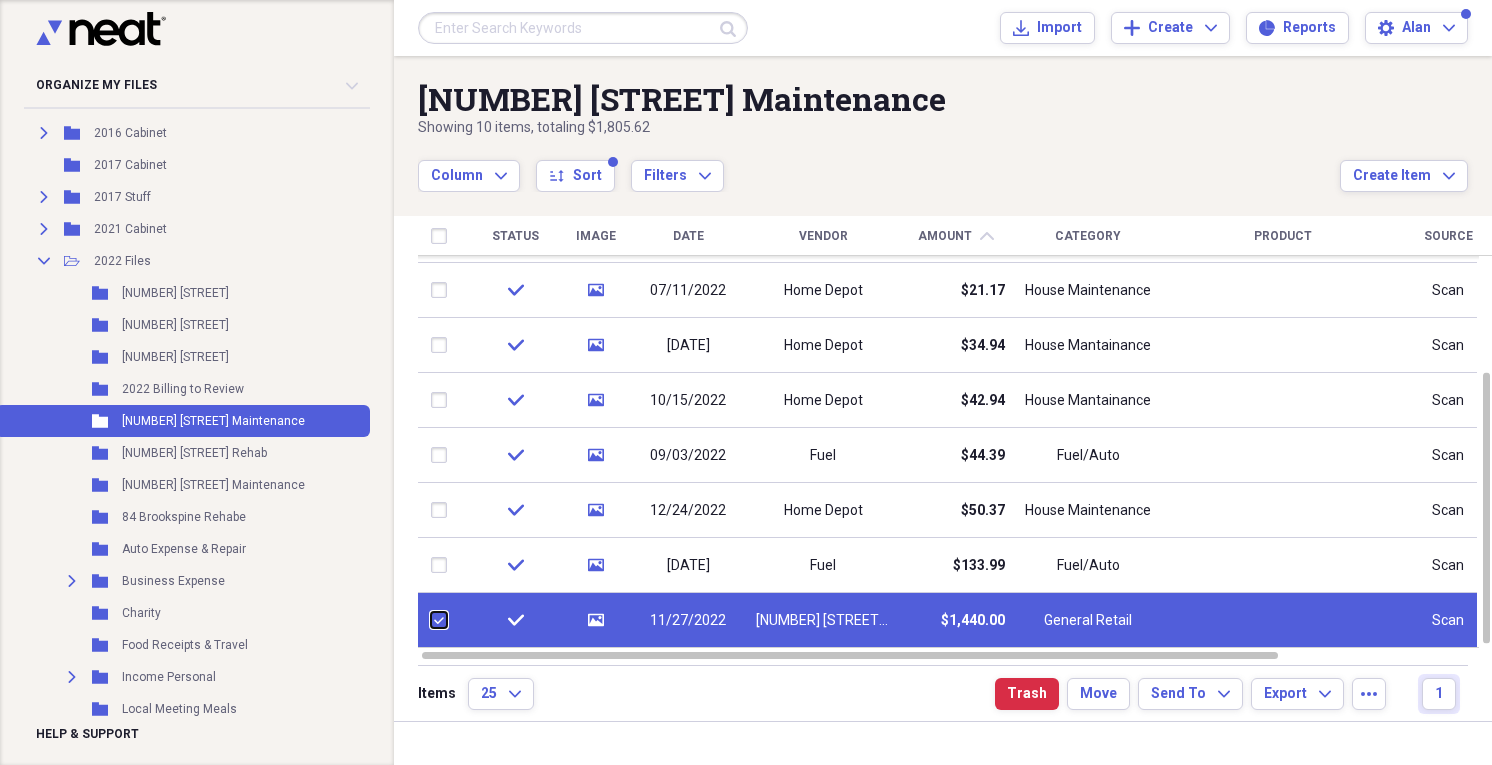 click at bounding box center [431, 620] 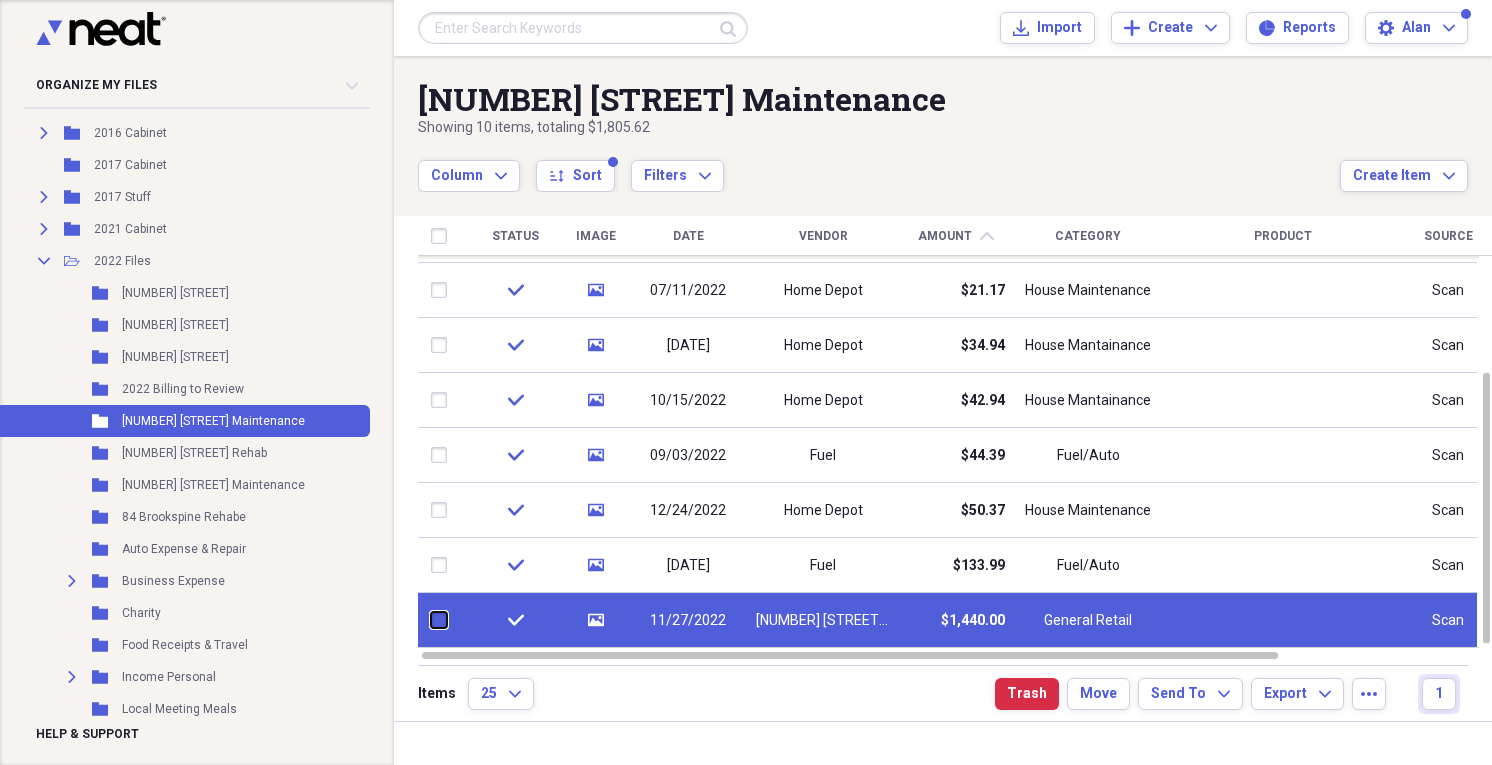 checkbox on "false" 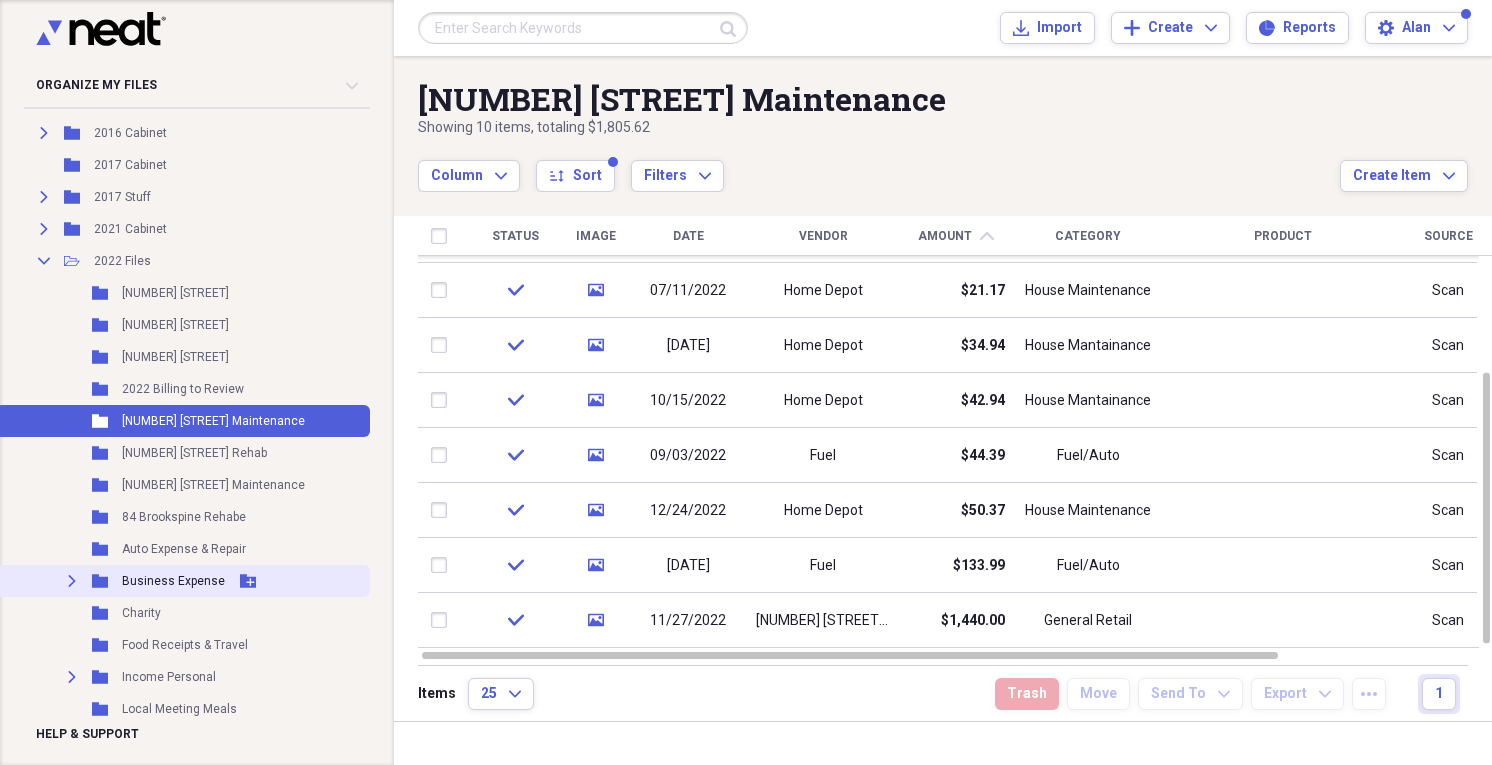 click on "Expand Folder Business Expense Add Folder" at bounding box center (183, 581) 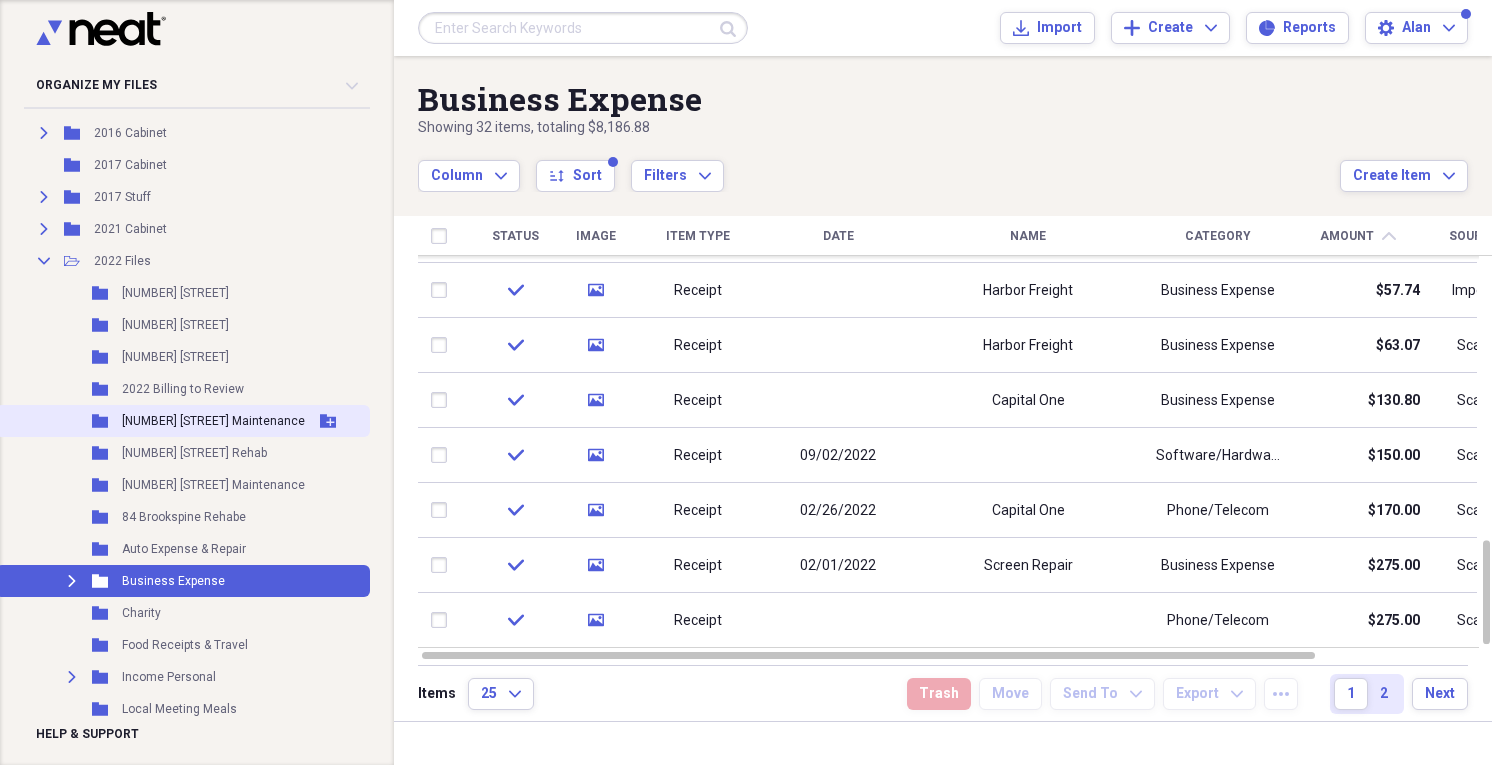 click on "[NUMBER] [STREET] Maintenance" at bounding box center (213, 421) 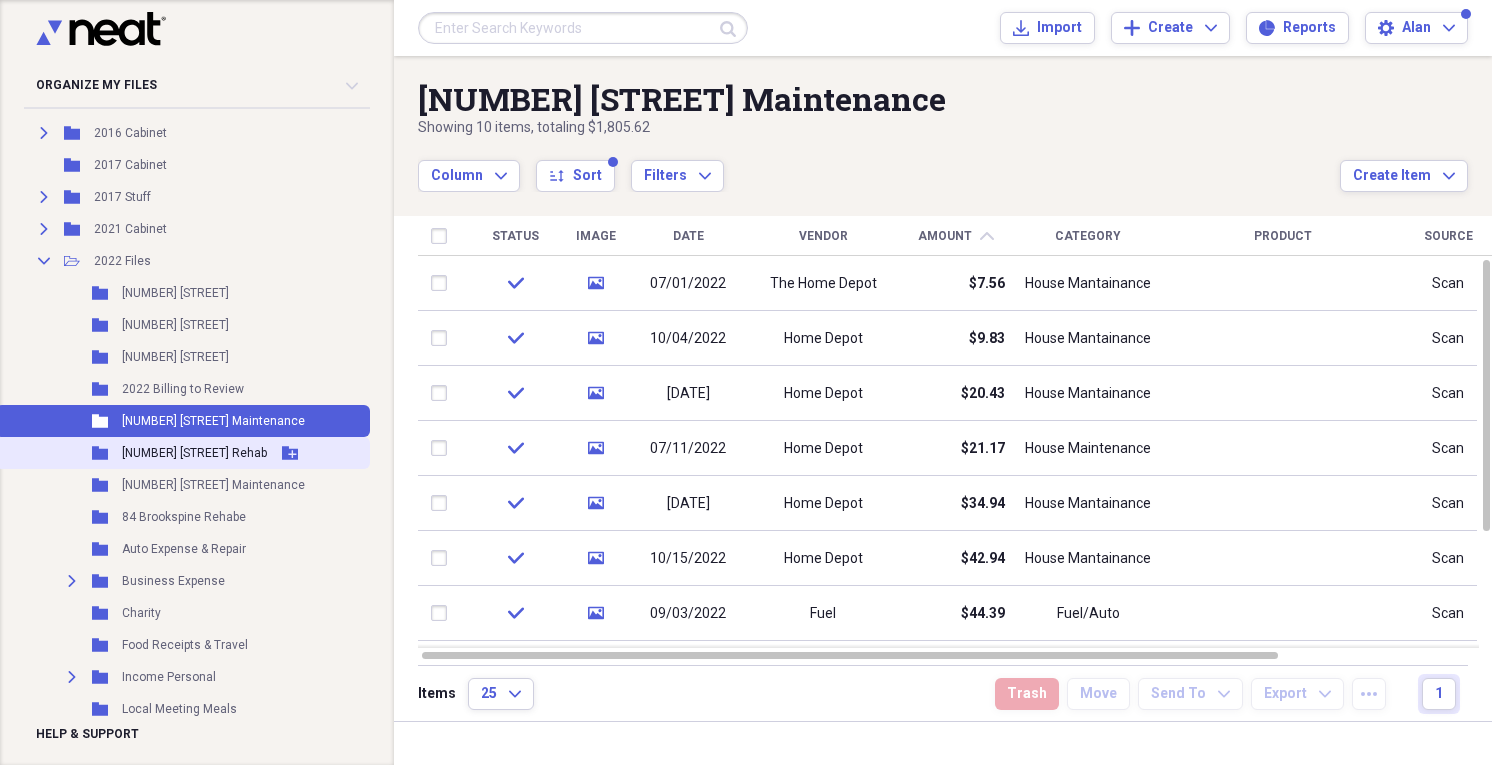 click on "[NUMBER] [STREET] Rehab" at bounding box center (194, 453) 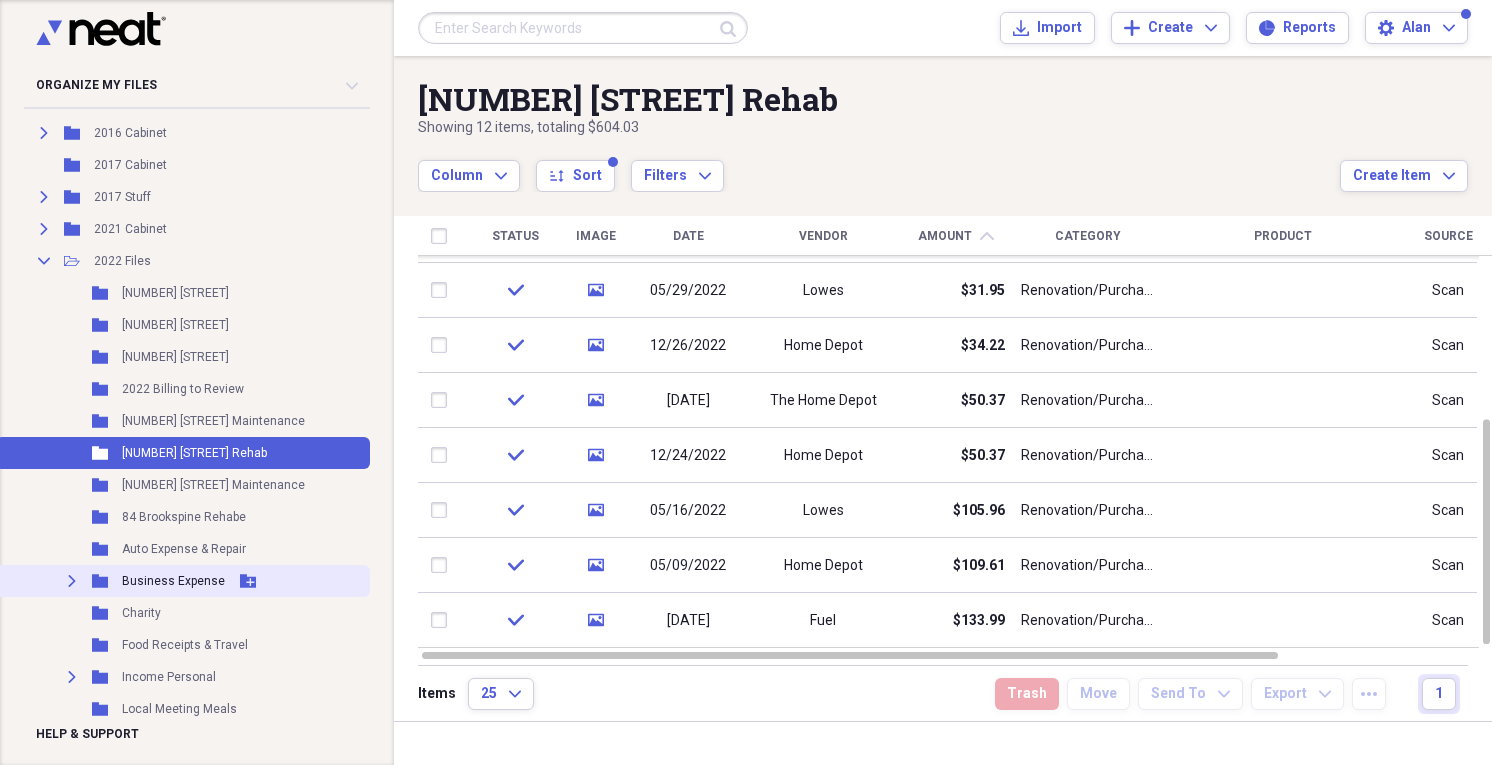 click on "Business Expense" at bounding box center [173, 581] 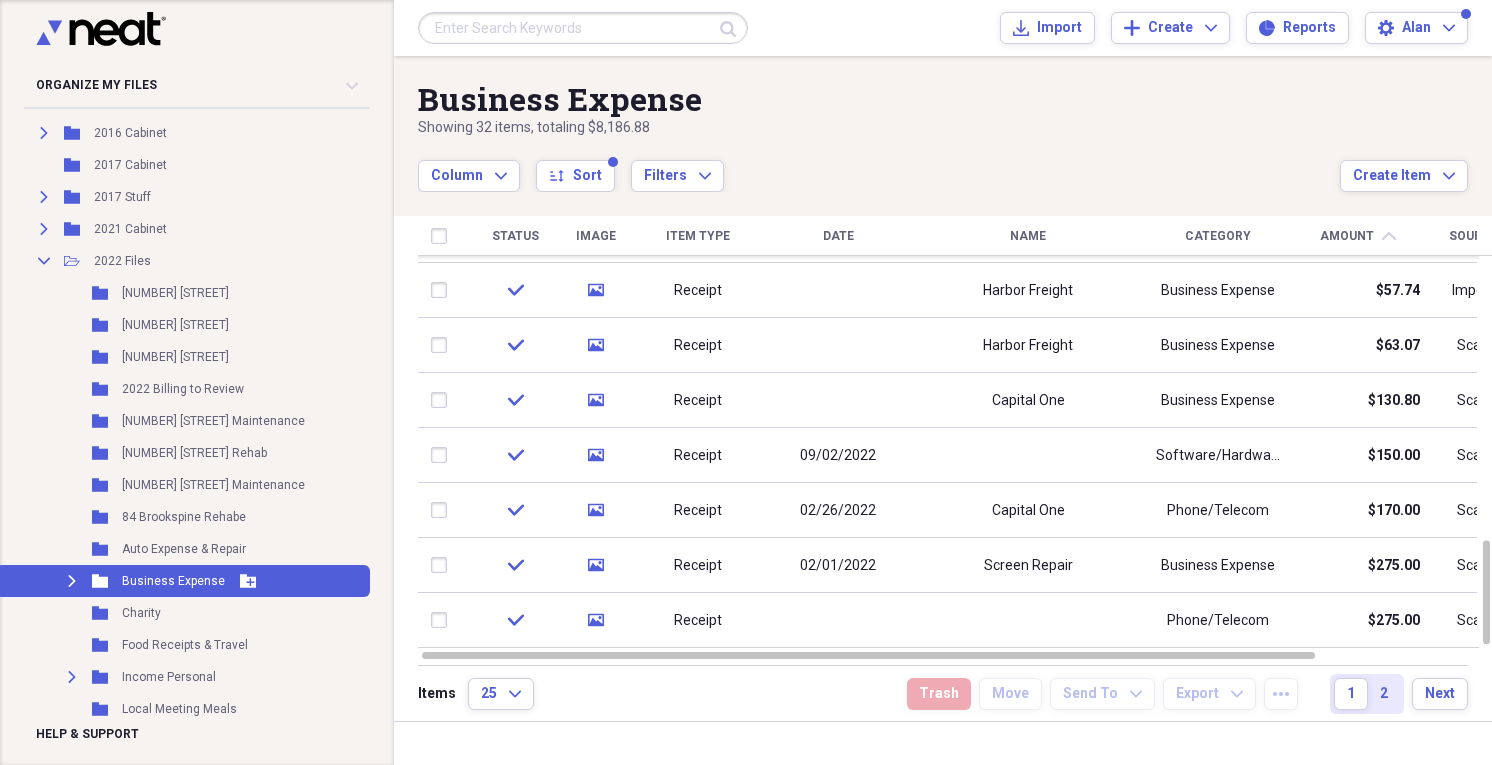 click on "Expand" 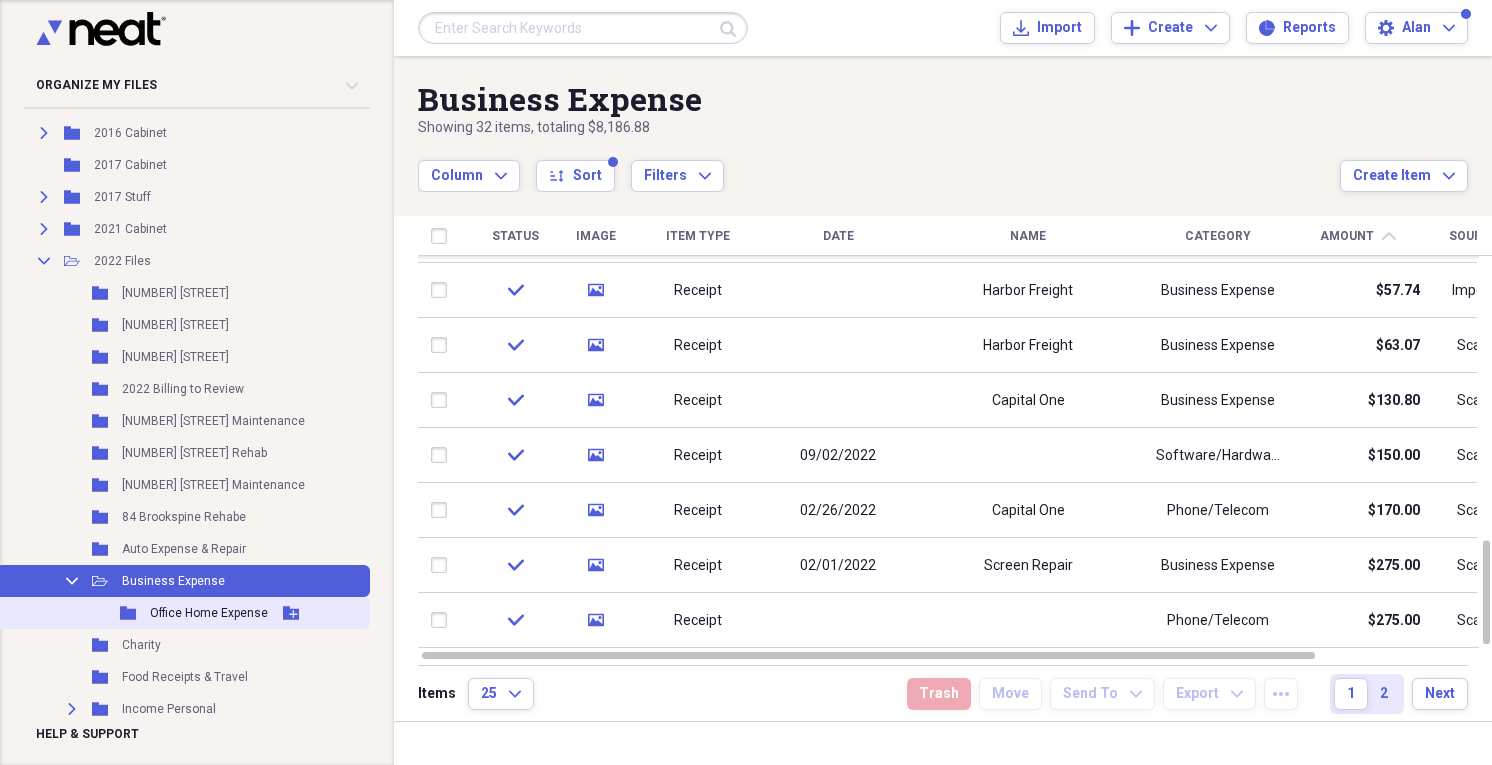 click on "Office Home Expense" at bounding box center [209, 613] 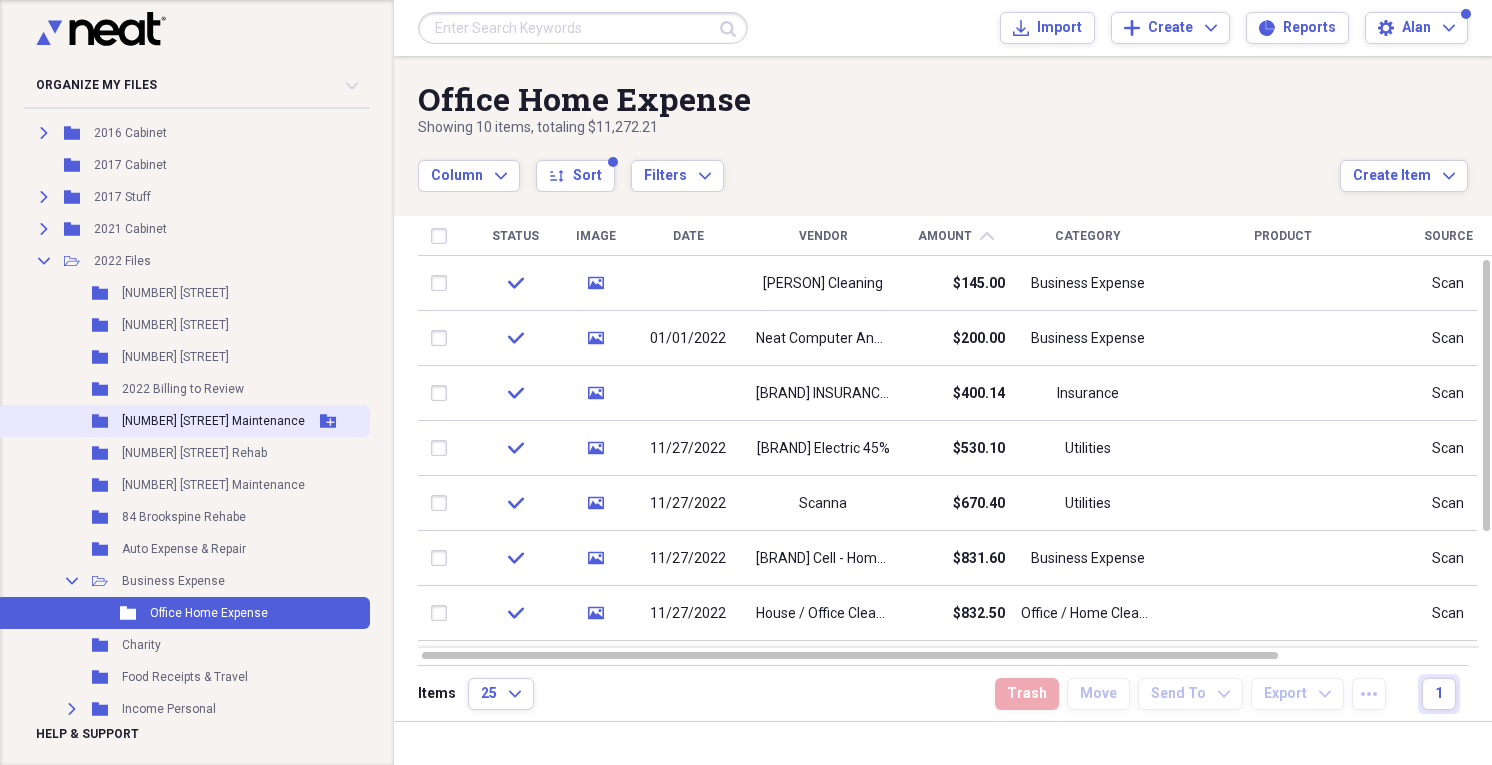 click on "[NUMBER] [STREET] Maintenance" at bounding box center [213, 421] 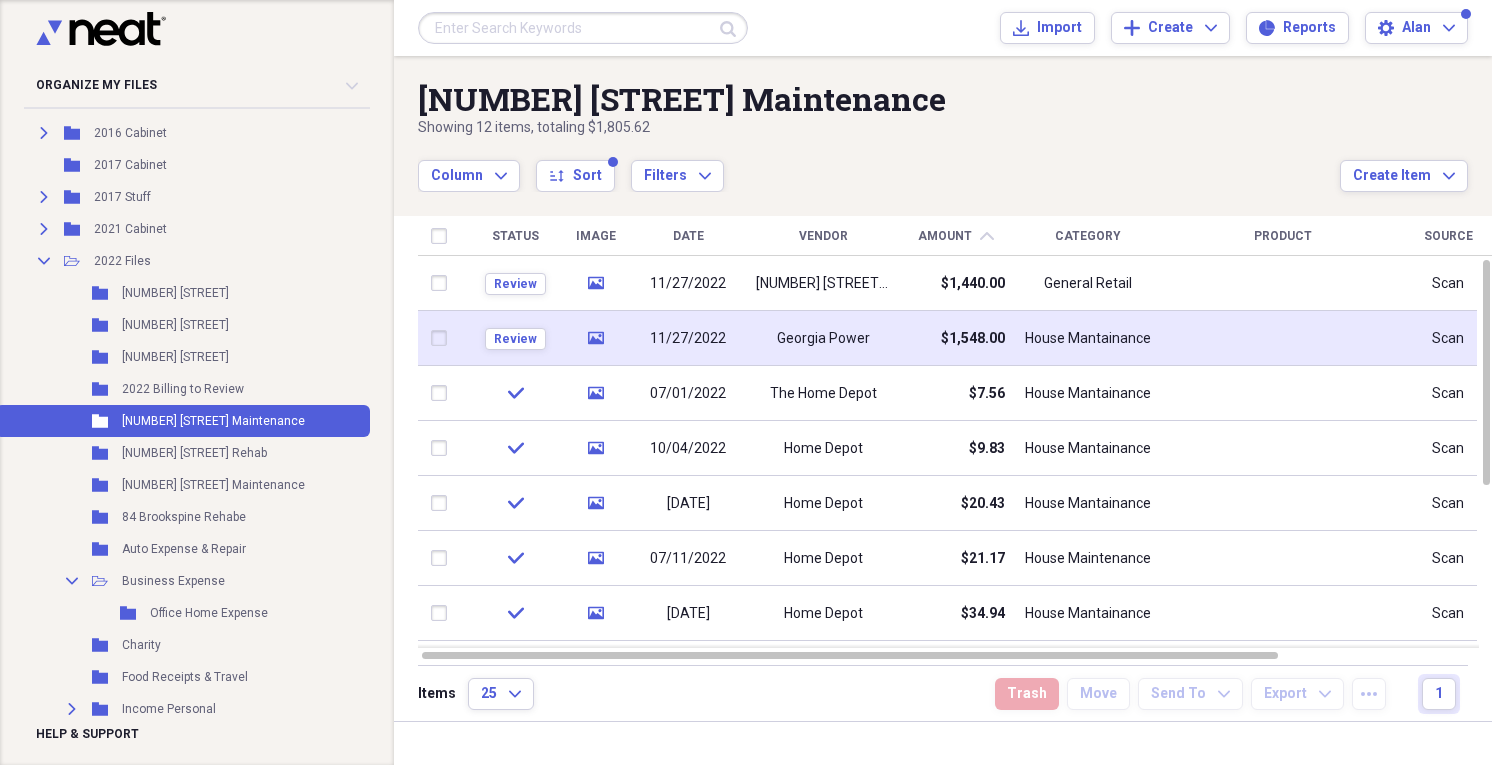 click on "Georgia Power" at bounding box center [823, 338] 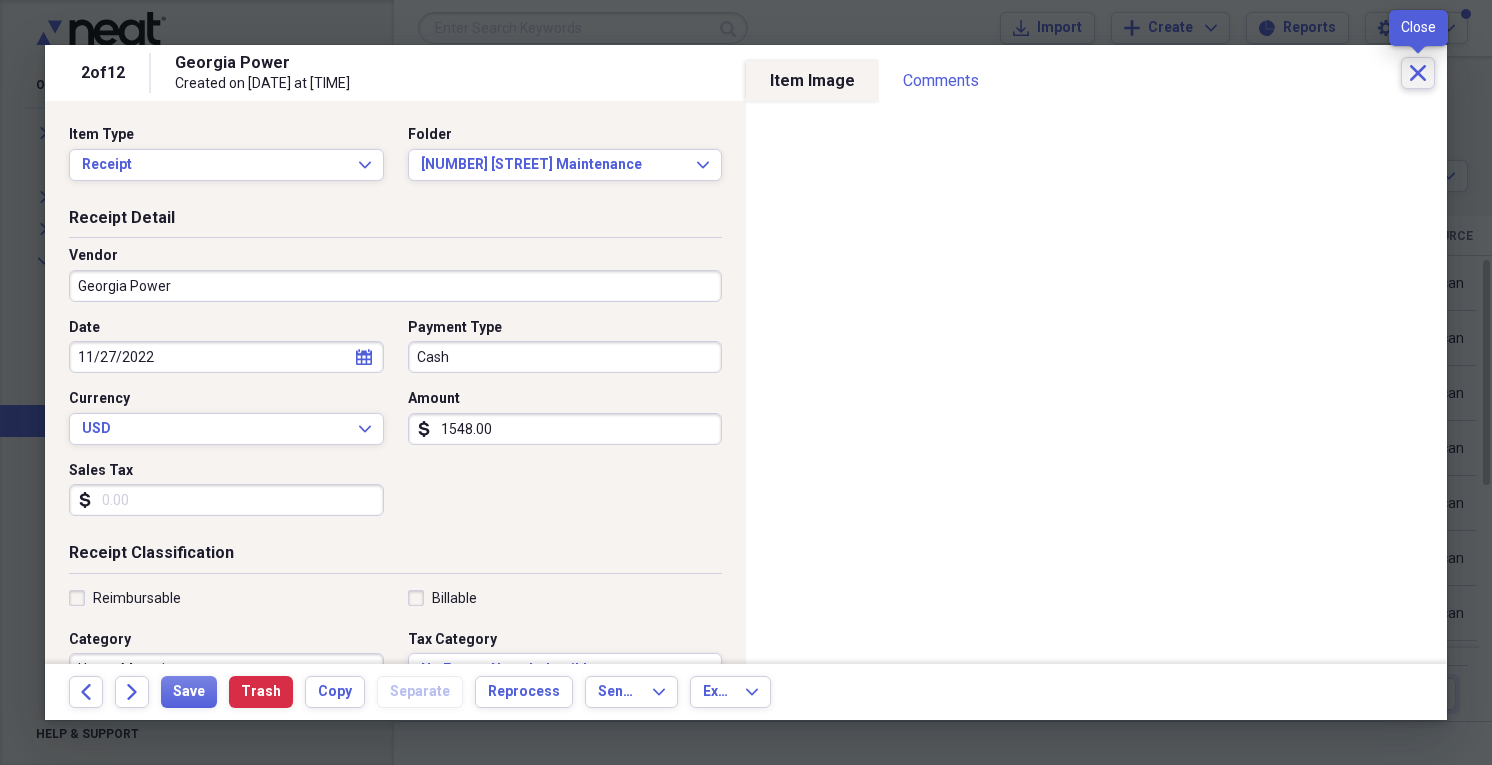 click 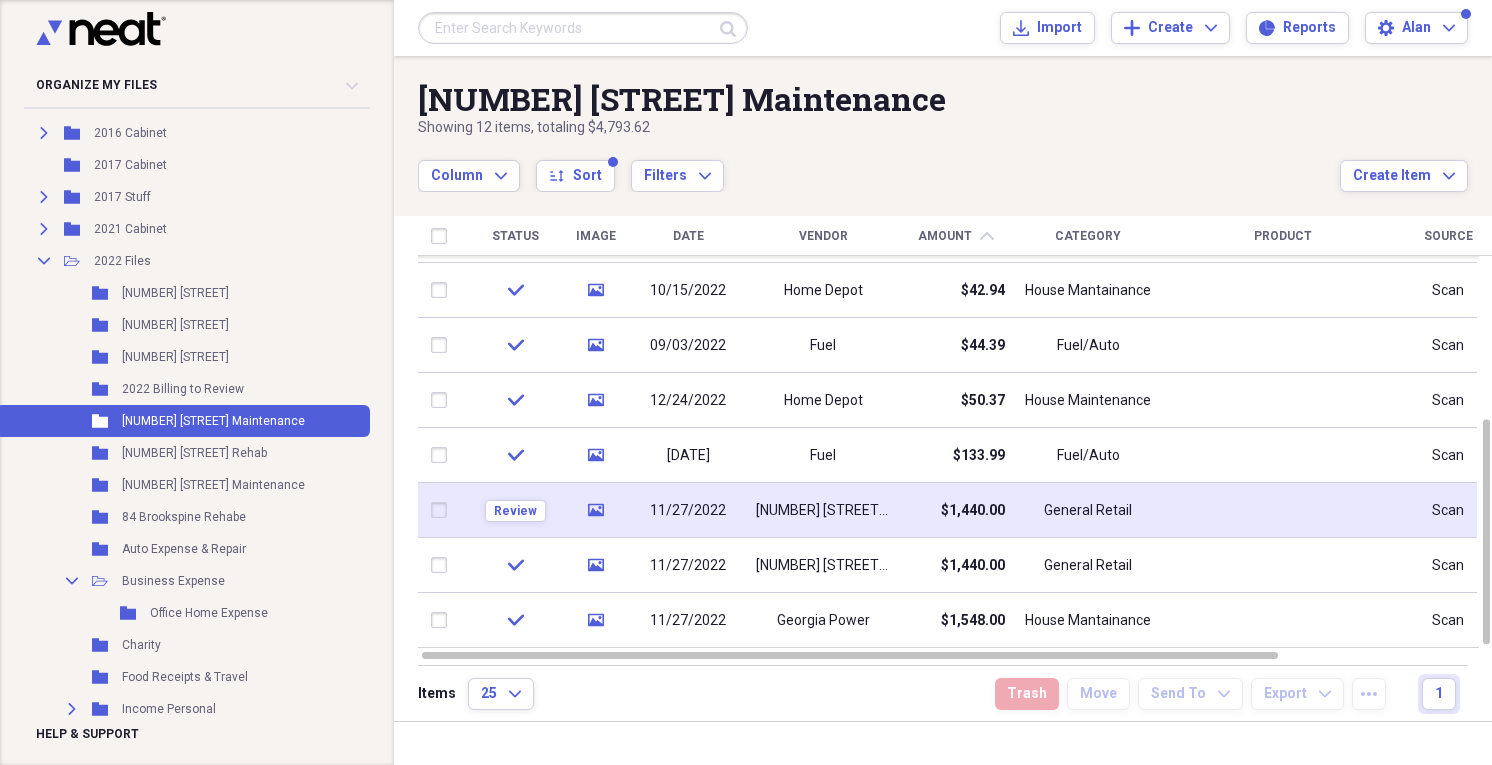 click on "[NUMBER] [STREET] Gas" at bounding box center (823, 511) 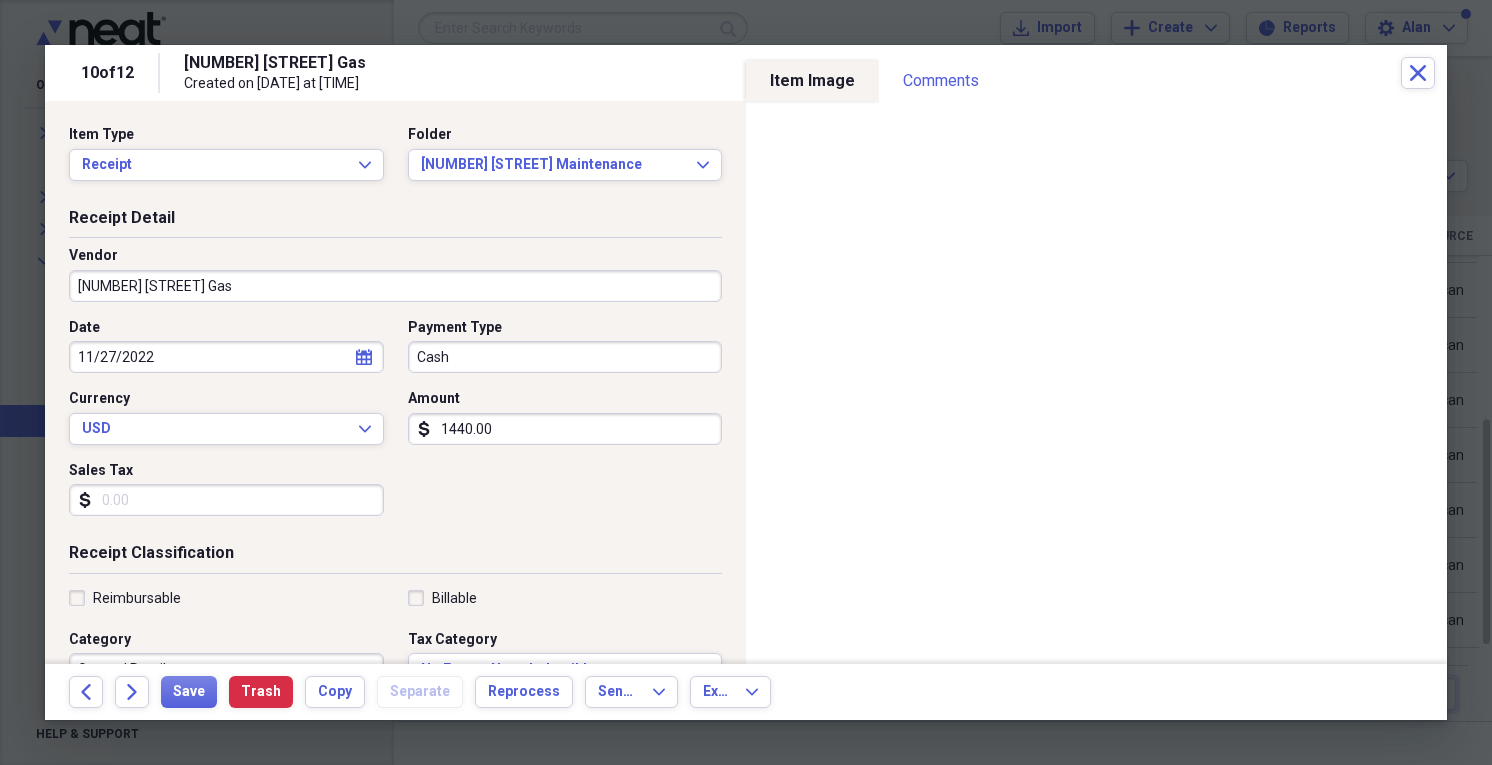 click on "1440.00" at bounding box center (565, 429) 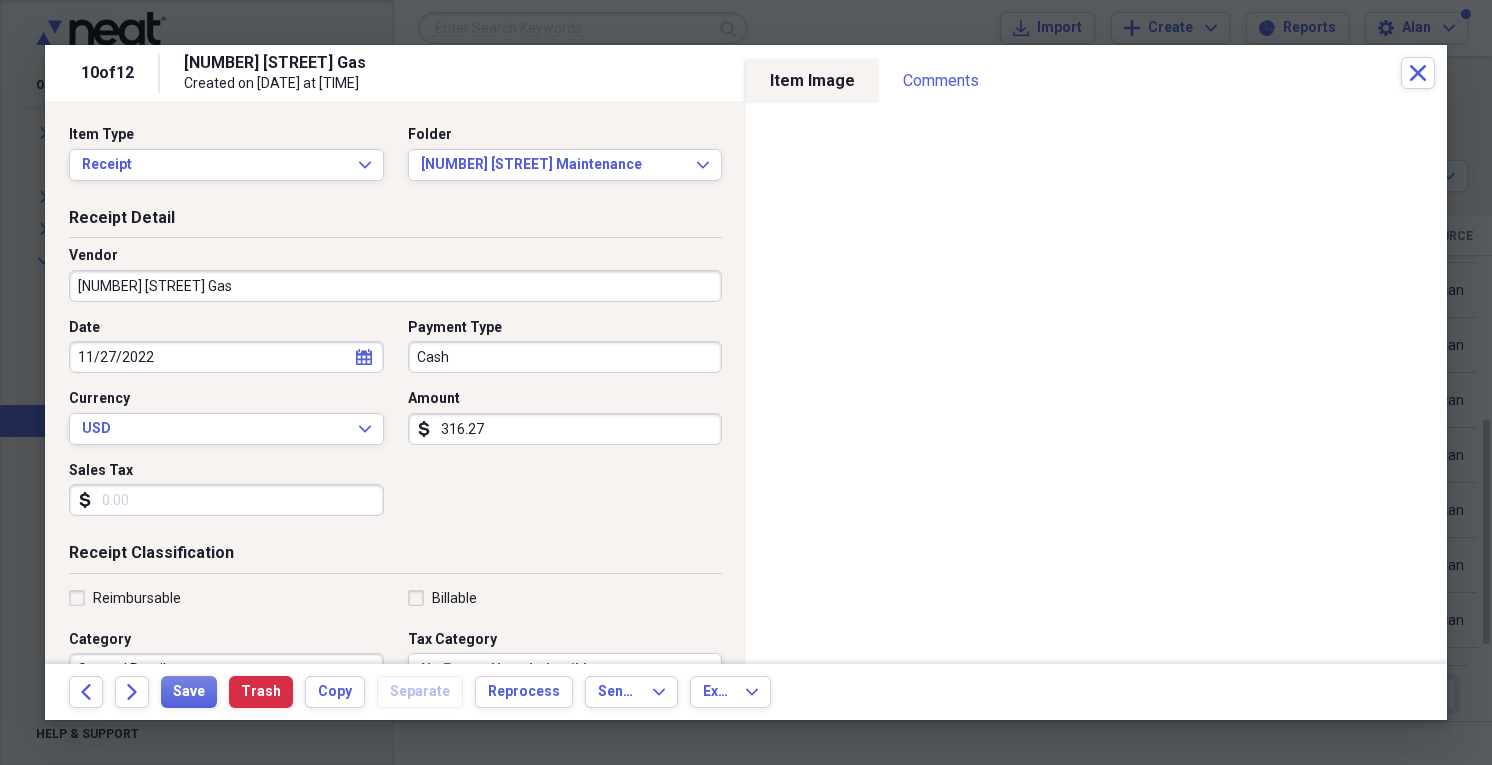 type on "316.27" 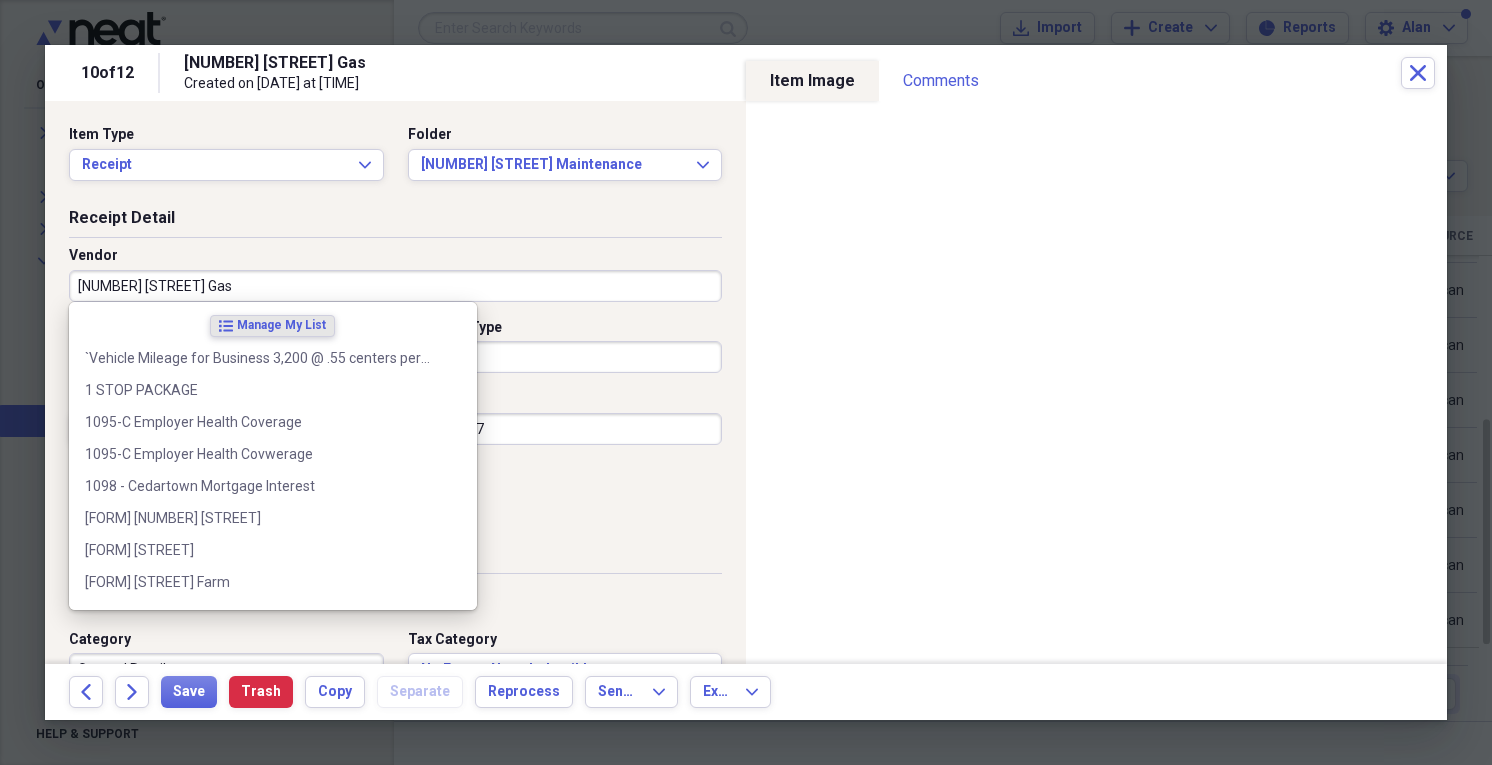 click on "[NUMBER] [STREET] Gas" at bounding box center [395, 286] 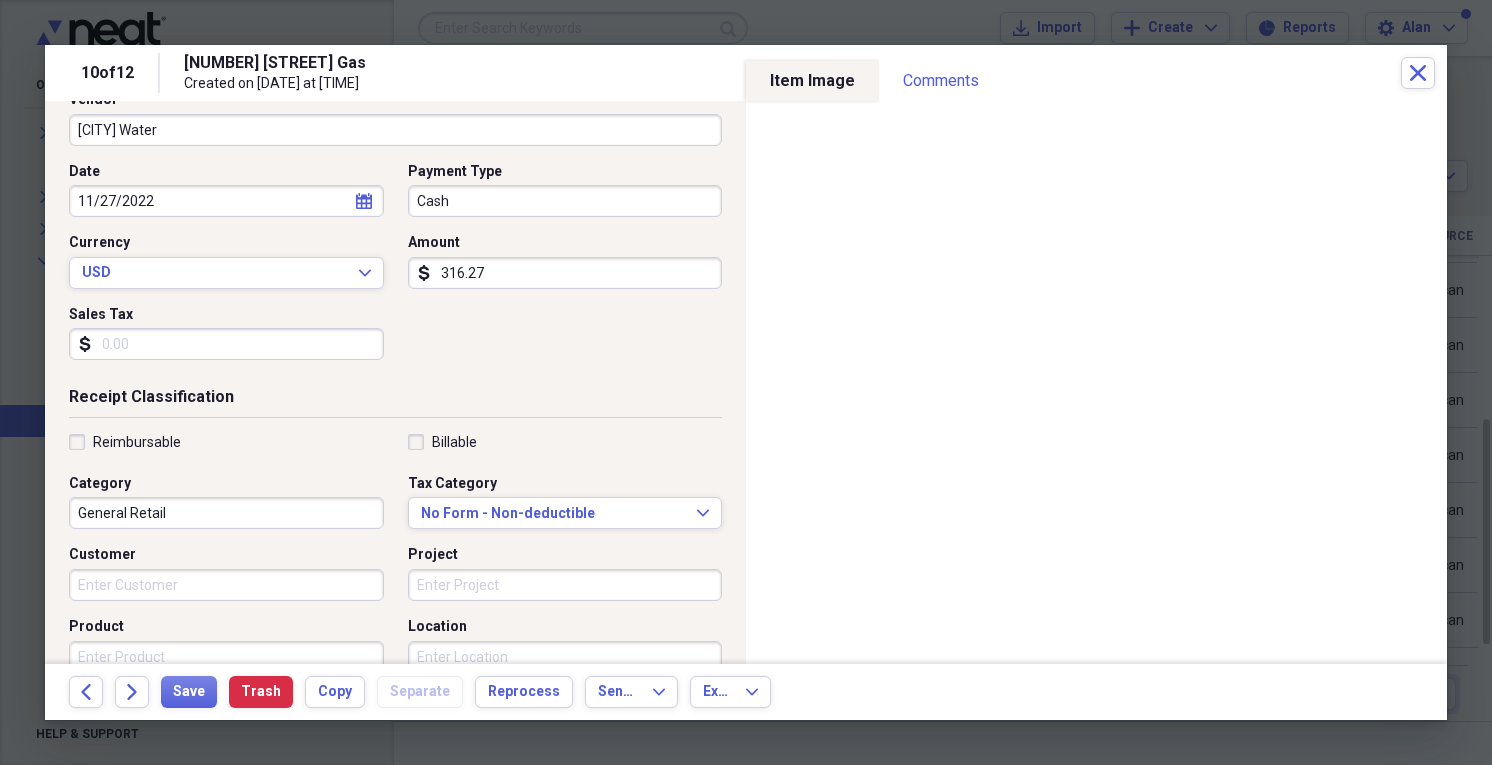 scroll, scrollTop: 160, scrollLeft: 0, axis: vertical 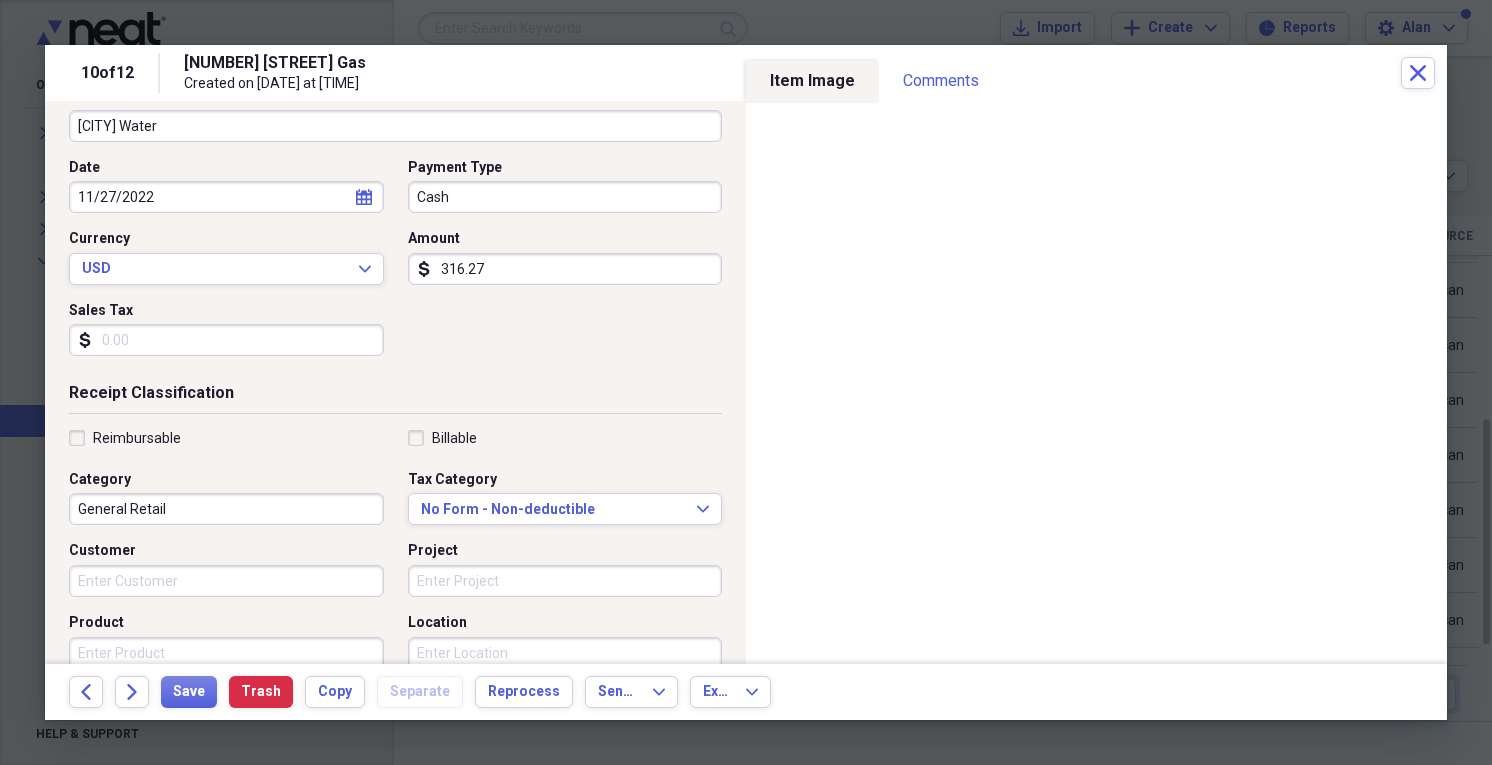 type on "[CITY] Water" 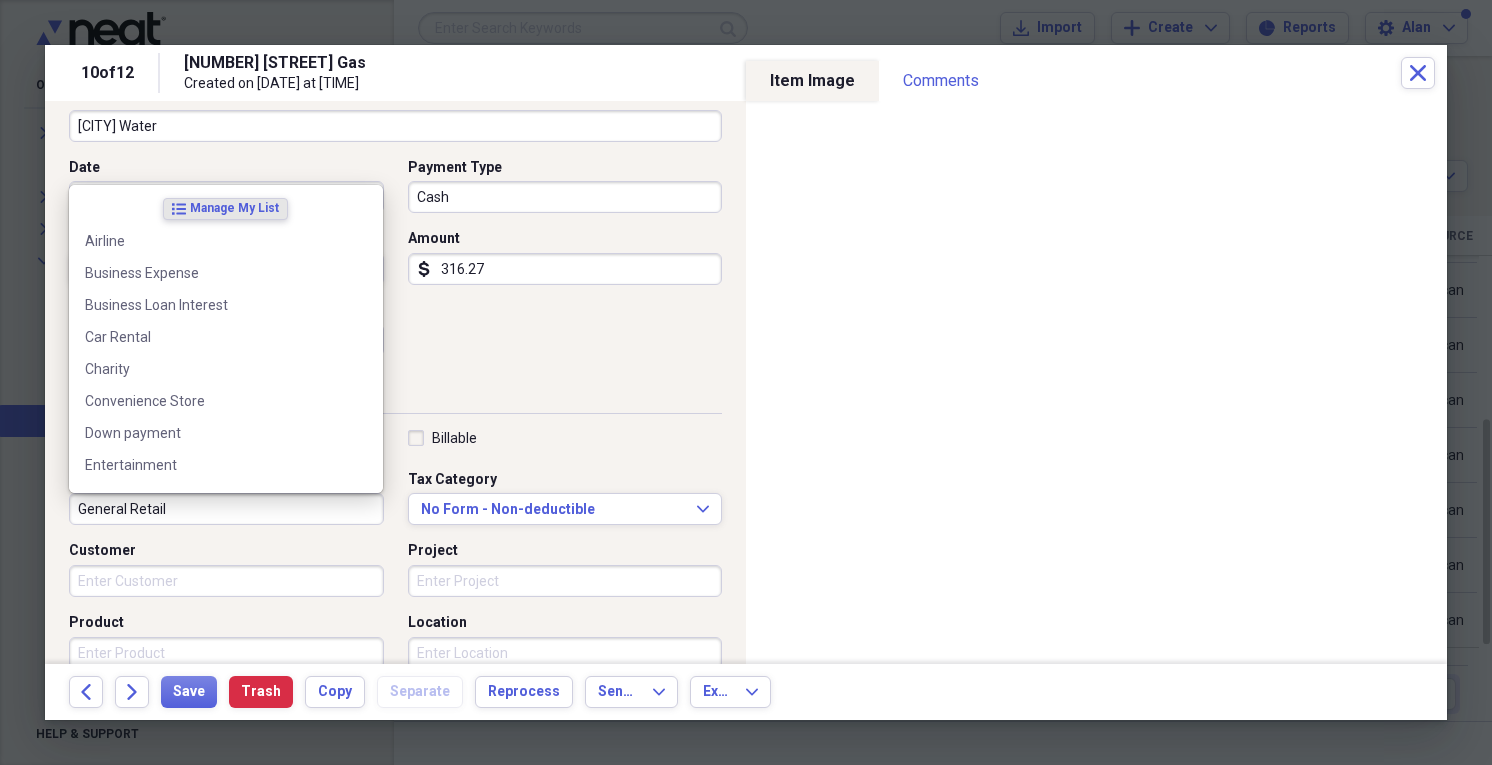 click on "General Retail" at bounding box center (226, 509) 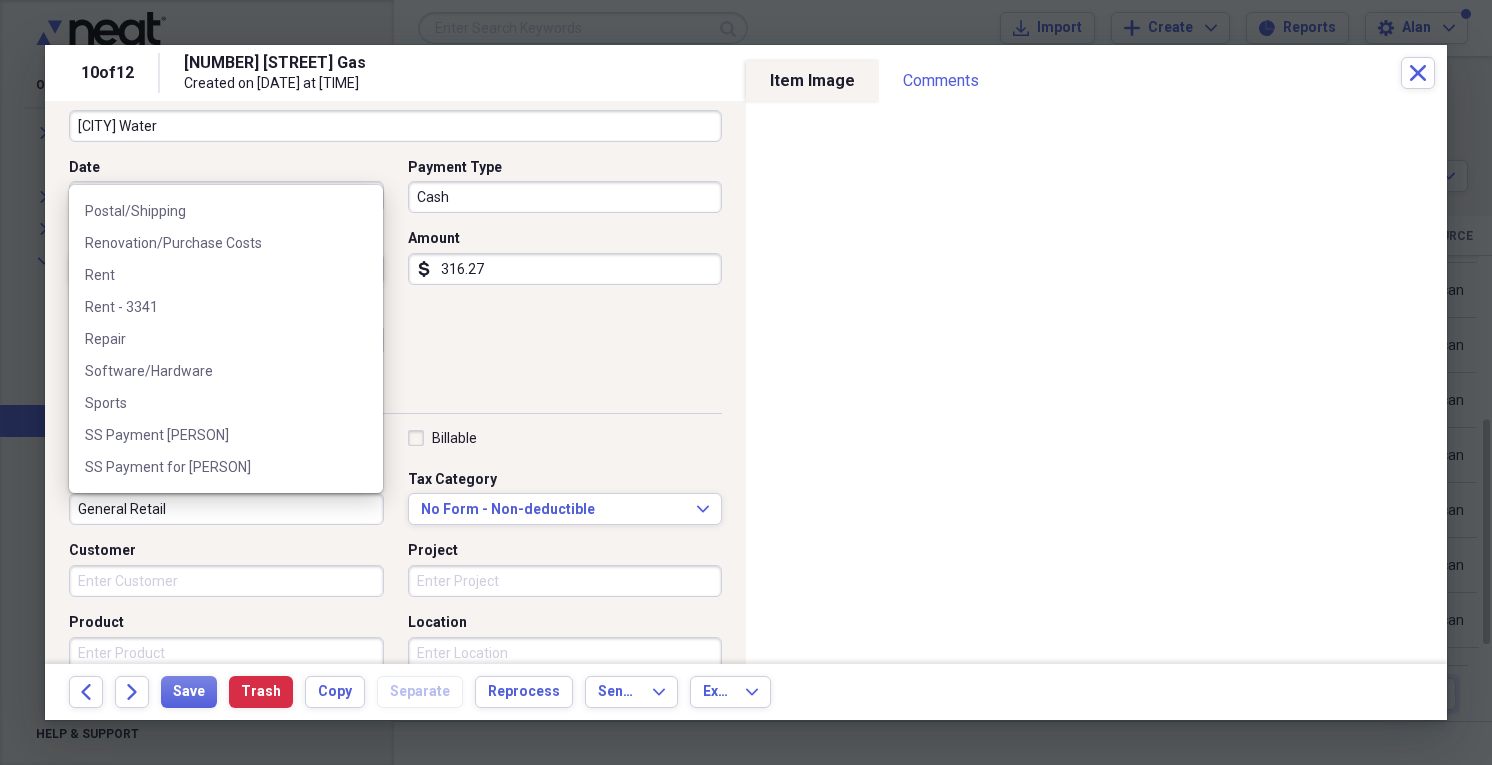scroll, scrollTop: 1308, scrollLeft: 0, axis: vertical 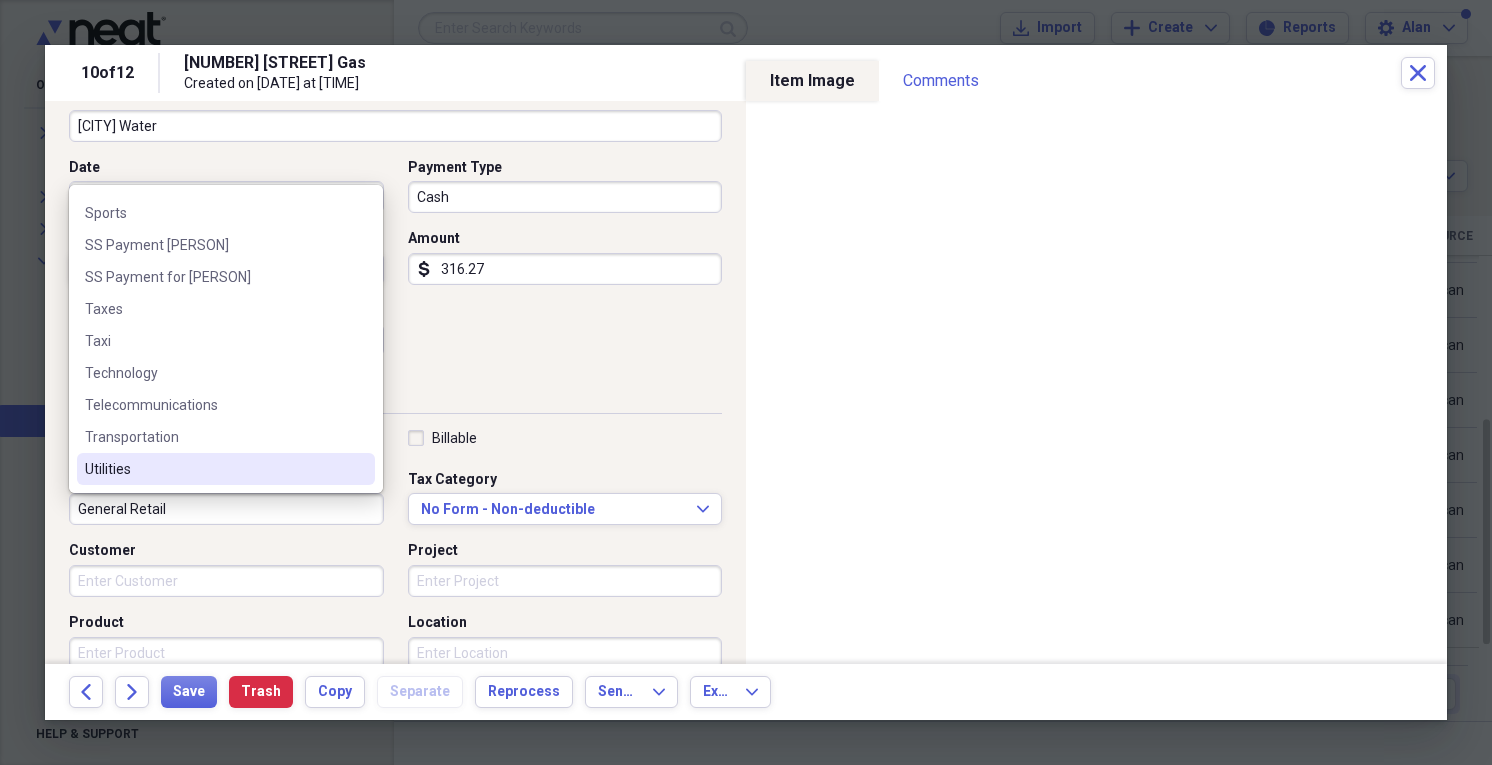 click on "Utilities" at bounding box center [214, 469] 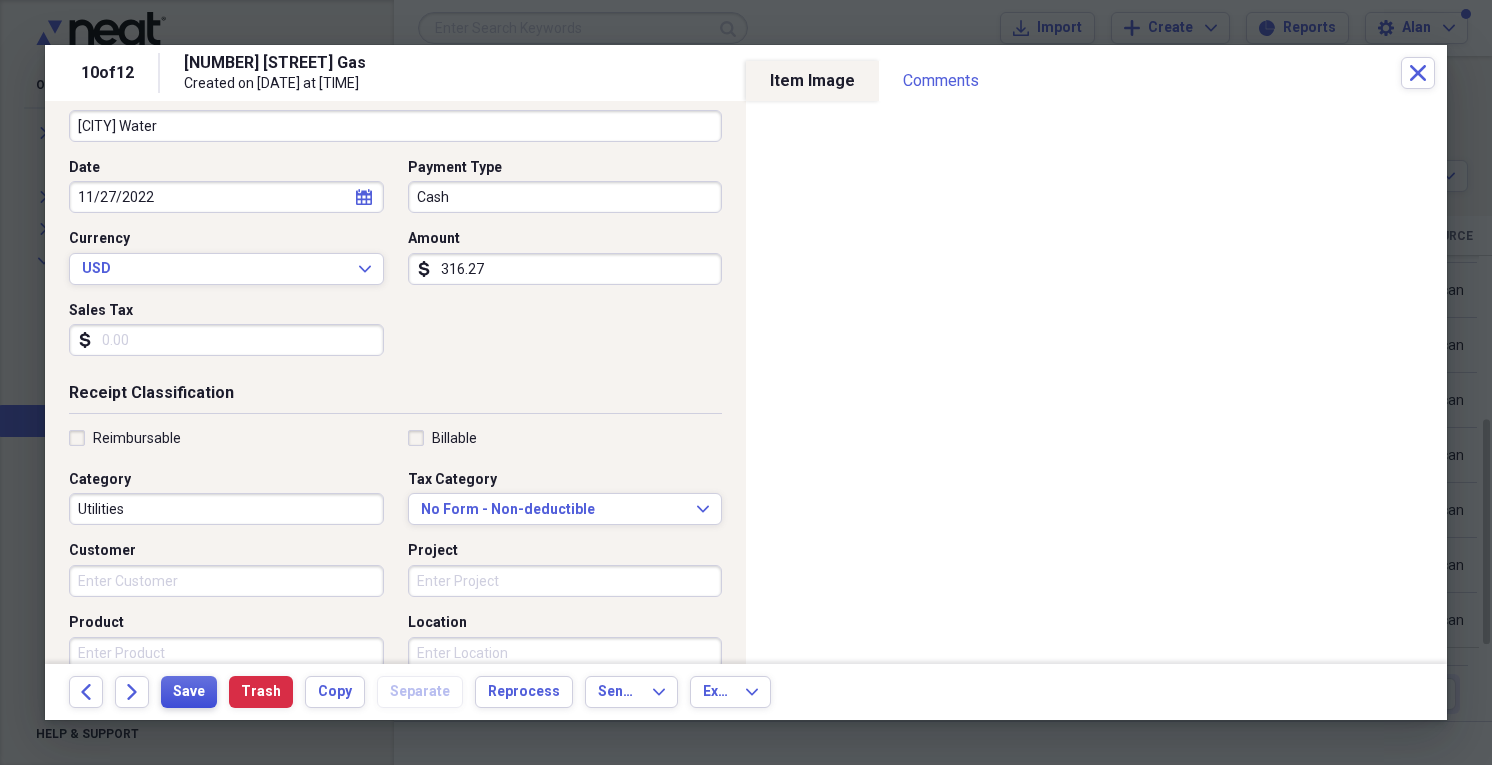 click on "Save" at bounding box center [189, 692] 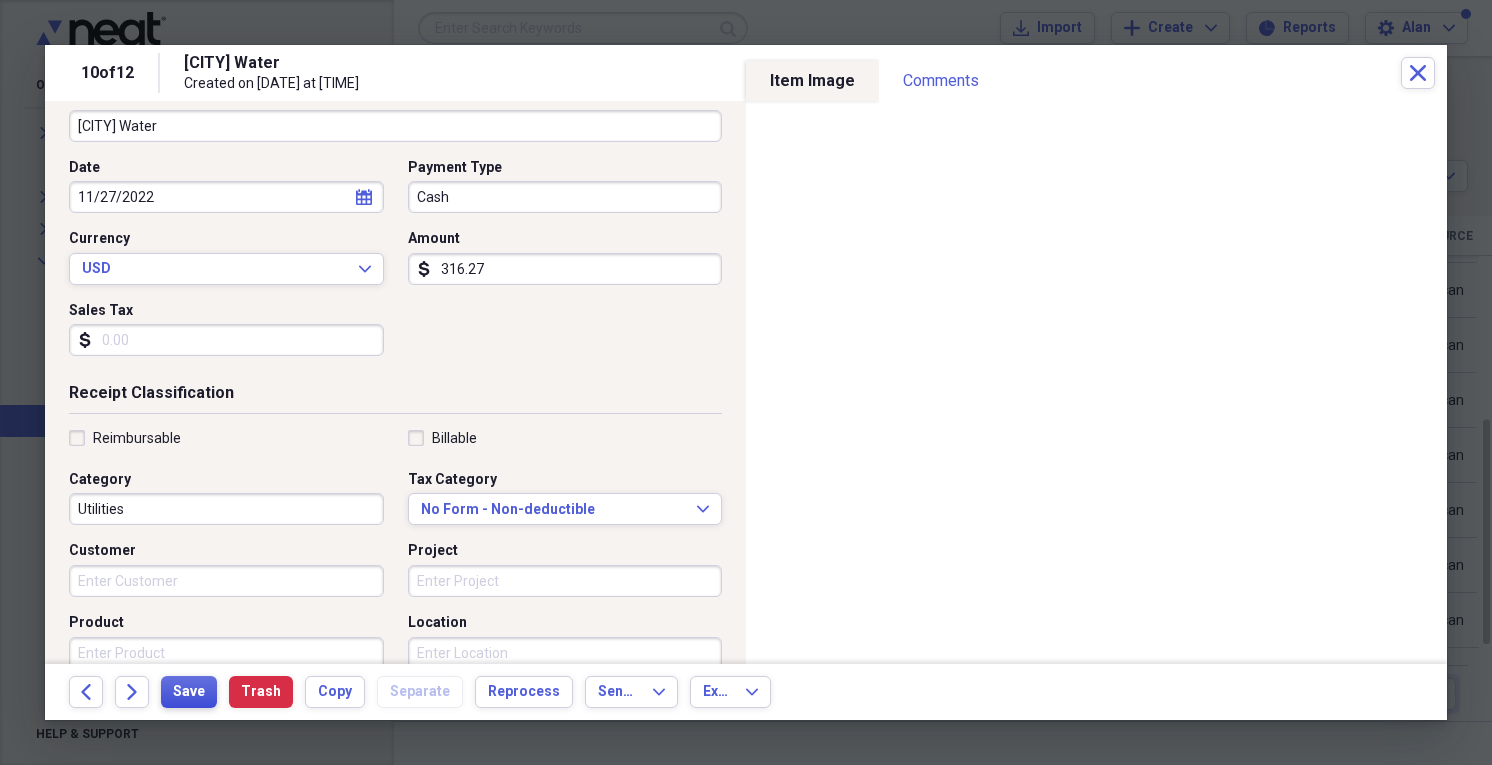 click on "Save" at bounding box center (189, 692) 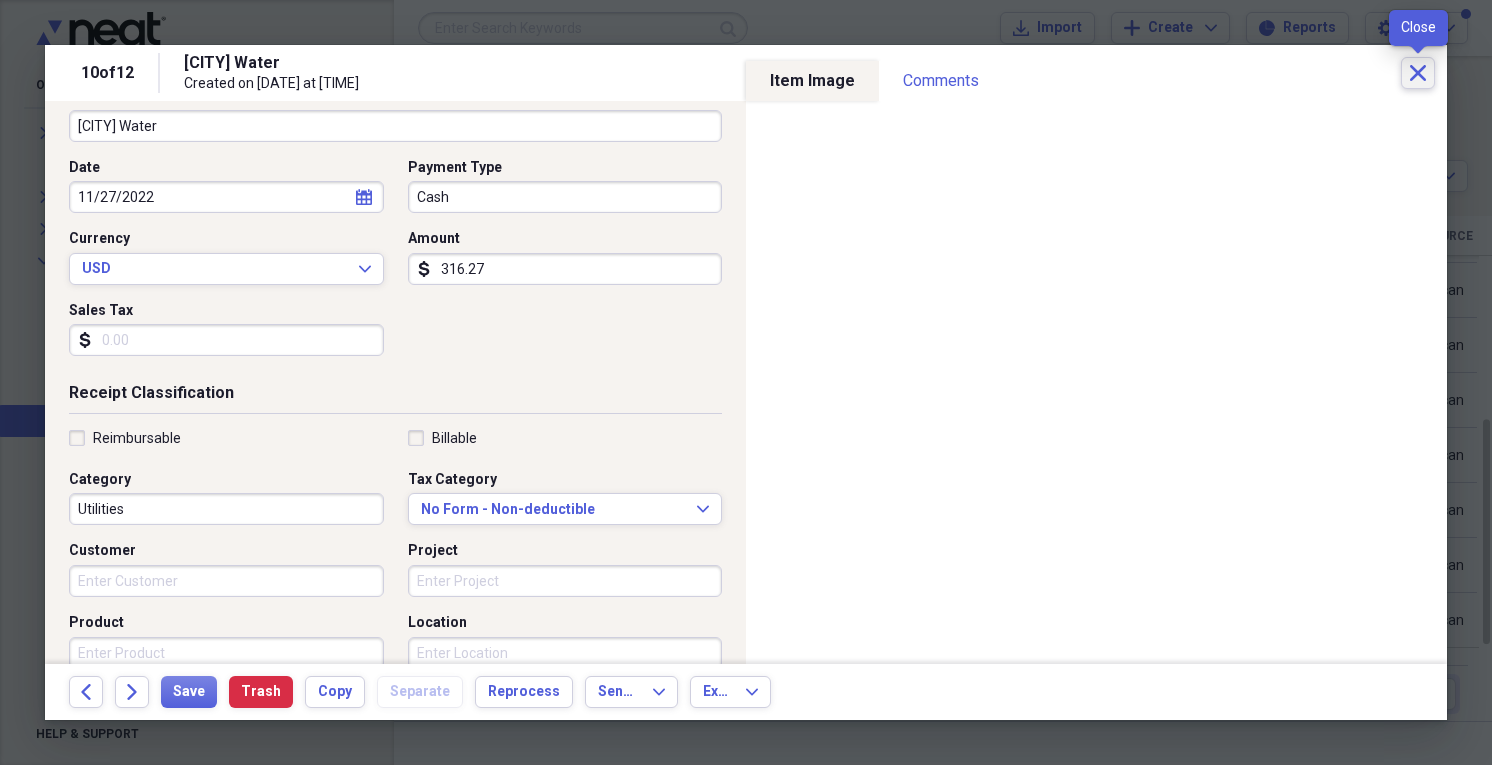 click on "Close" 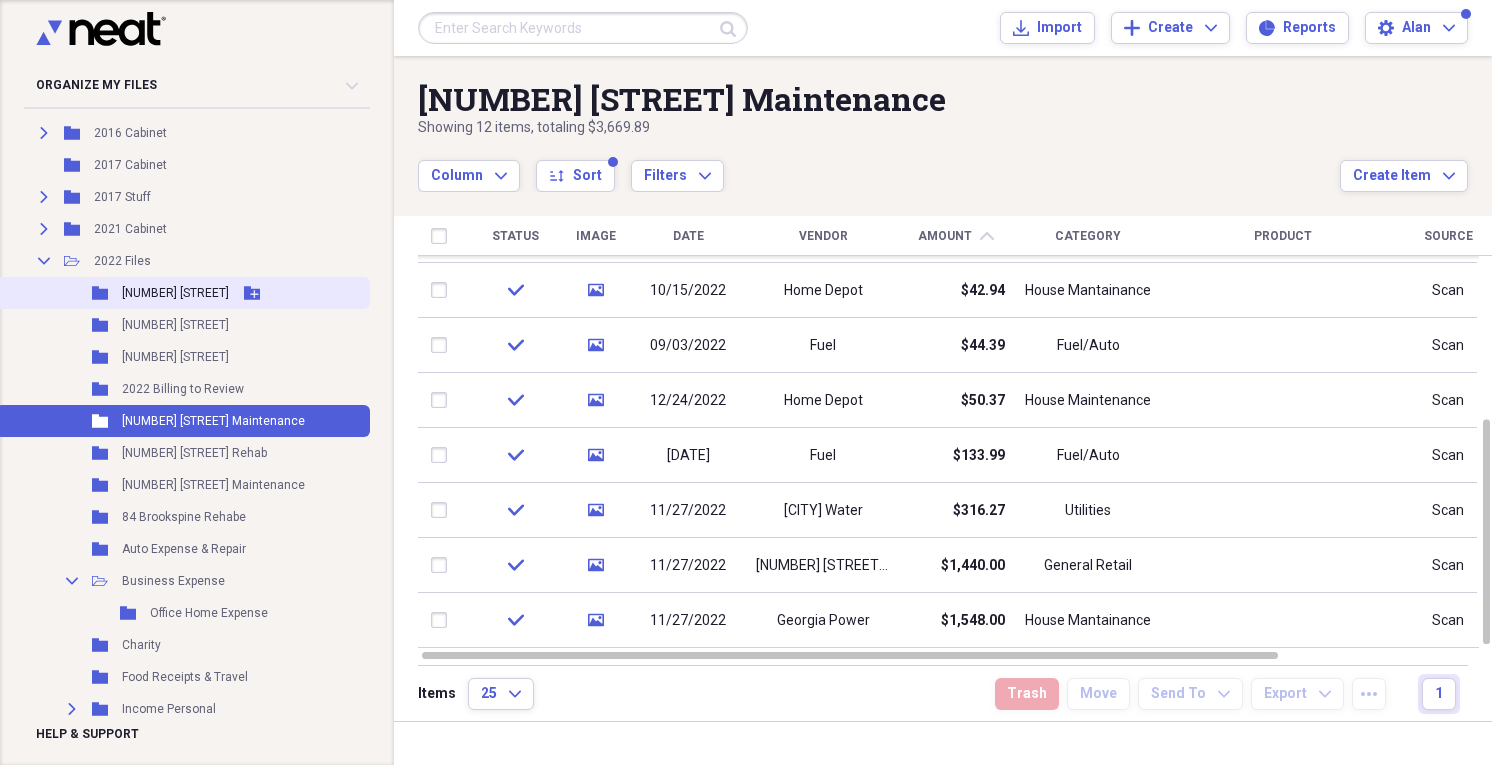 click on "[NUMBER] [STREET]" at bounding box center (175, 293) 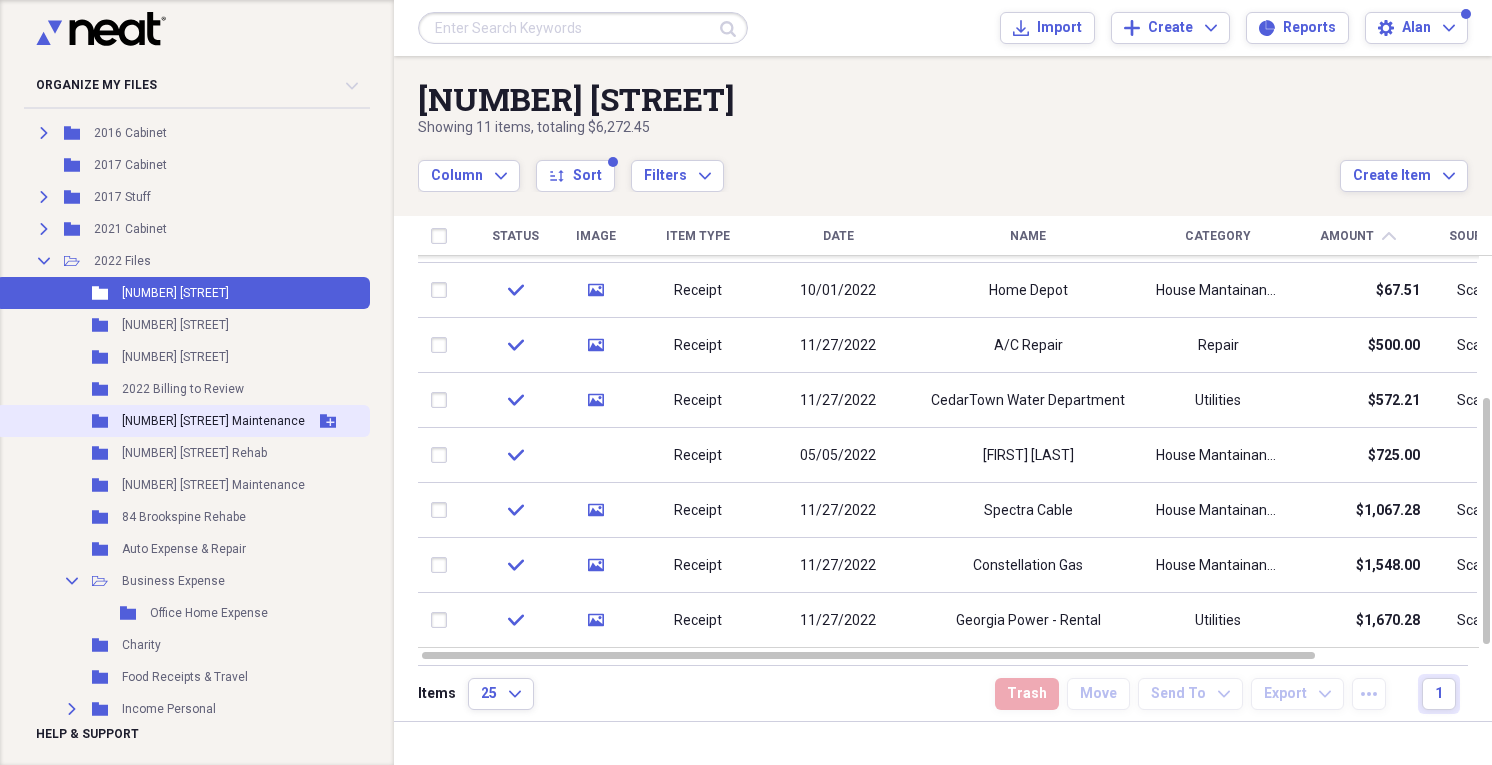 click on "[NUMBER] [STREET] Maintenance" at bounding box center [213, 421] 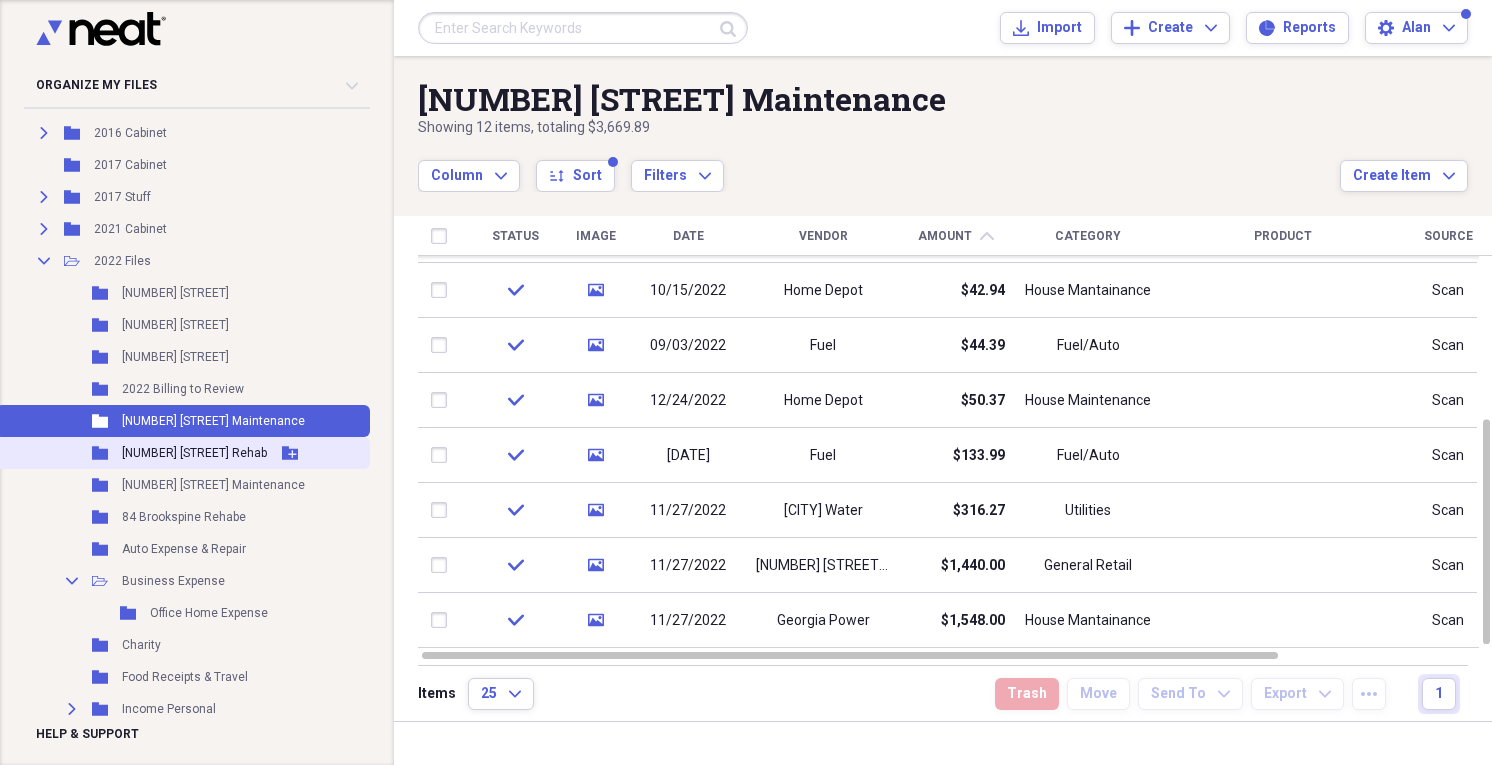 click on "[NUMBER] [STREET] Rehab" at bounding box center (194, 453) 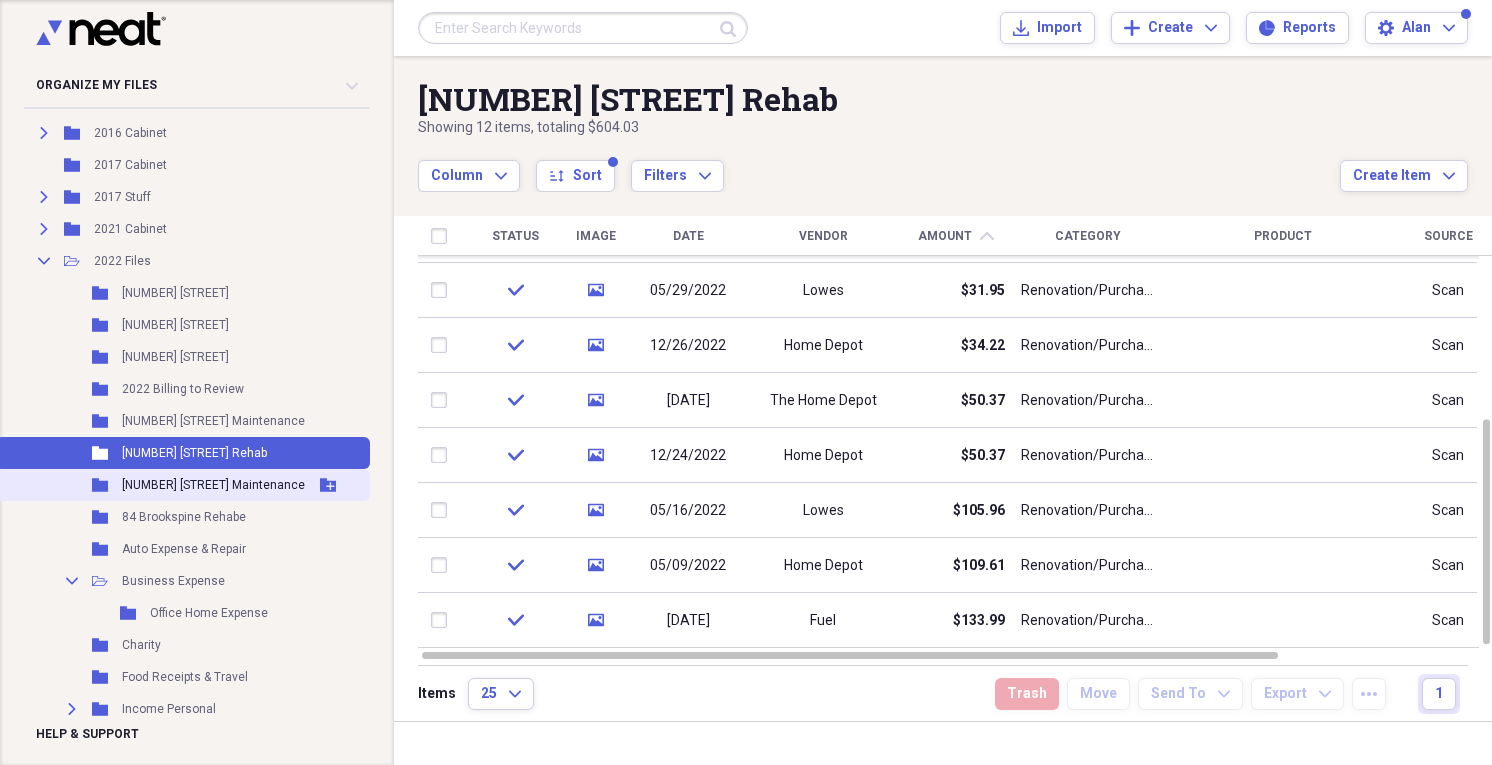 click on "[NUMBER] [STREET] Maintenance" at bounding box center (213, 485) 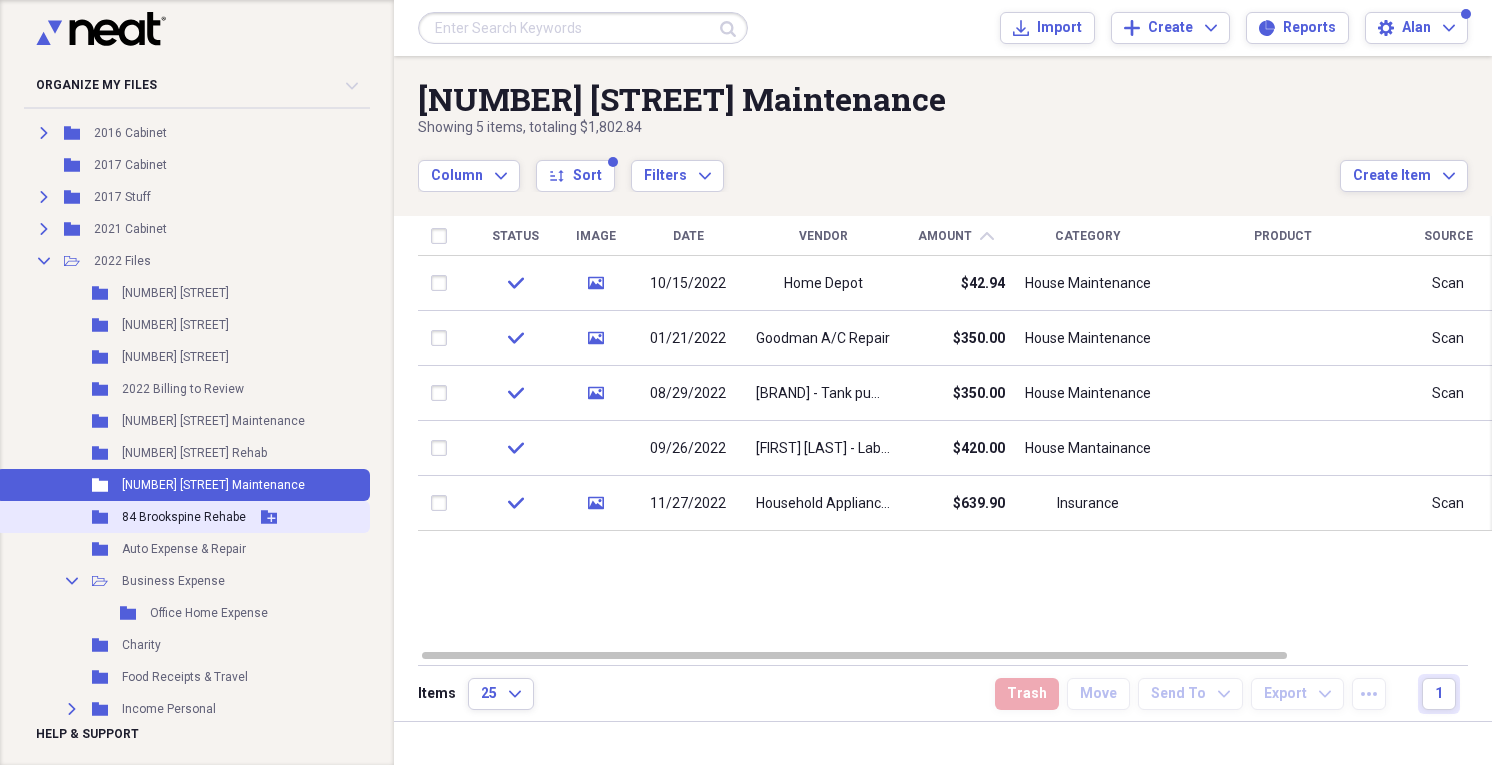 click on "84 Brookspine Rehabe" at bounding box center [184, 517] 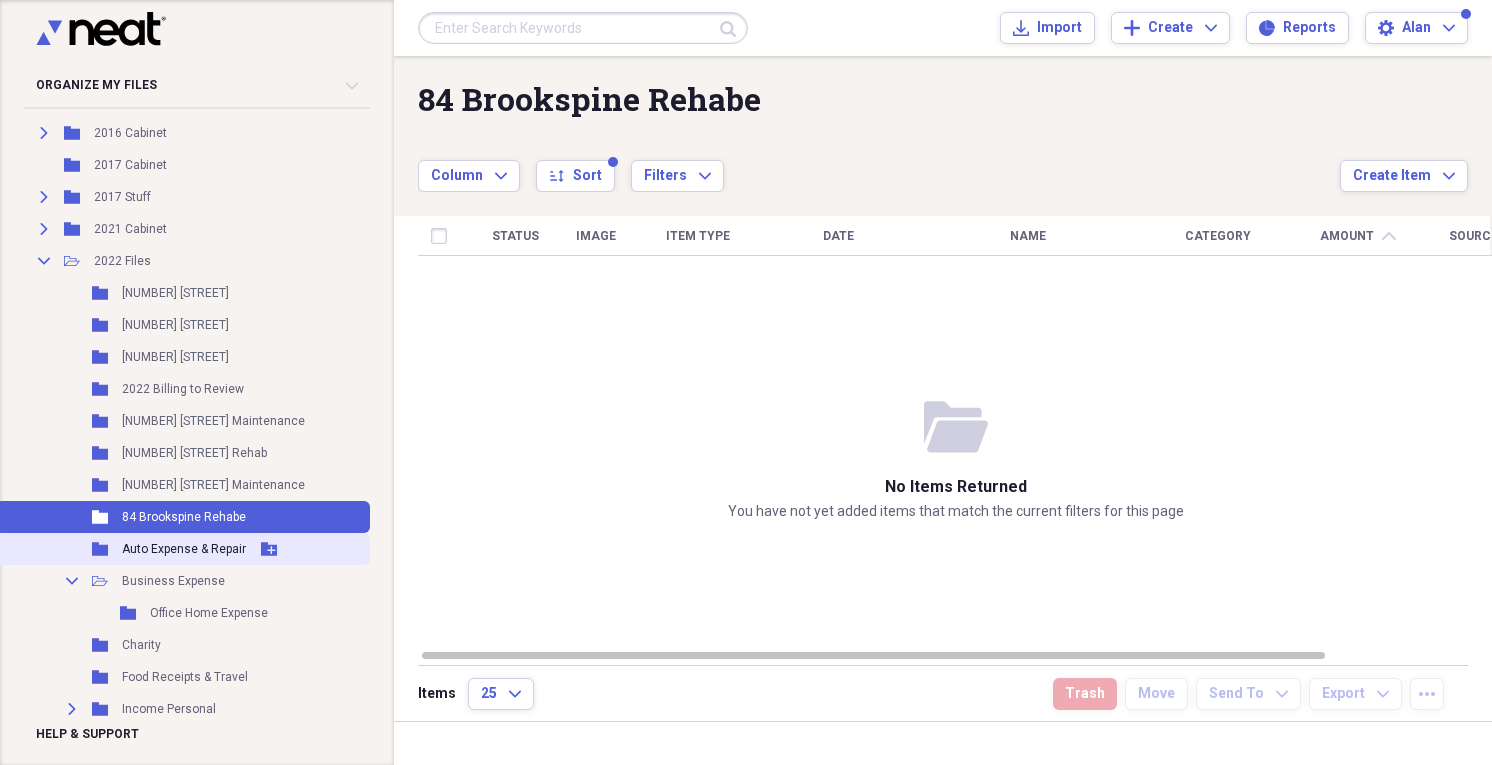click on "Folder Auto Expense & Repair Add Folder" at bounding box center (183, 549) 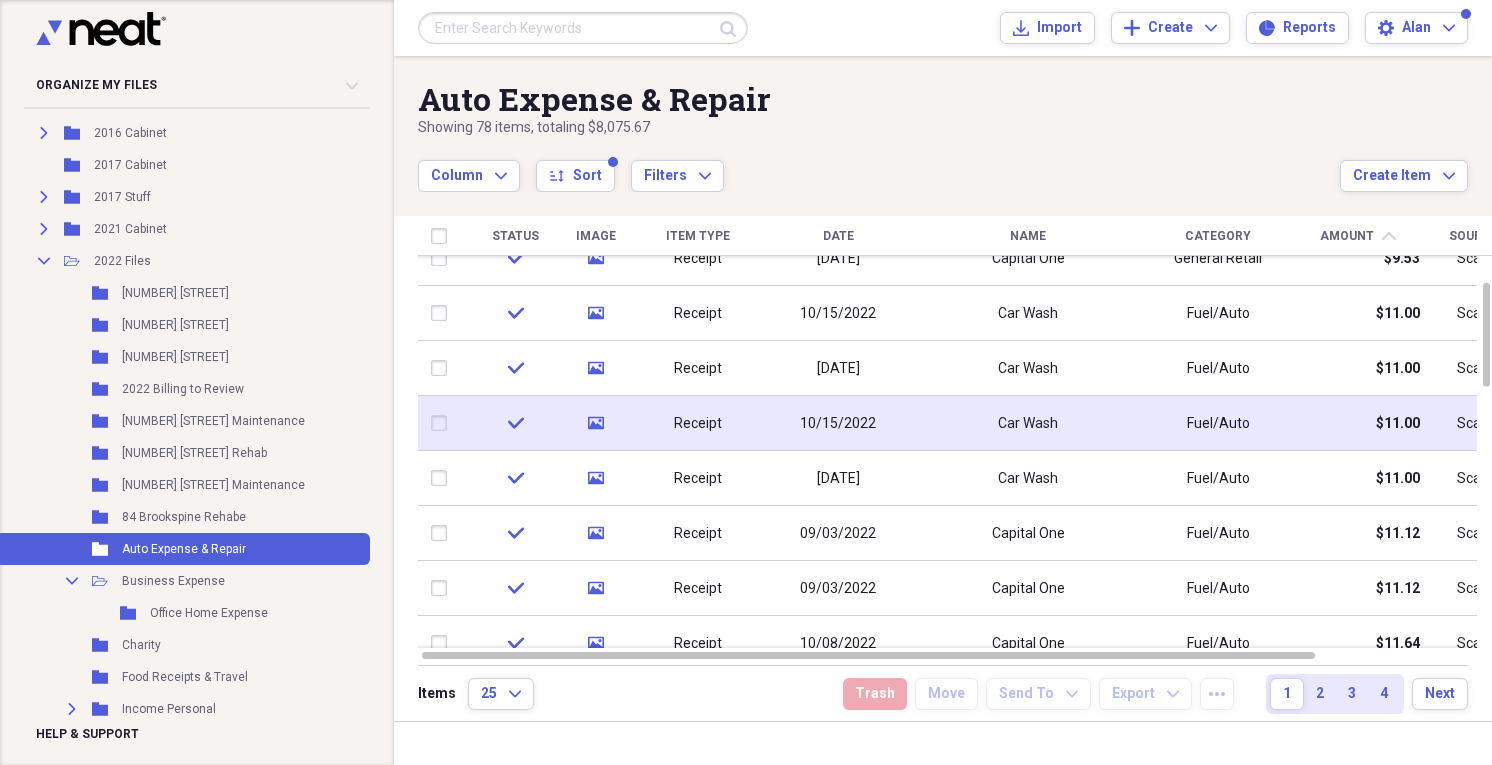 click at bounding box center [443, 423] 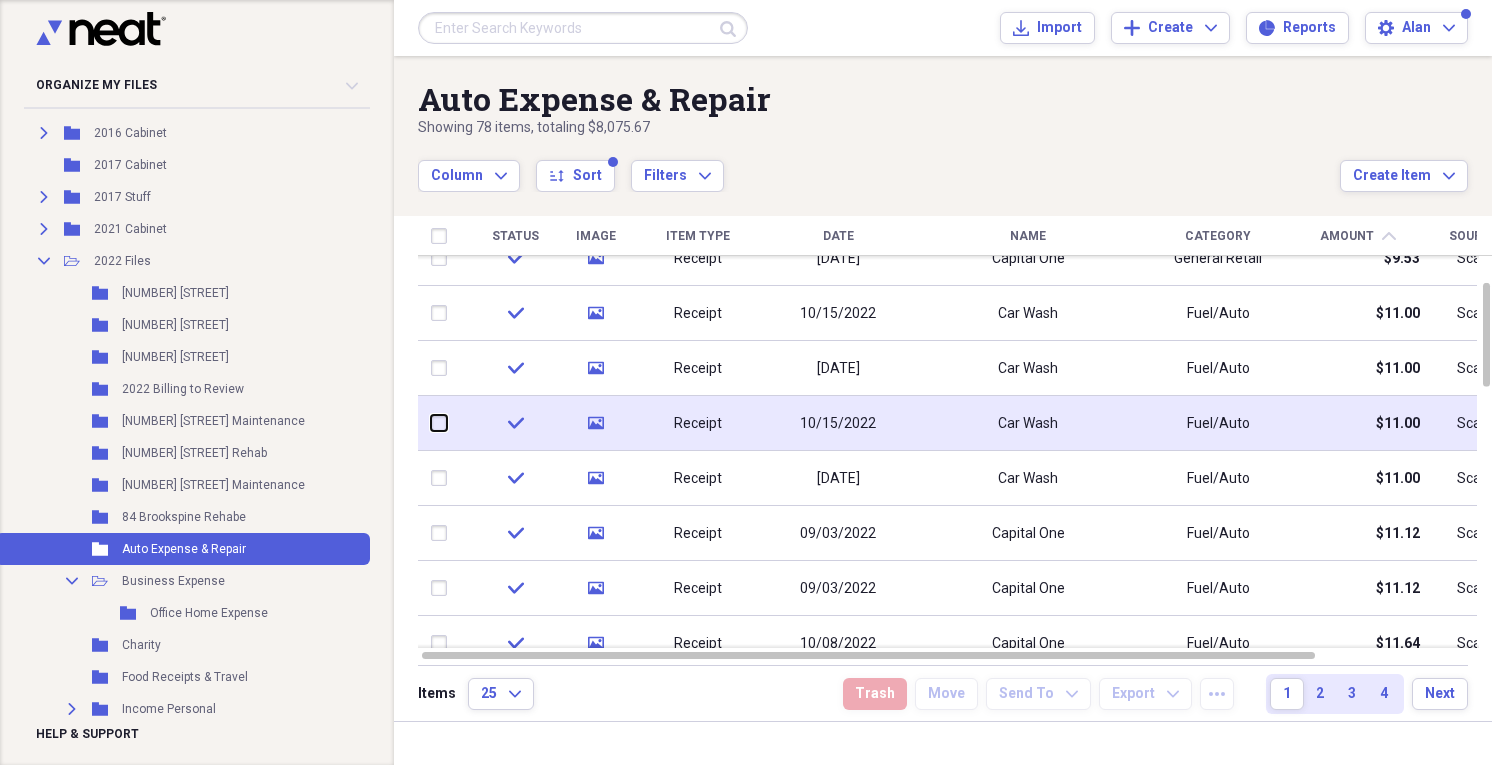 click at bounding box center [431, 423] 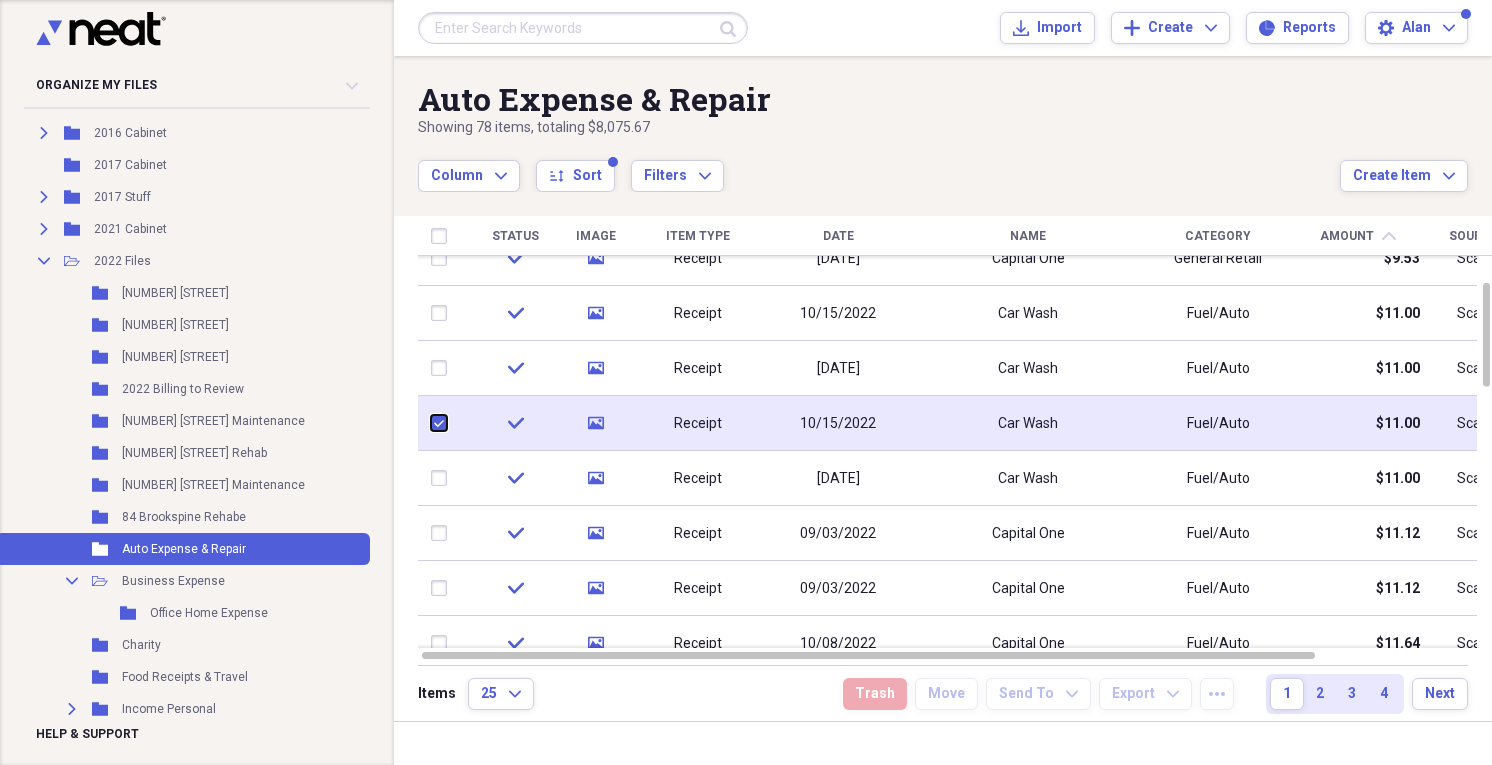 checkbox on "true" 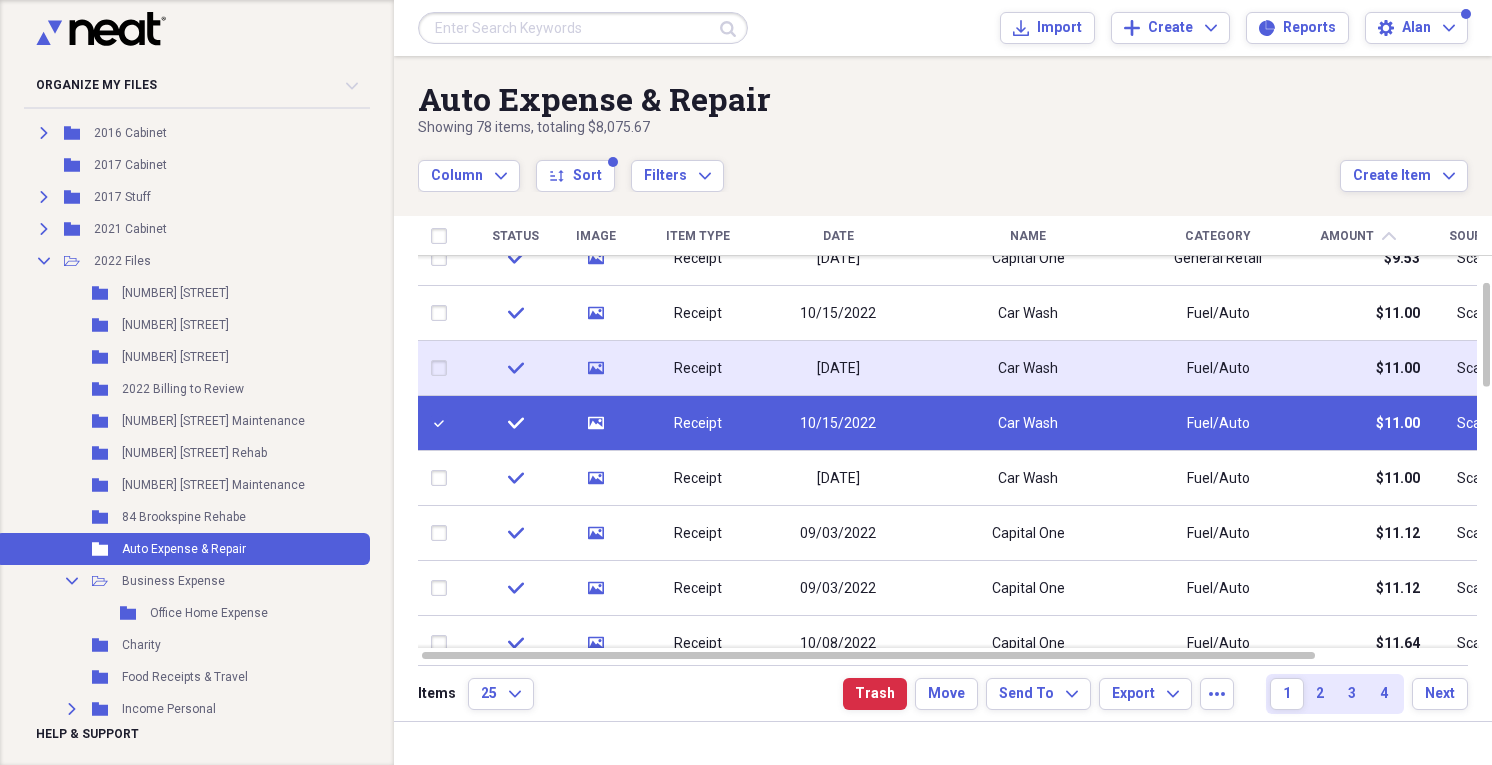 click at bounding box center (443, 368) 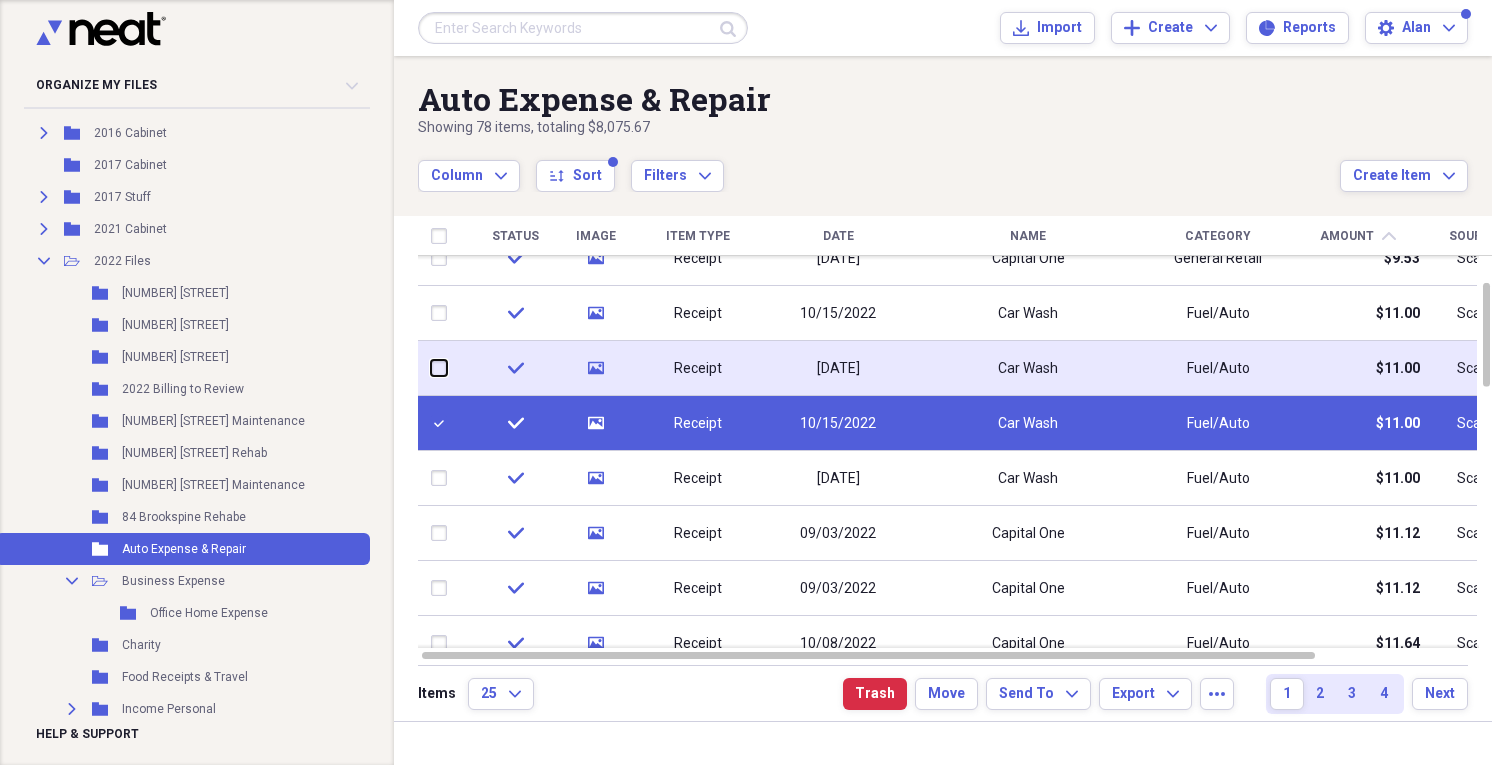 click at bounding box center [431, 368] 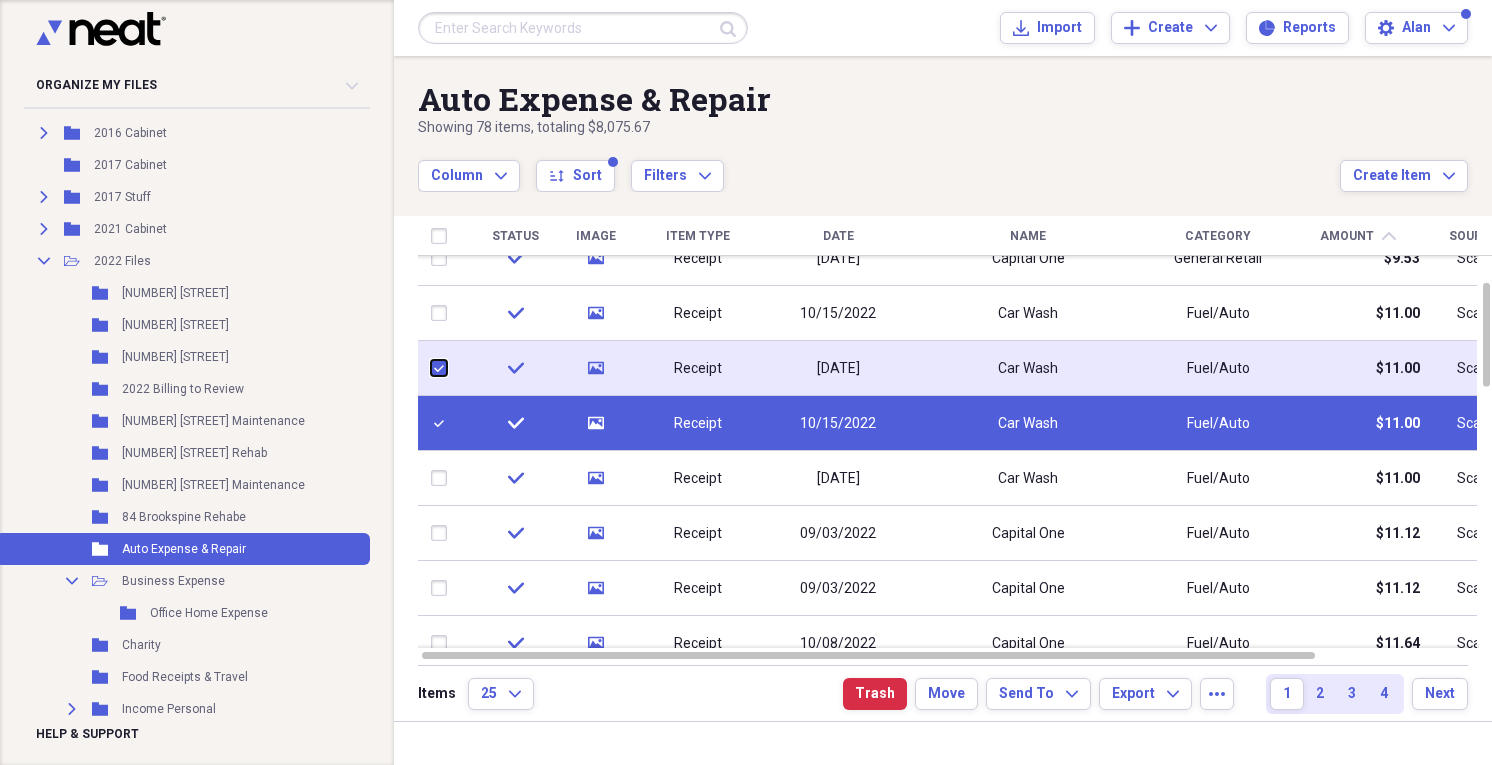 checkbox on "true" 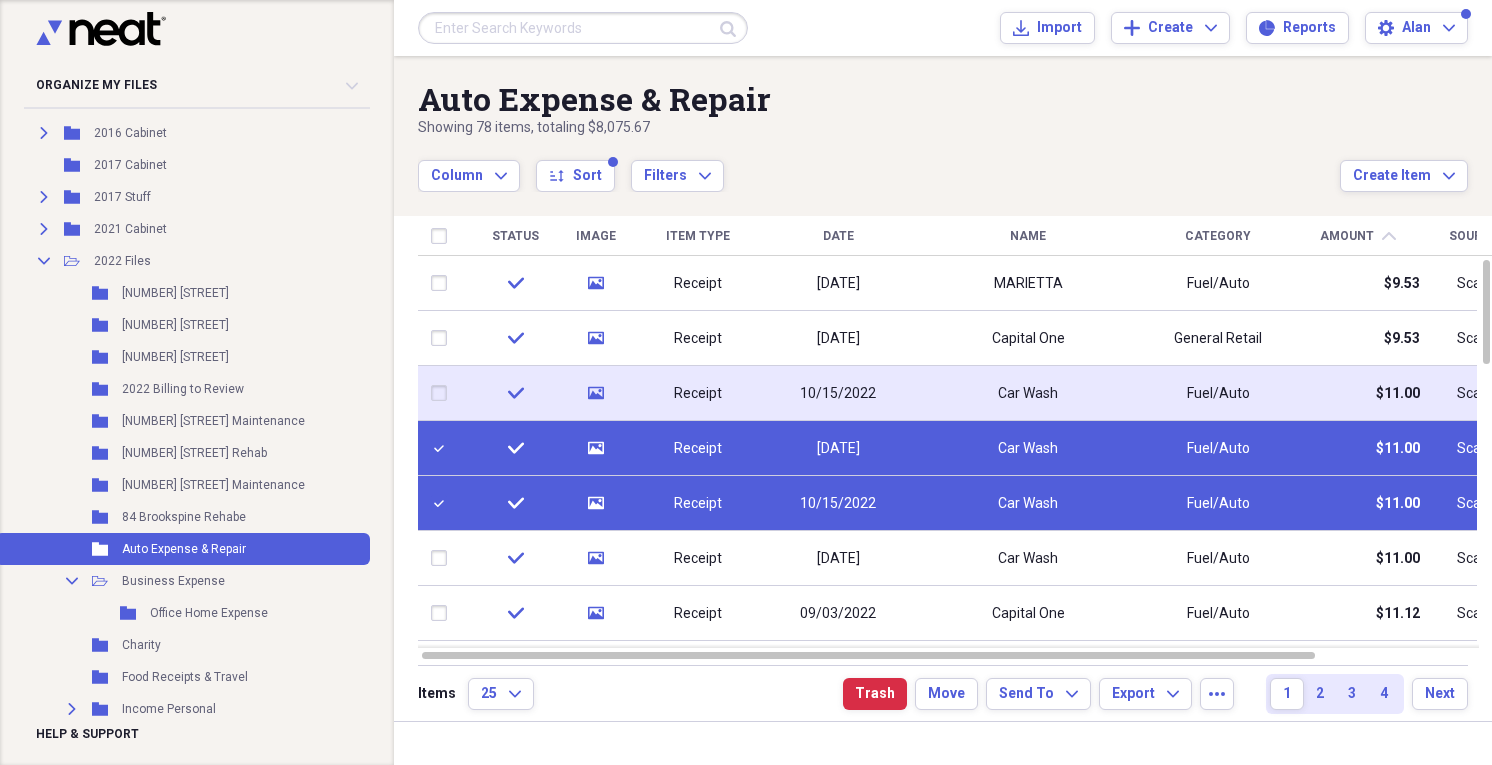 click at bounding box center (443, 393) 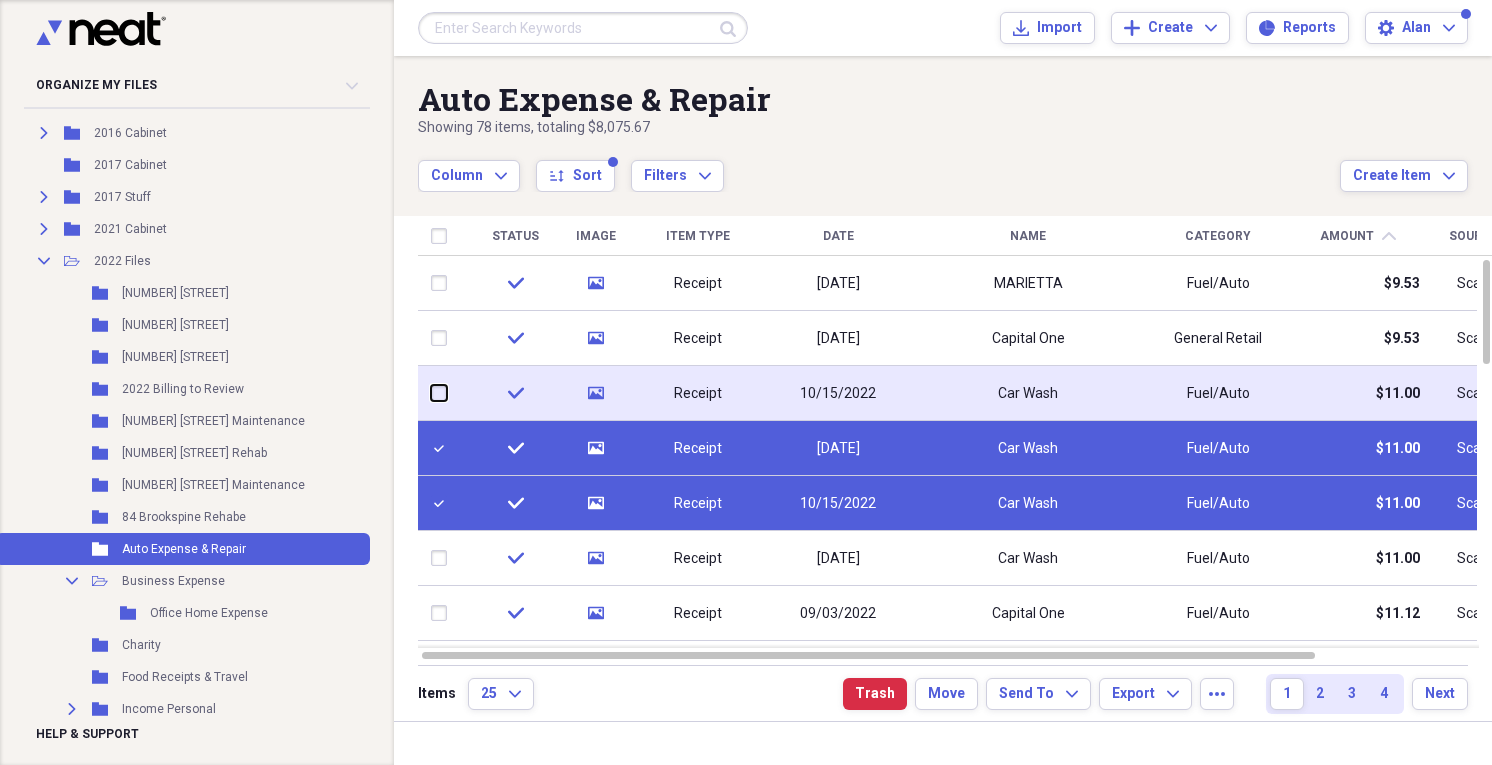 click at bounding box center (431, 393) 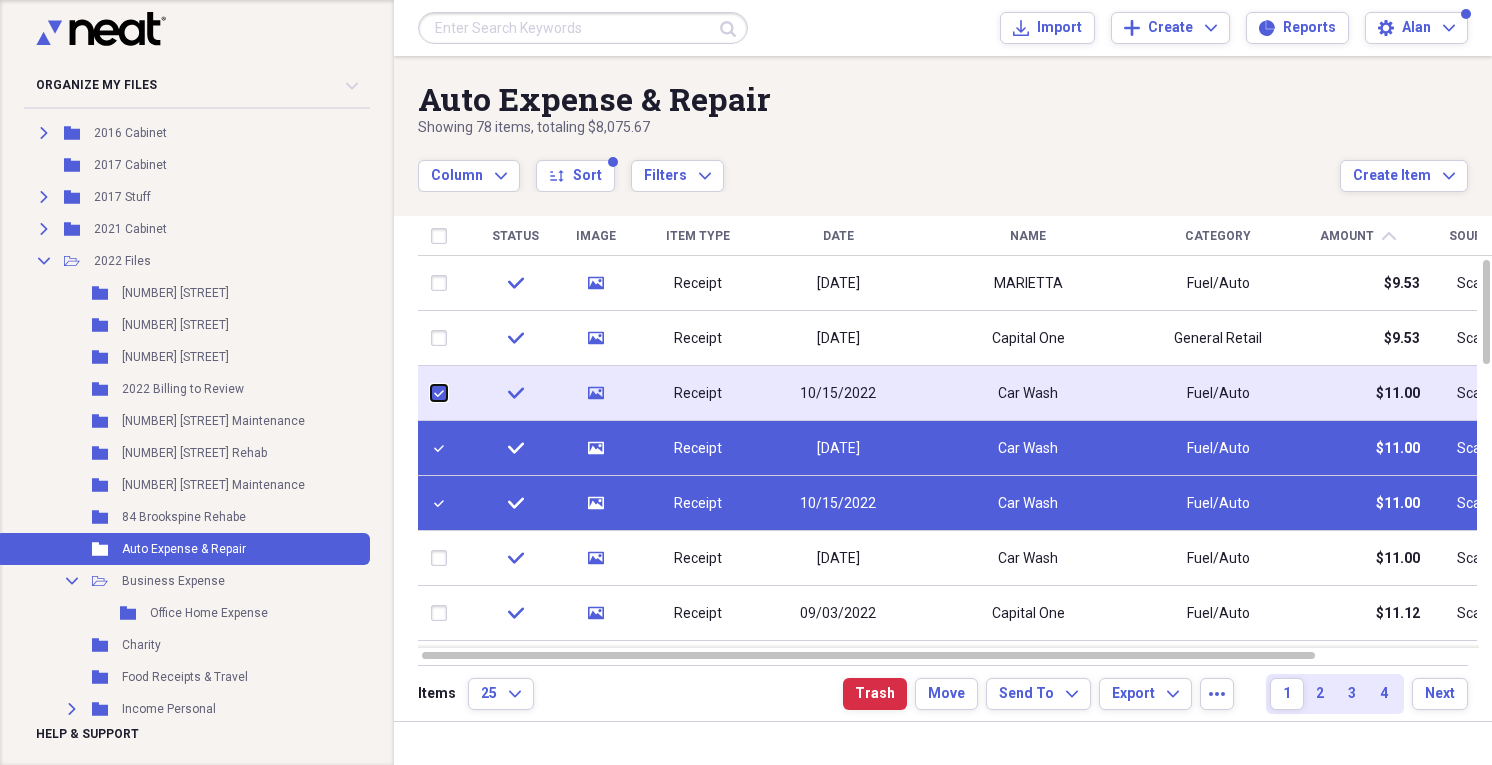 checkbox on "true" 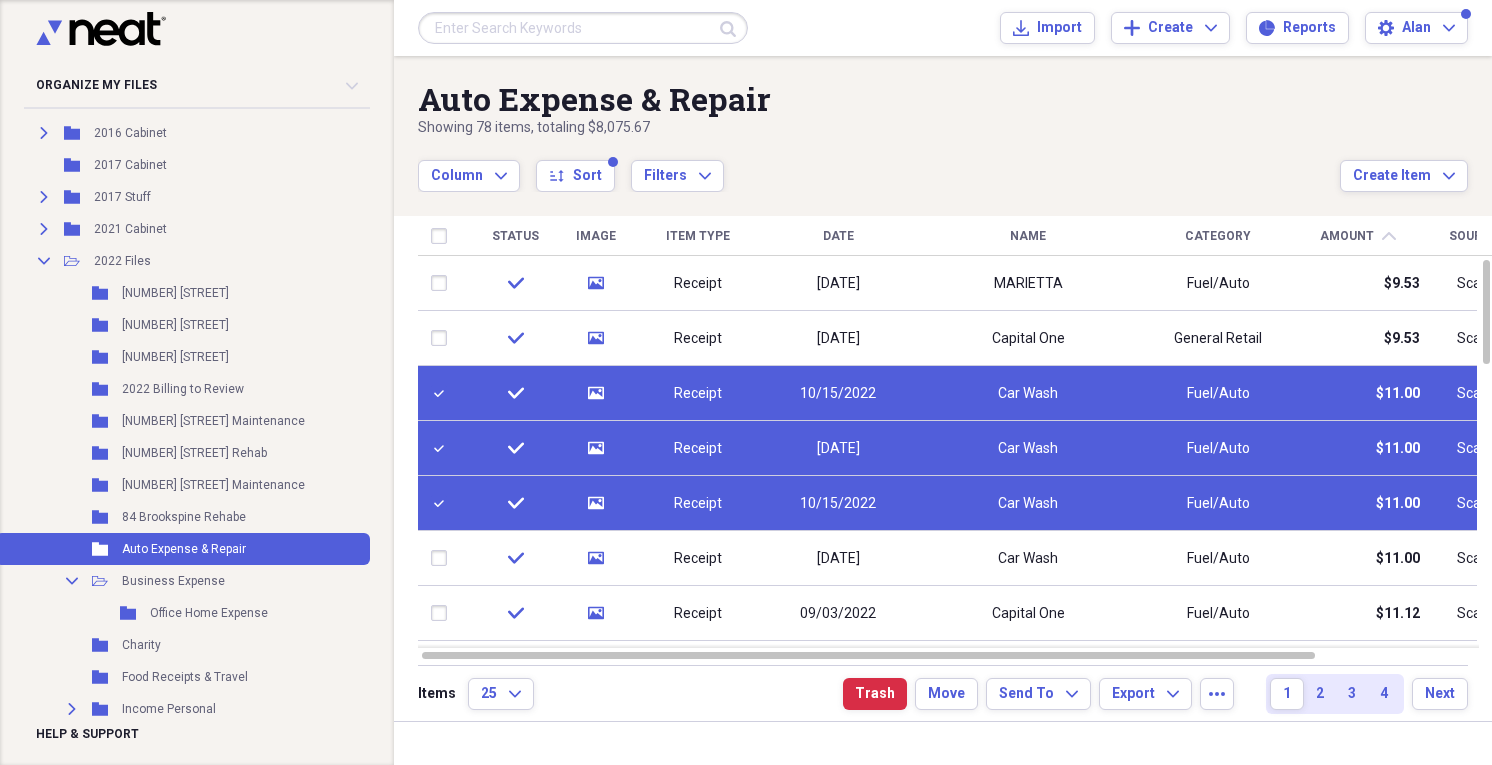 click on "Car Wash" at bounding box center (1028, 503) 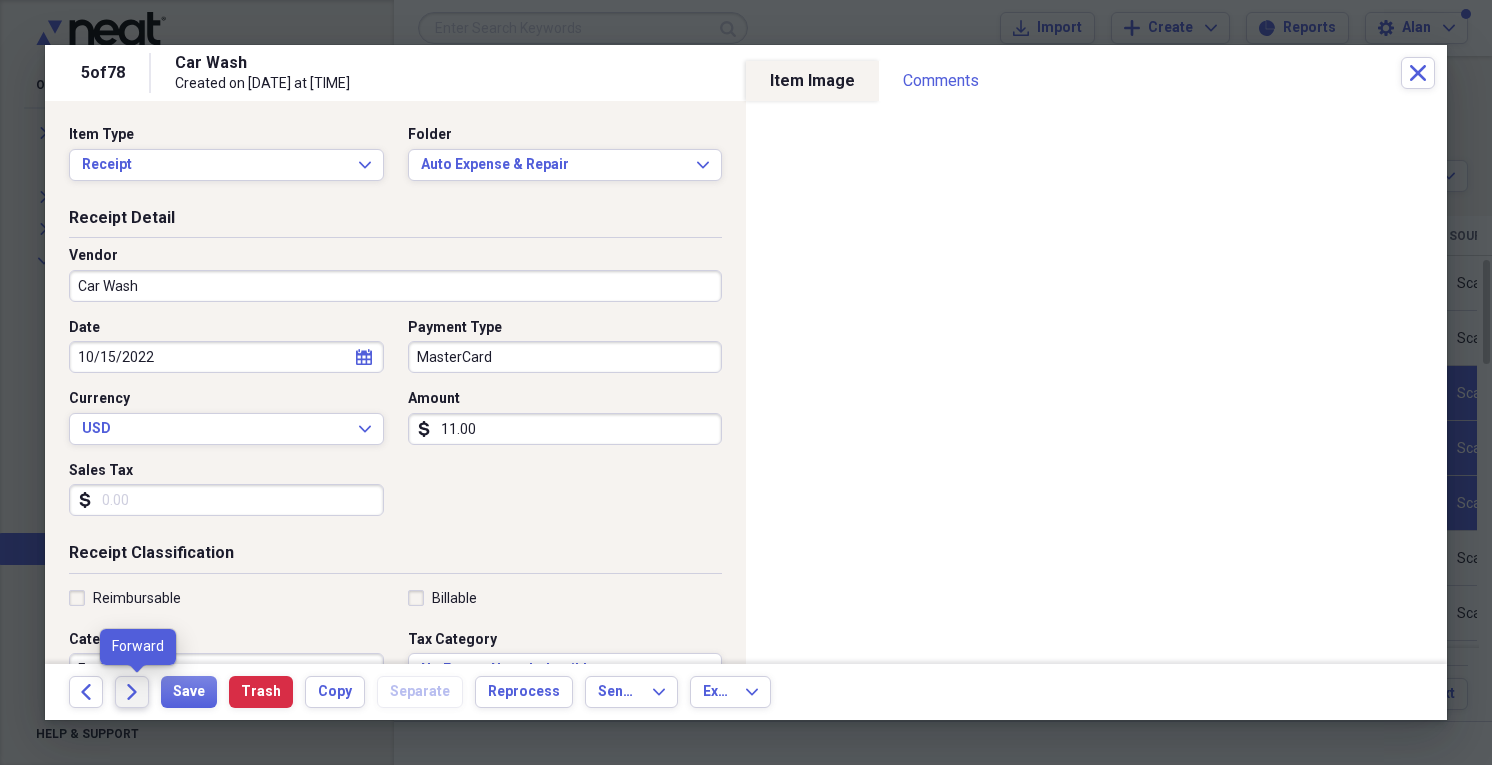 click 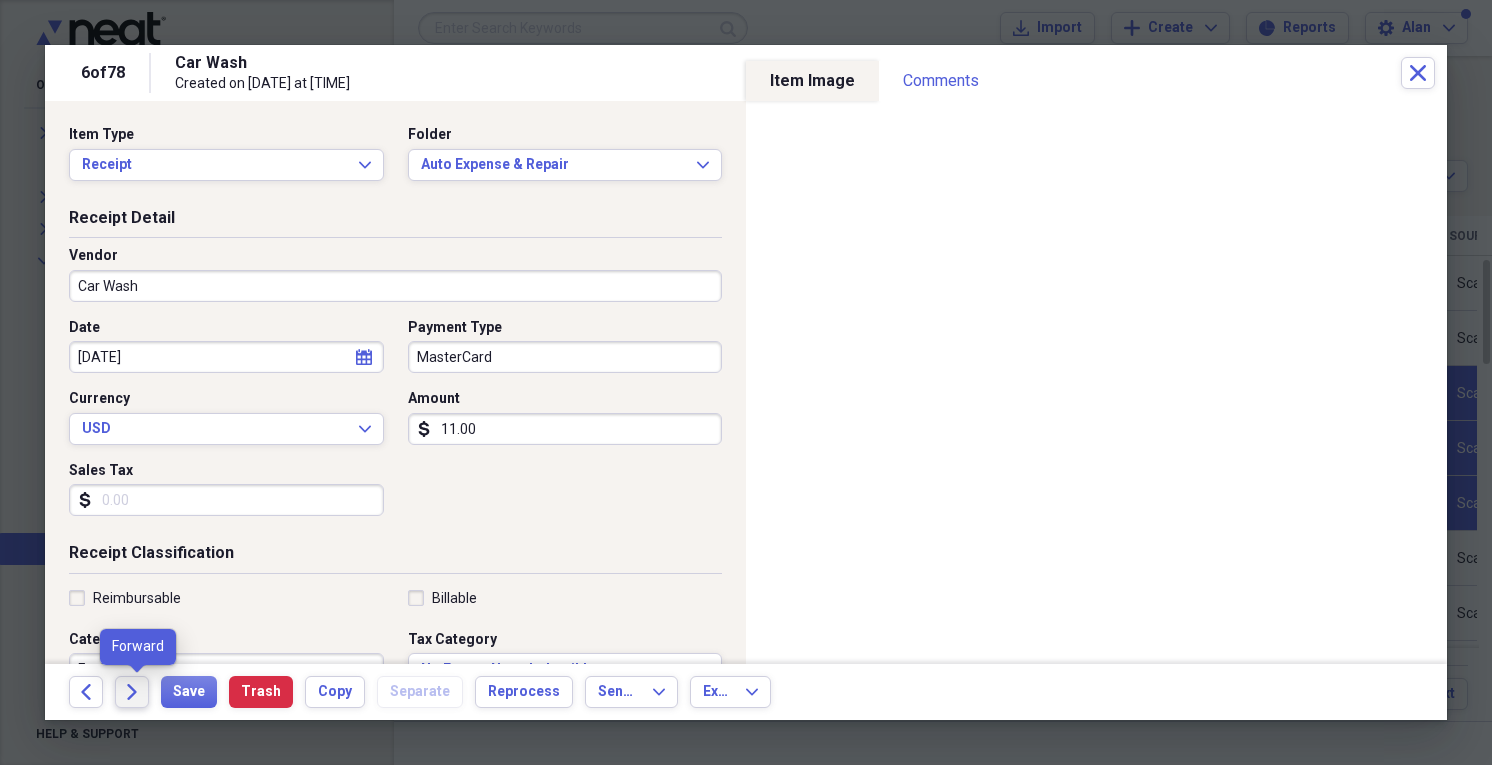 click on "Forward" 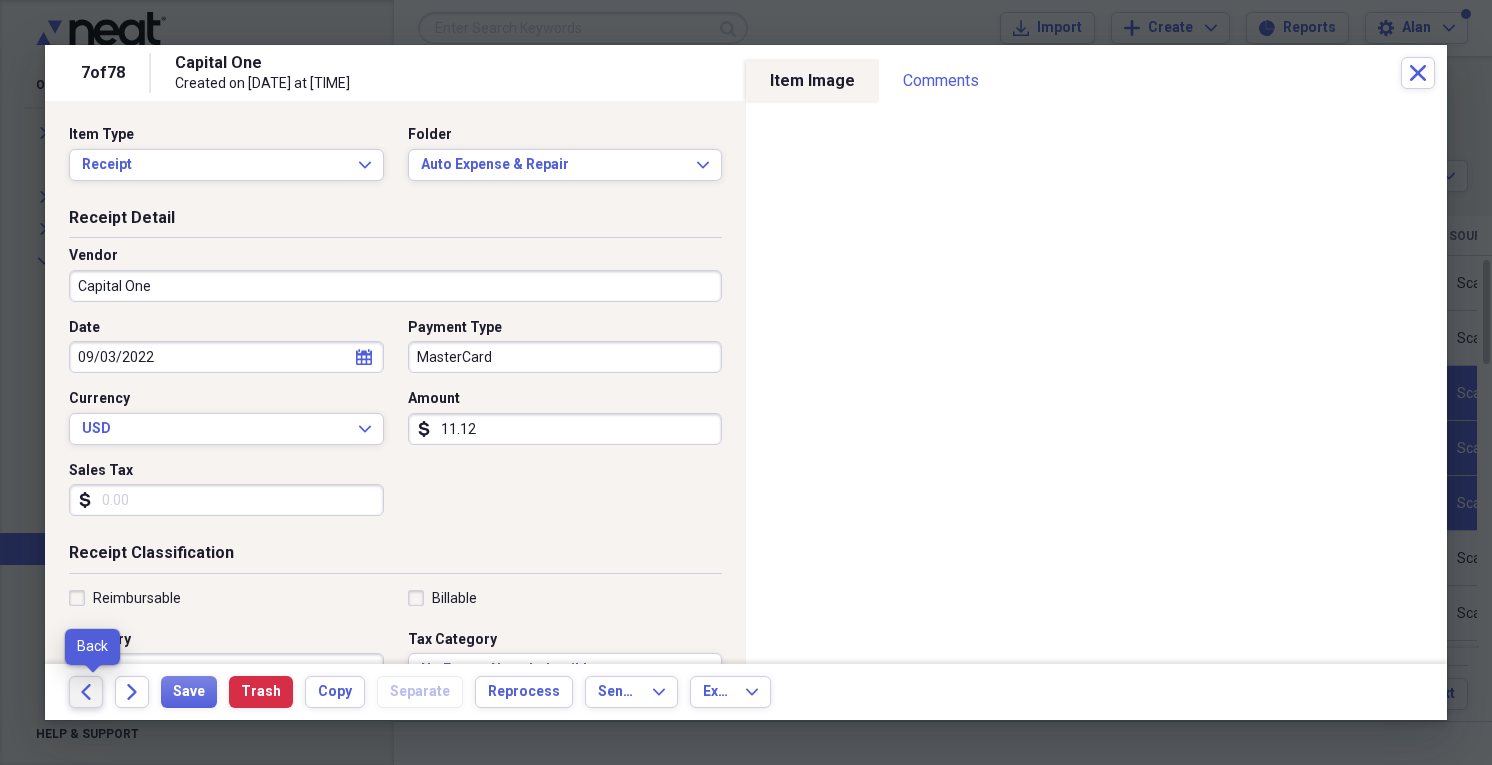 click on "Back" 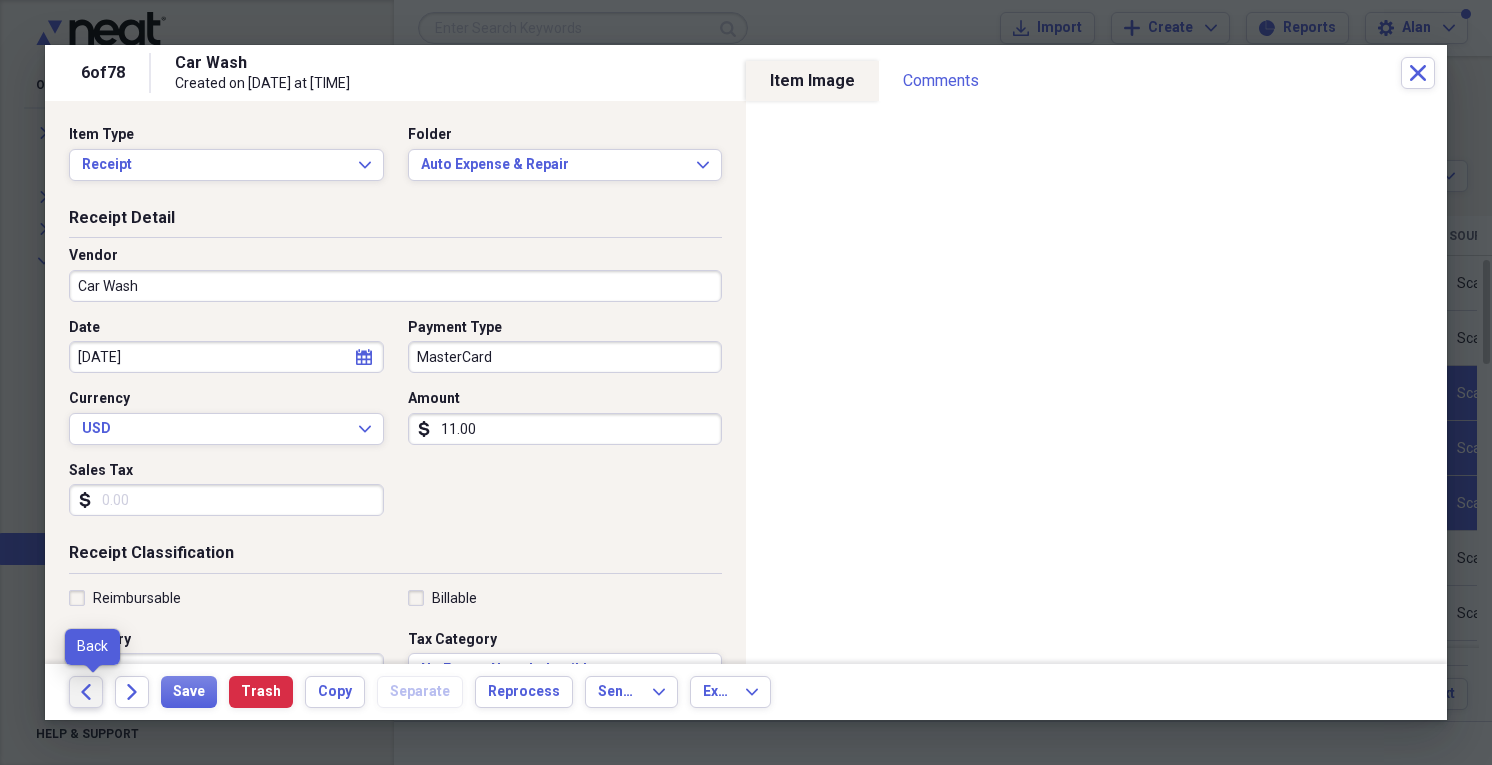 click on "Back" 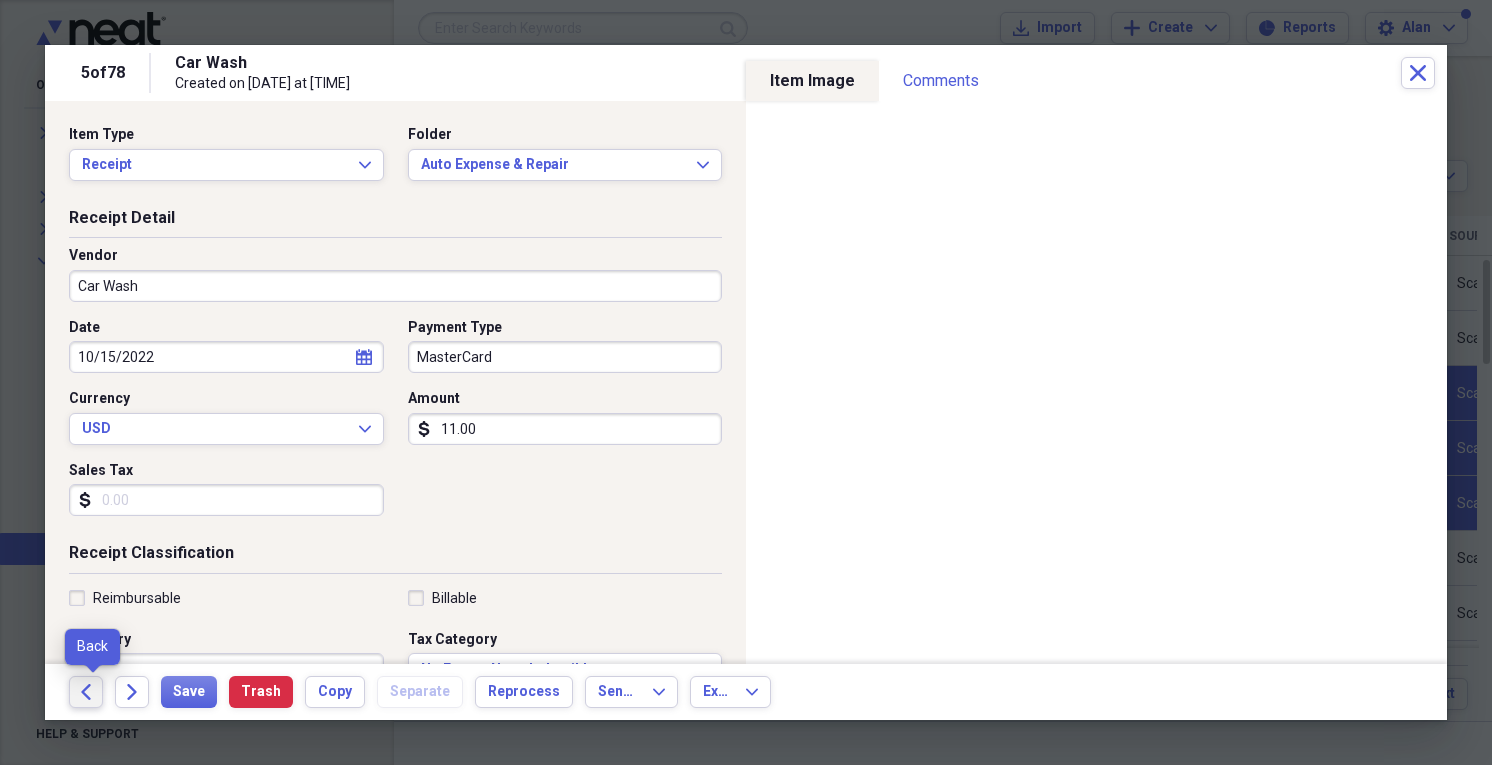 click on "Back" 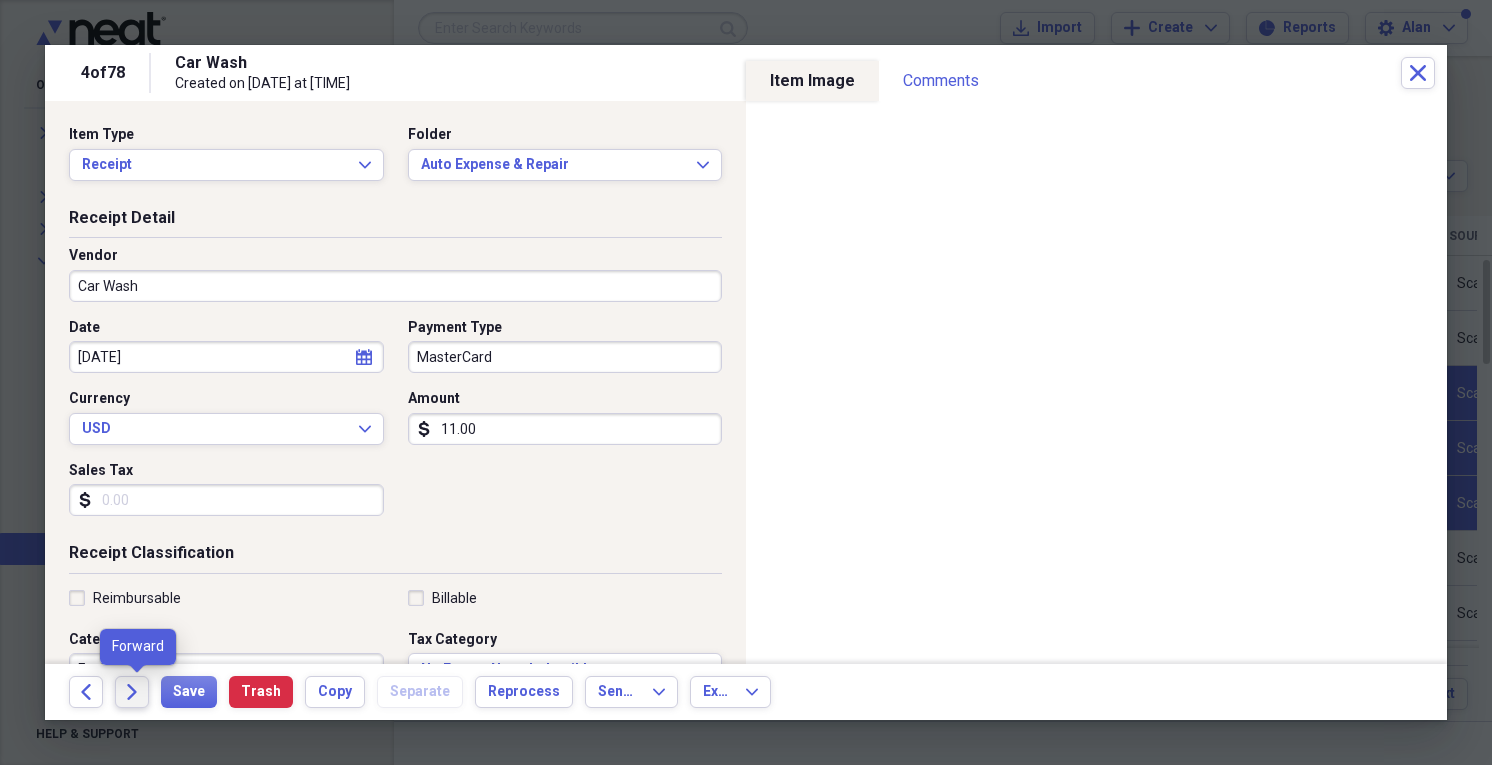 click on "Forward" 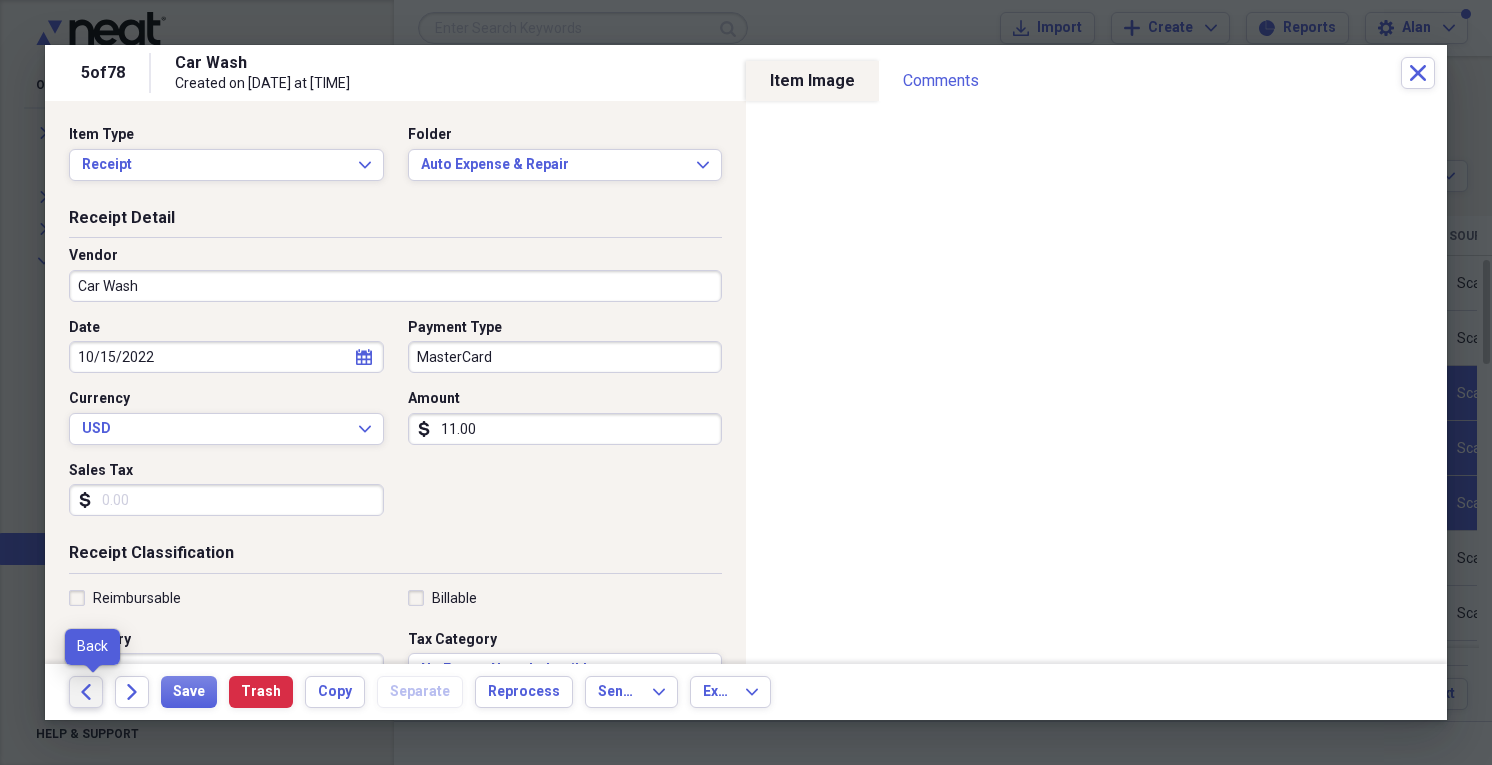 click 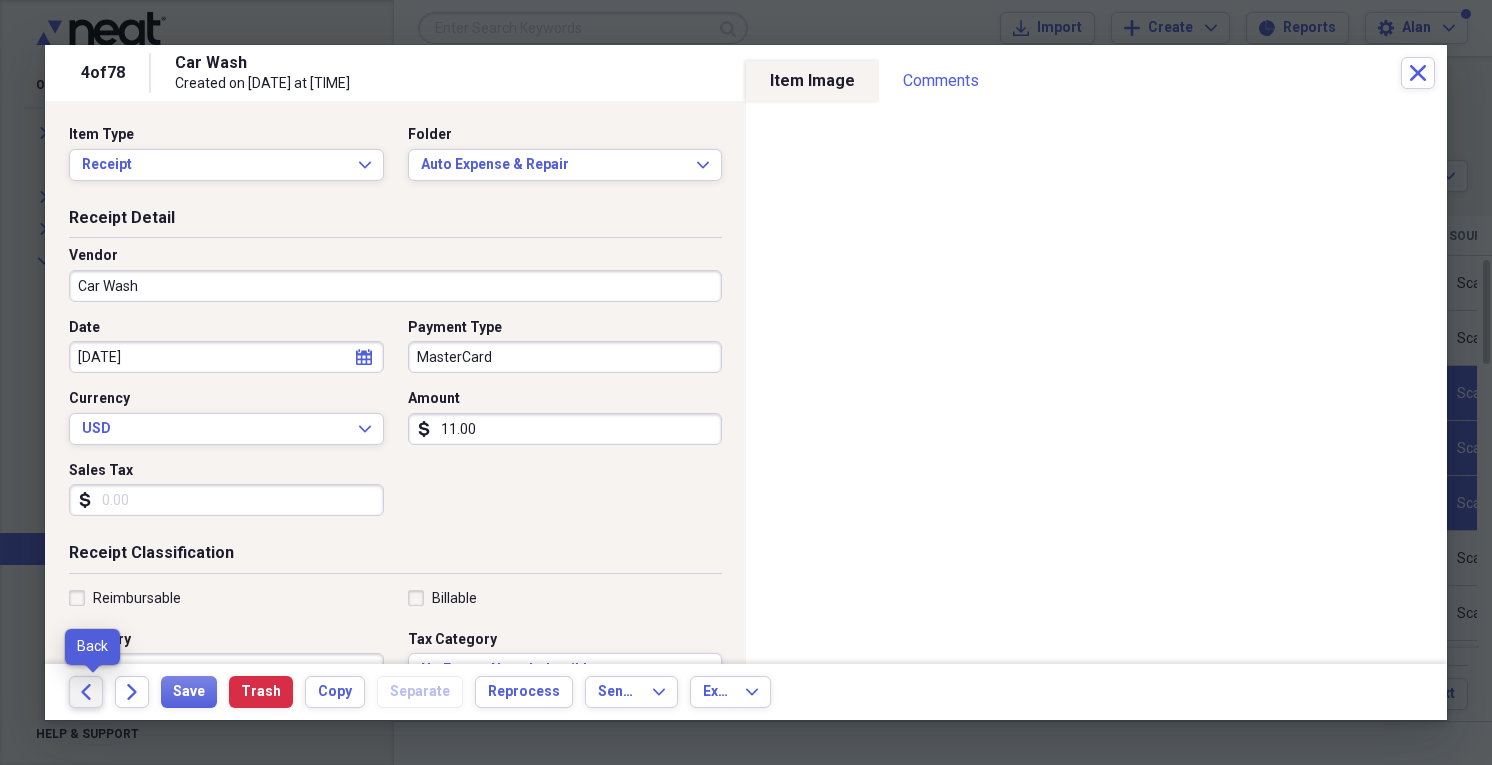 click 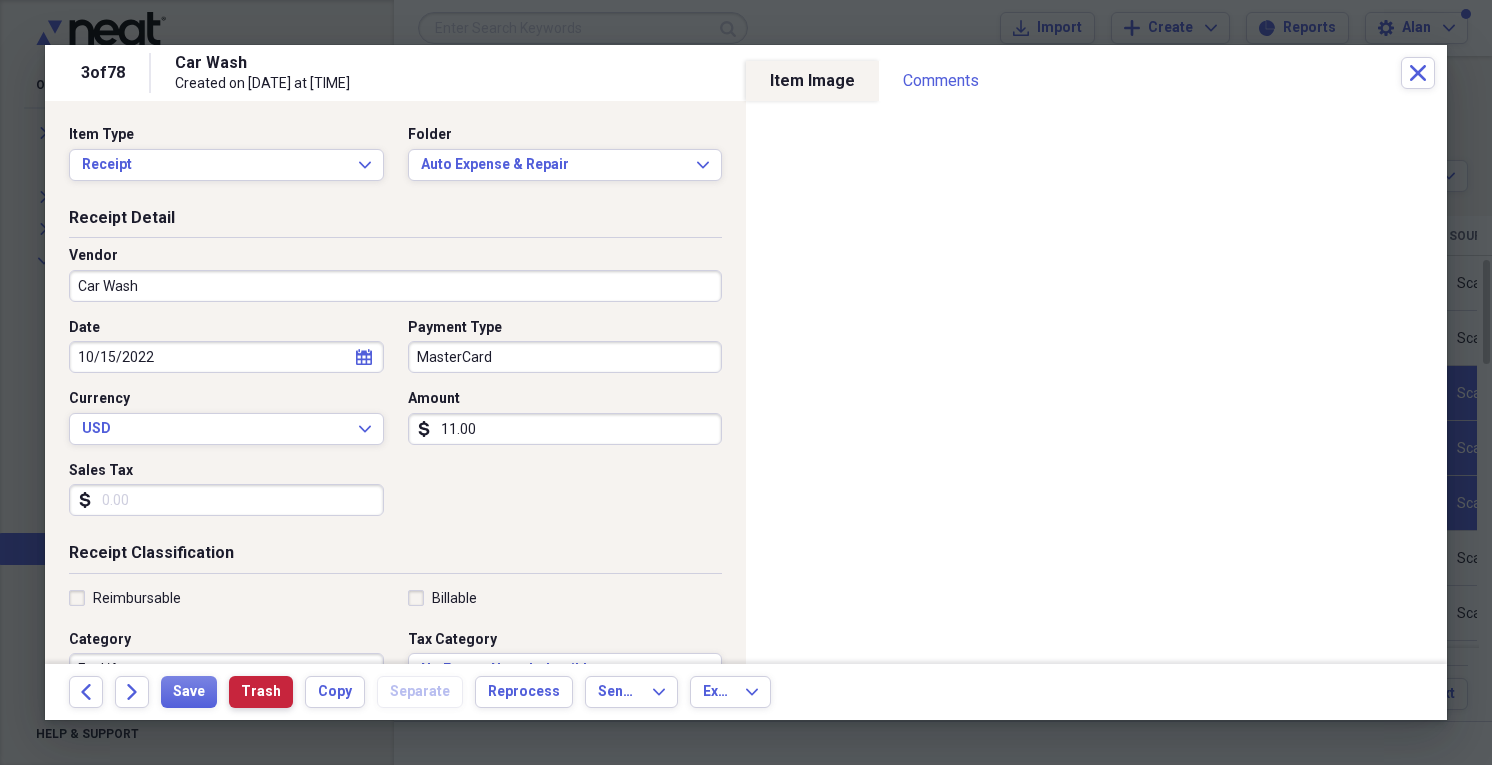 click on "Trash" at bounding box center [261, 692] 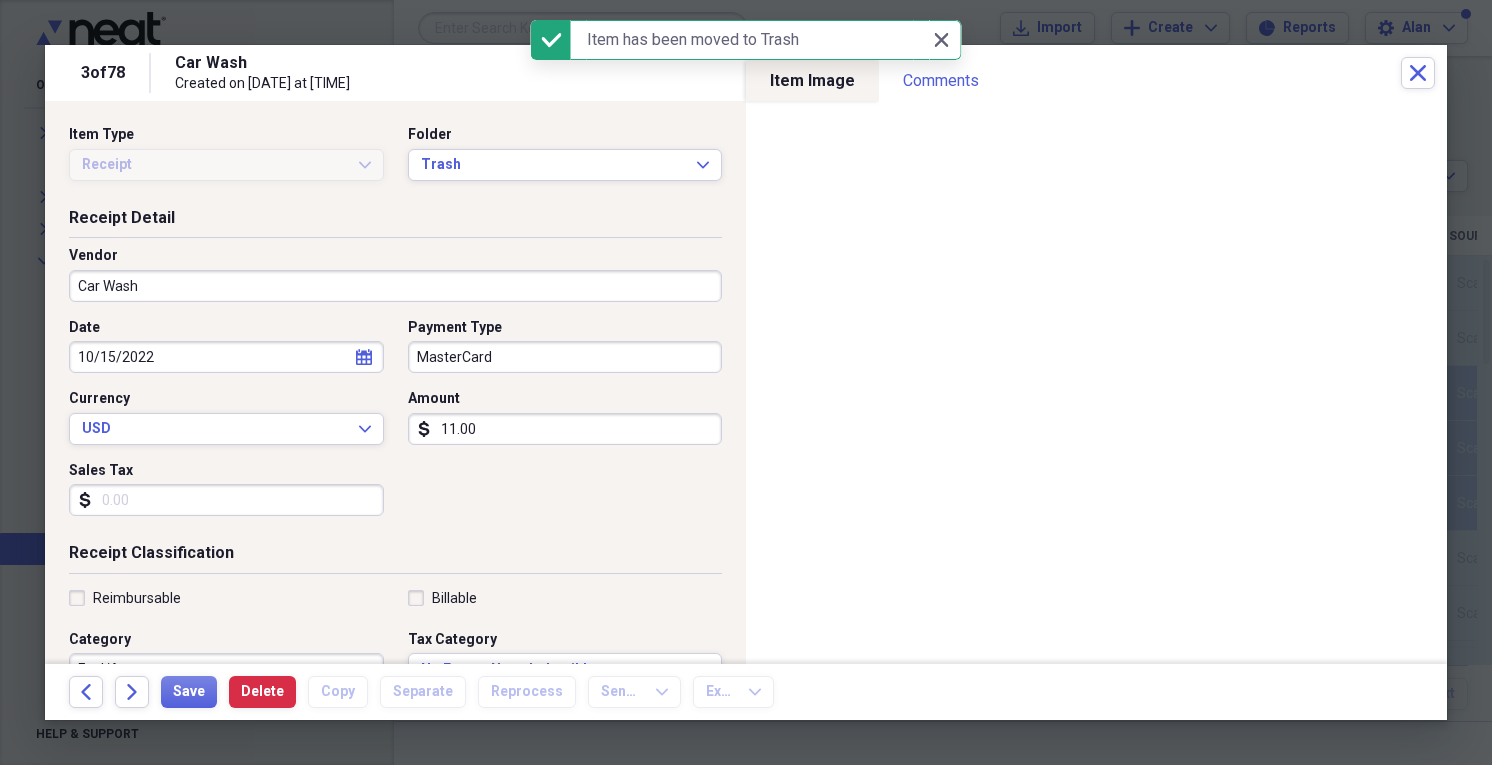 checkbox on "false" 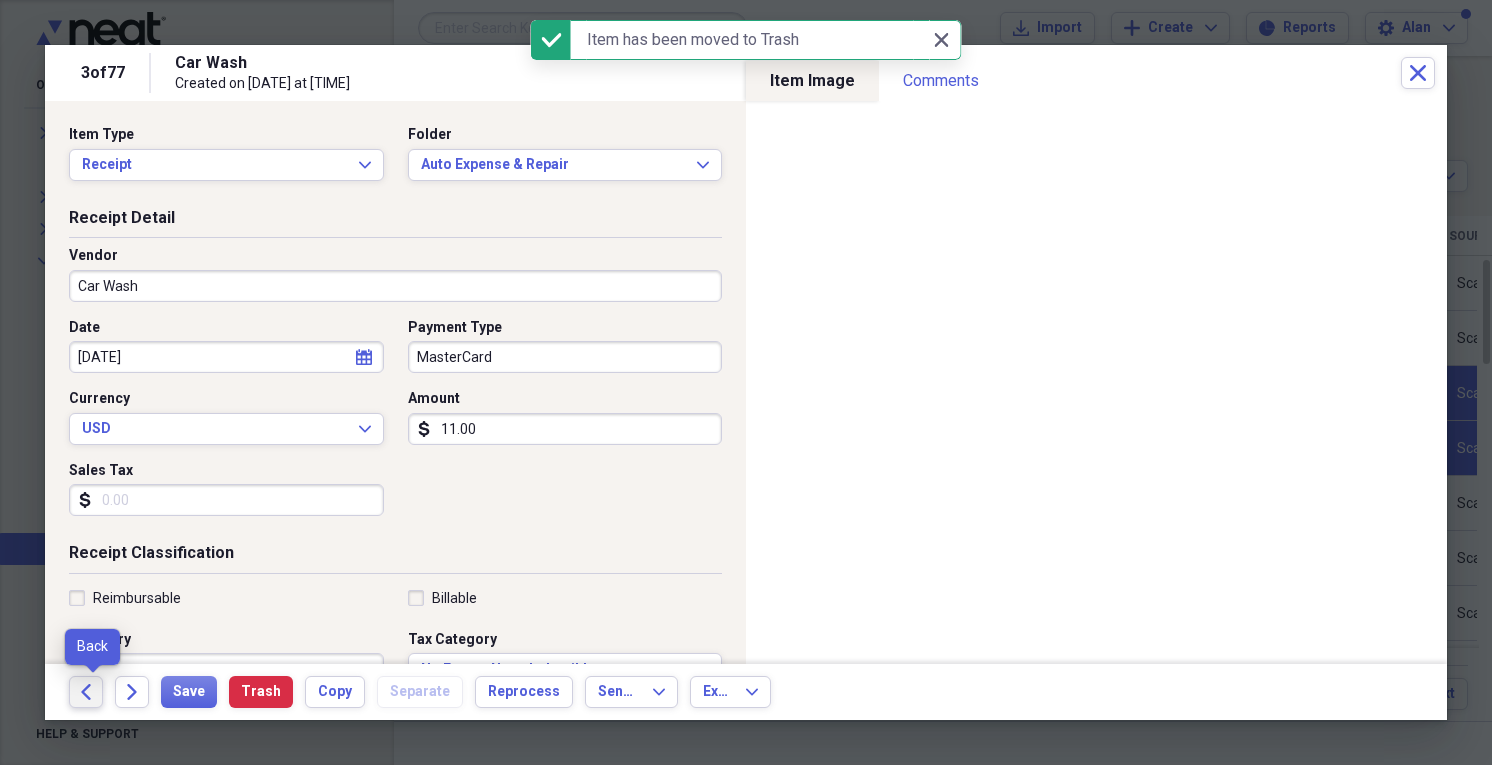 click on "Back" 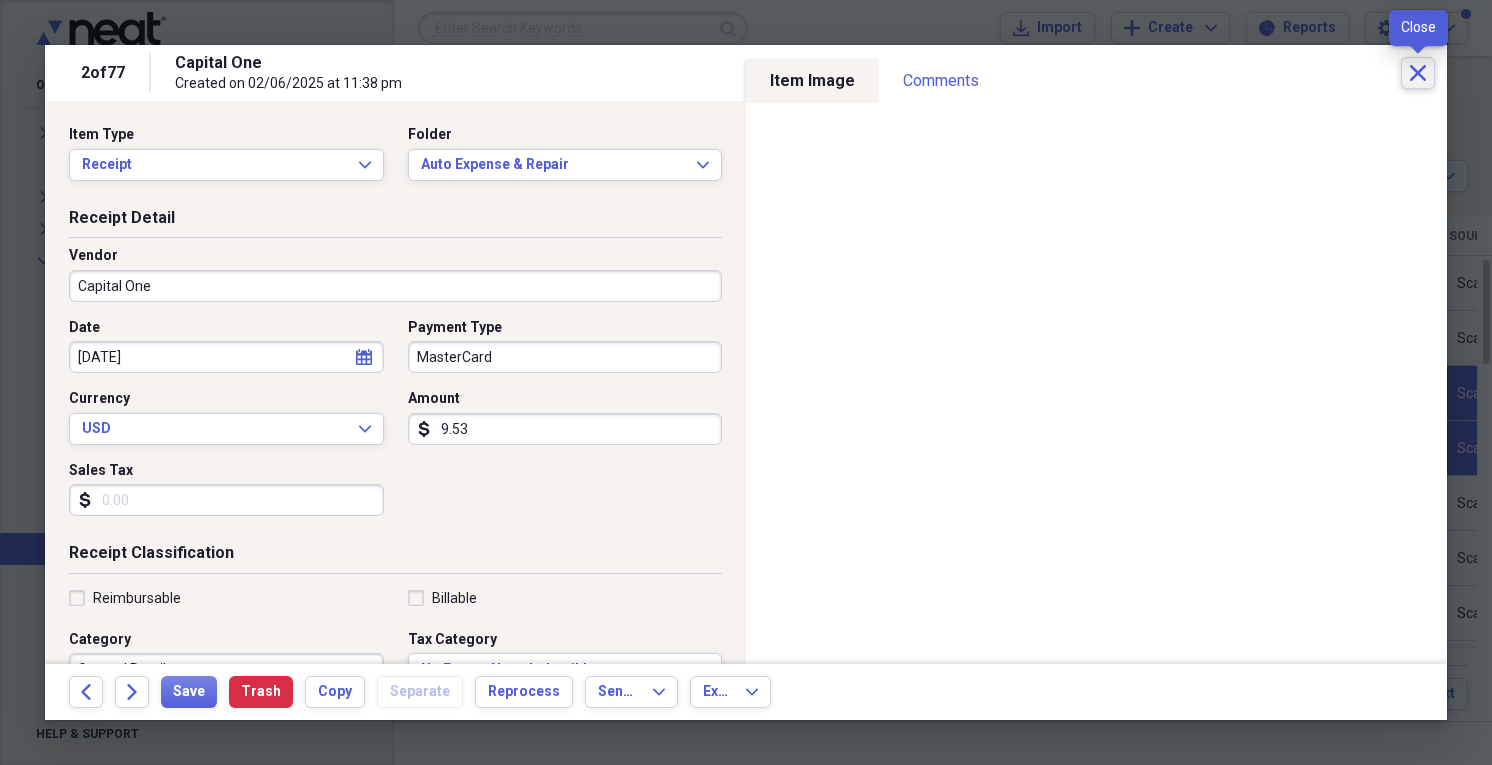 click on "Close" at bounding box center (1418, 73) 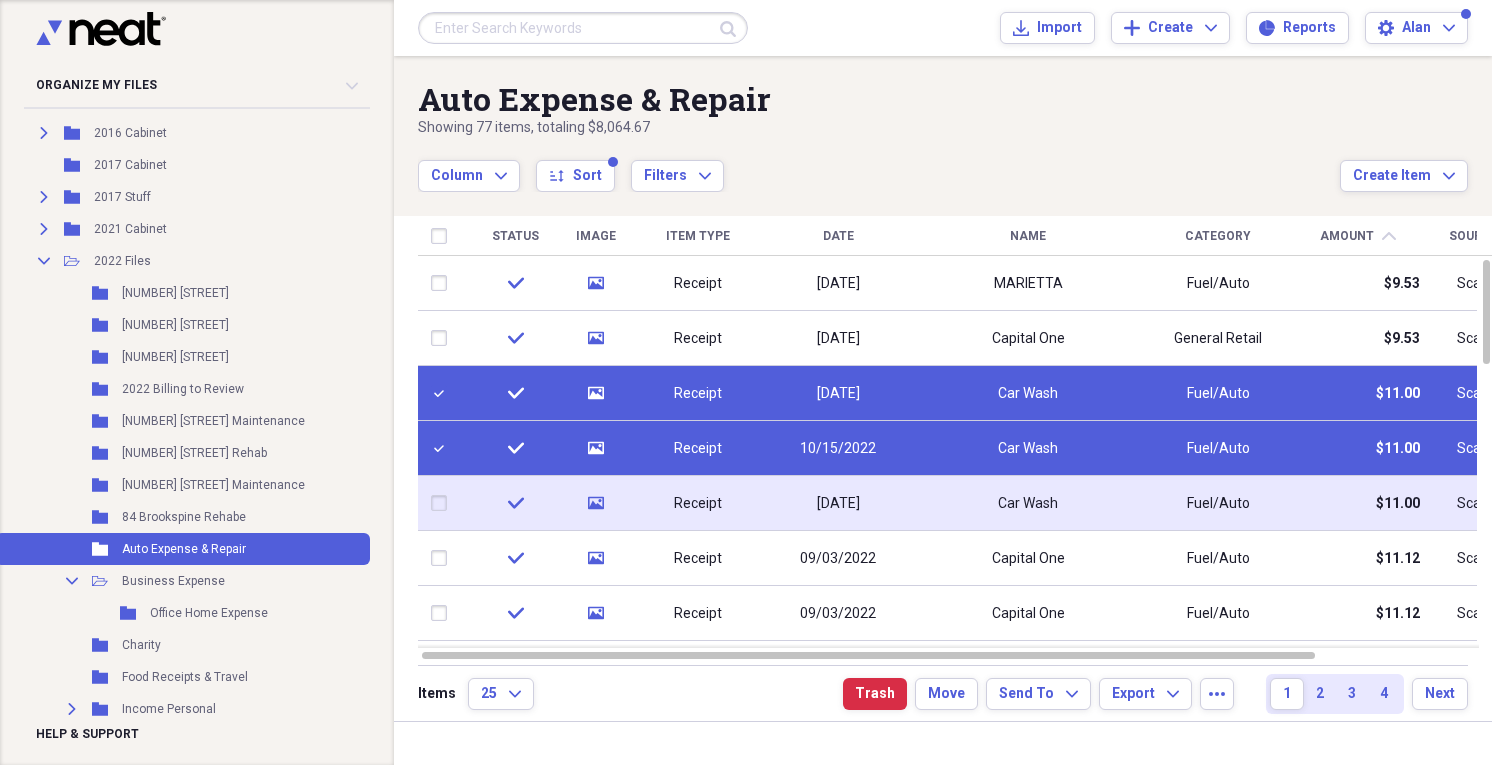 click on "[DATE]" at bounding box center (838, 504) 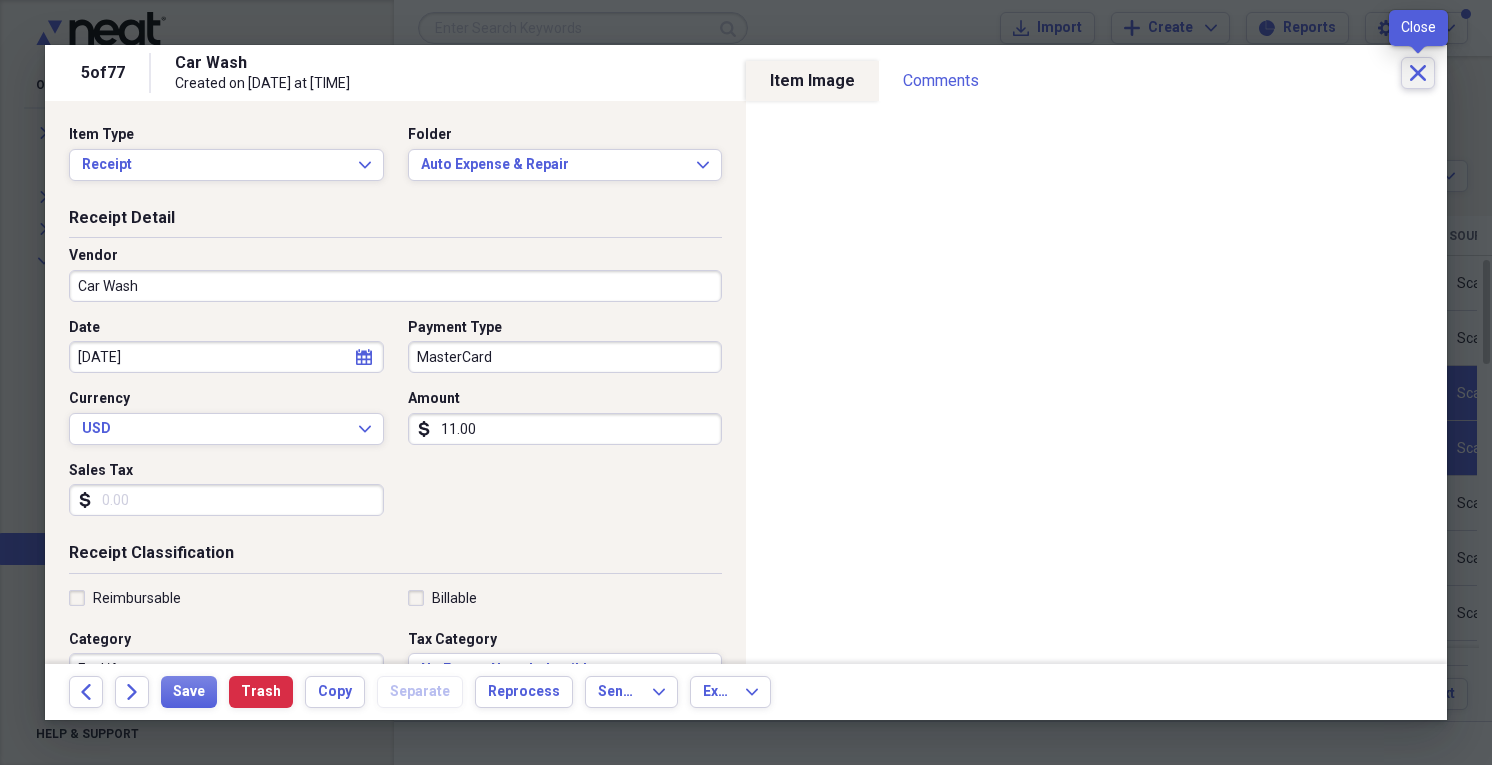 click on "Close" 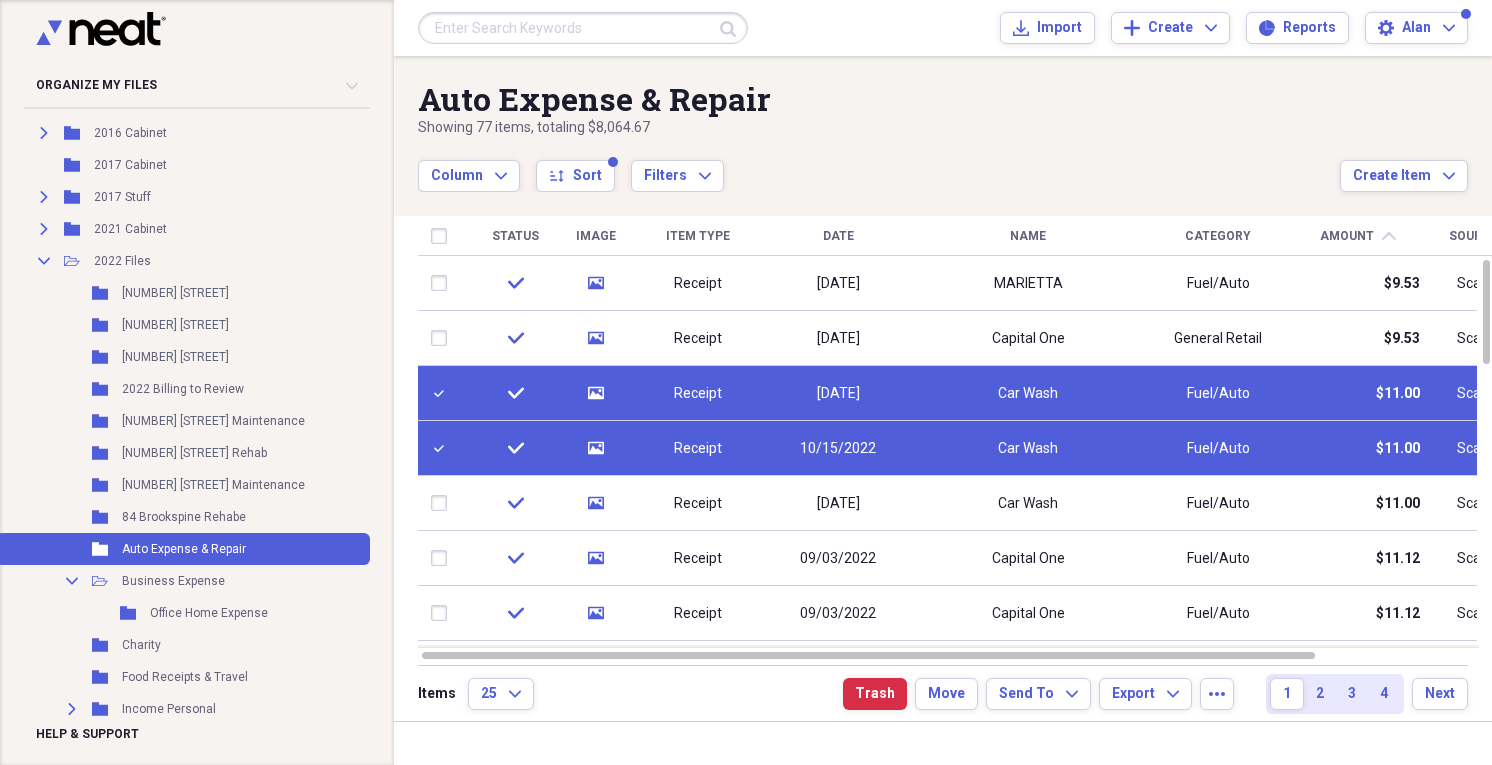 click on "Receipt" at bounding box center (698, 394) 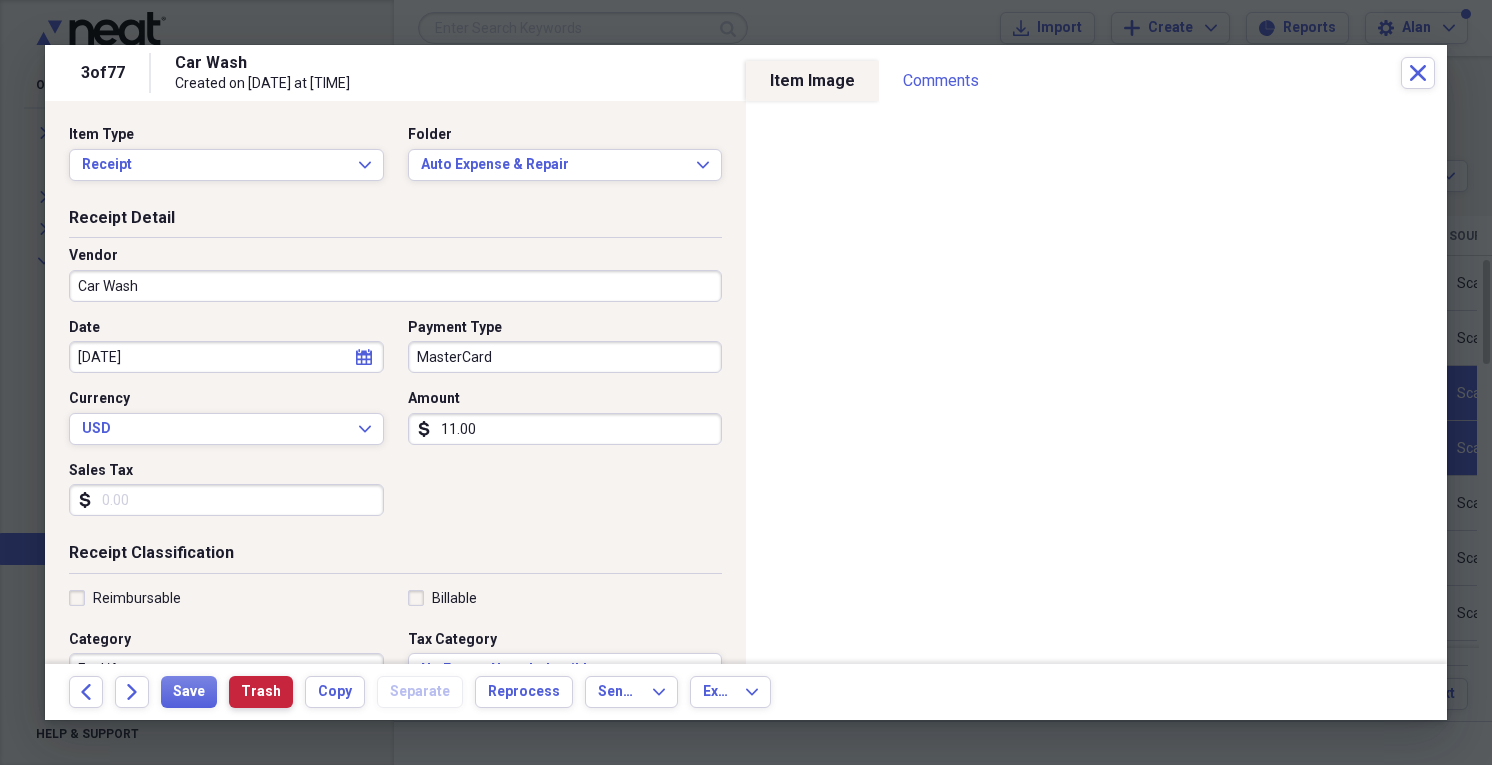 click on "Trash" at bounding box center [261, 692] 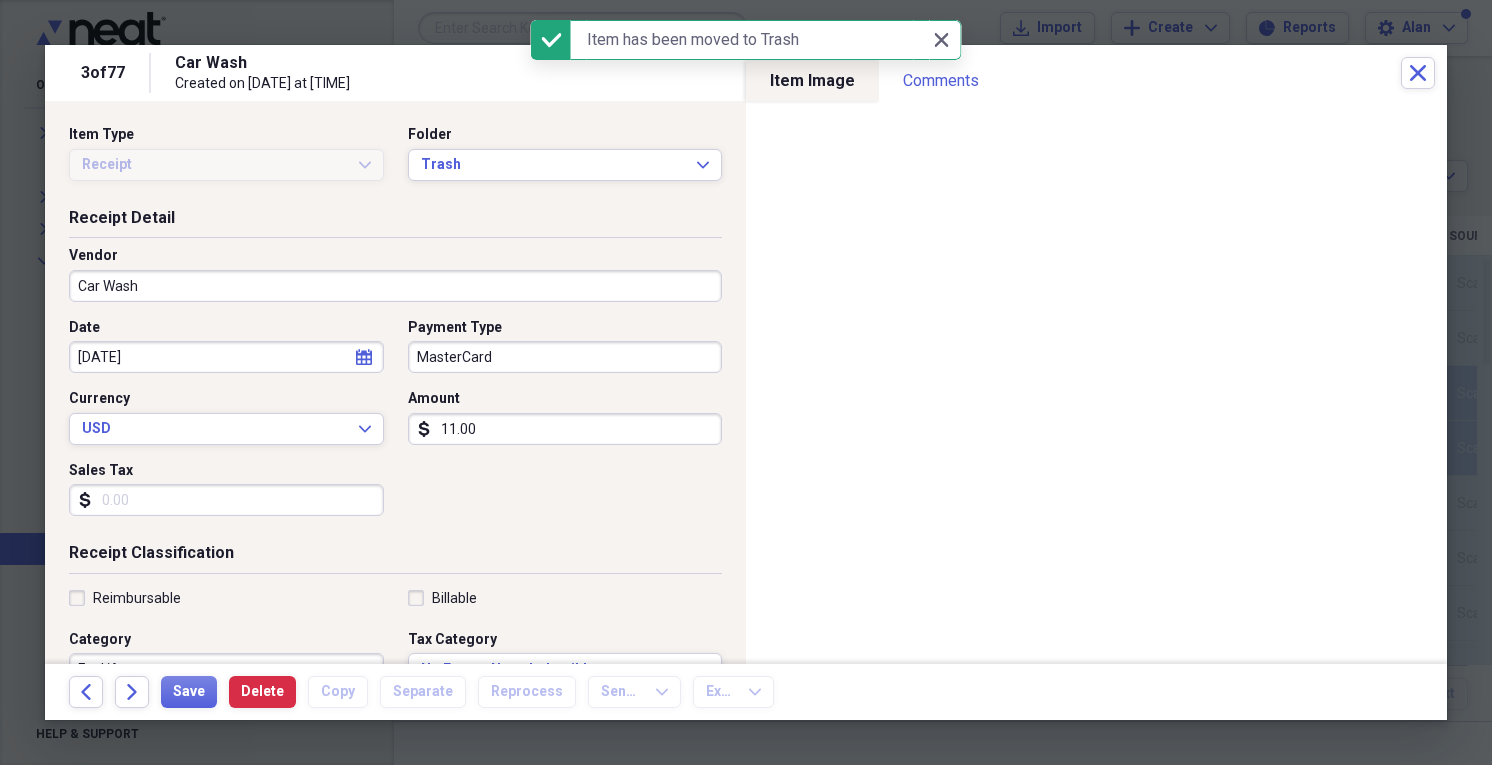 checkbox on "false" 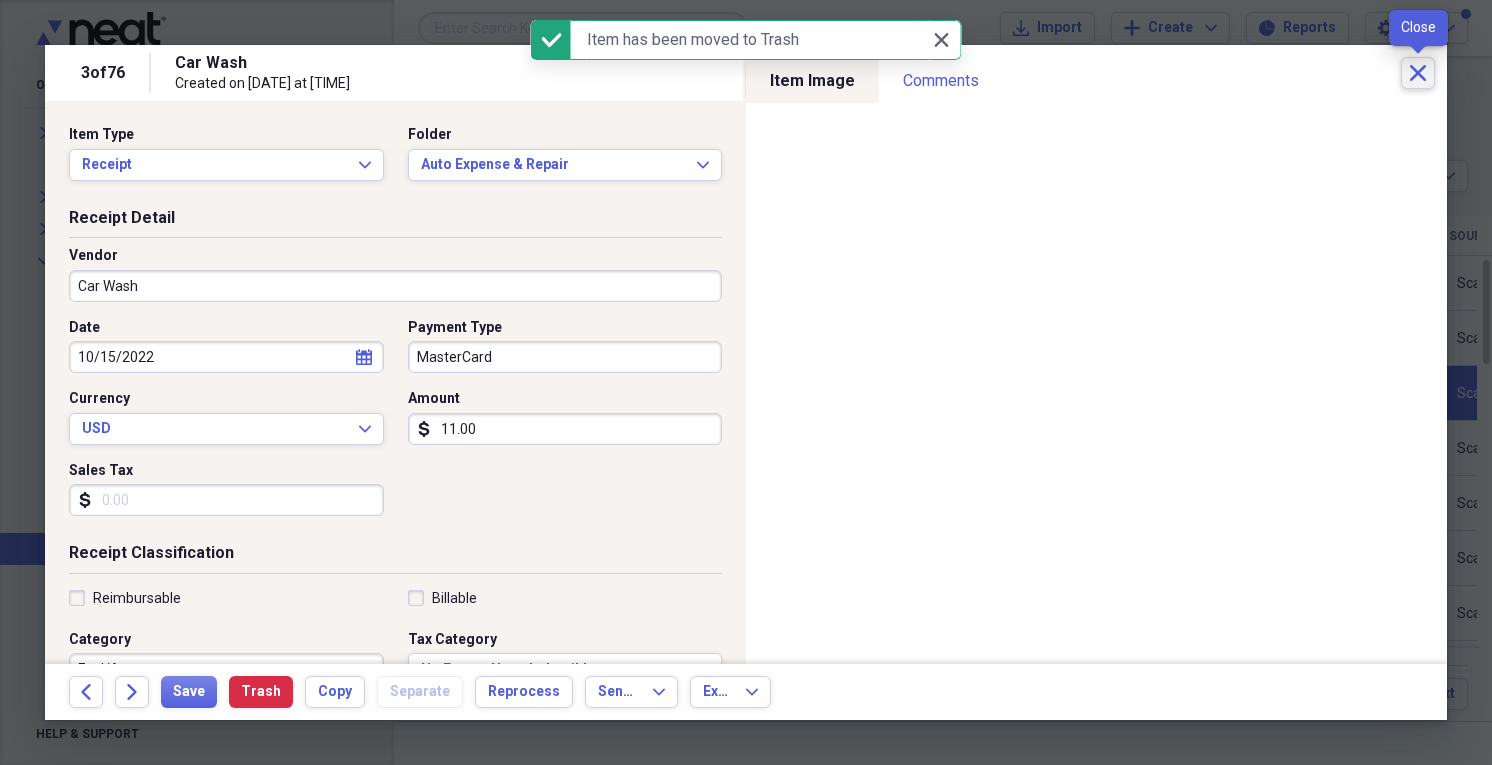 click on "Close" at bounding box center [1418, 73] 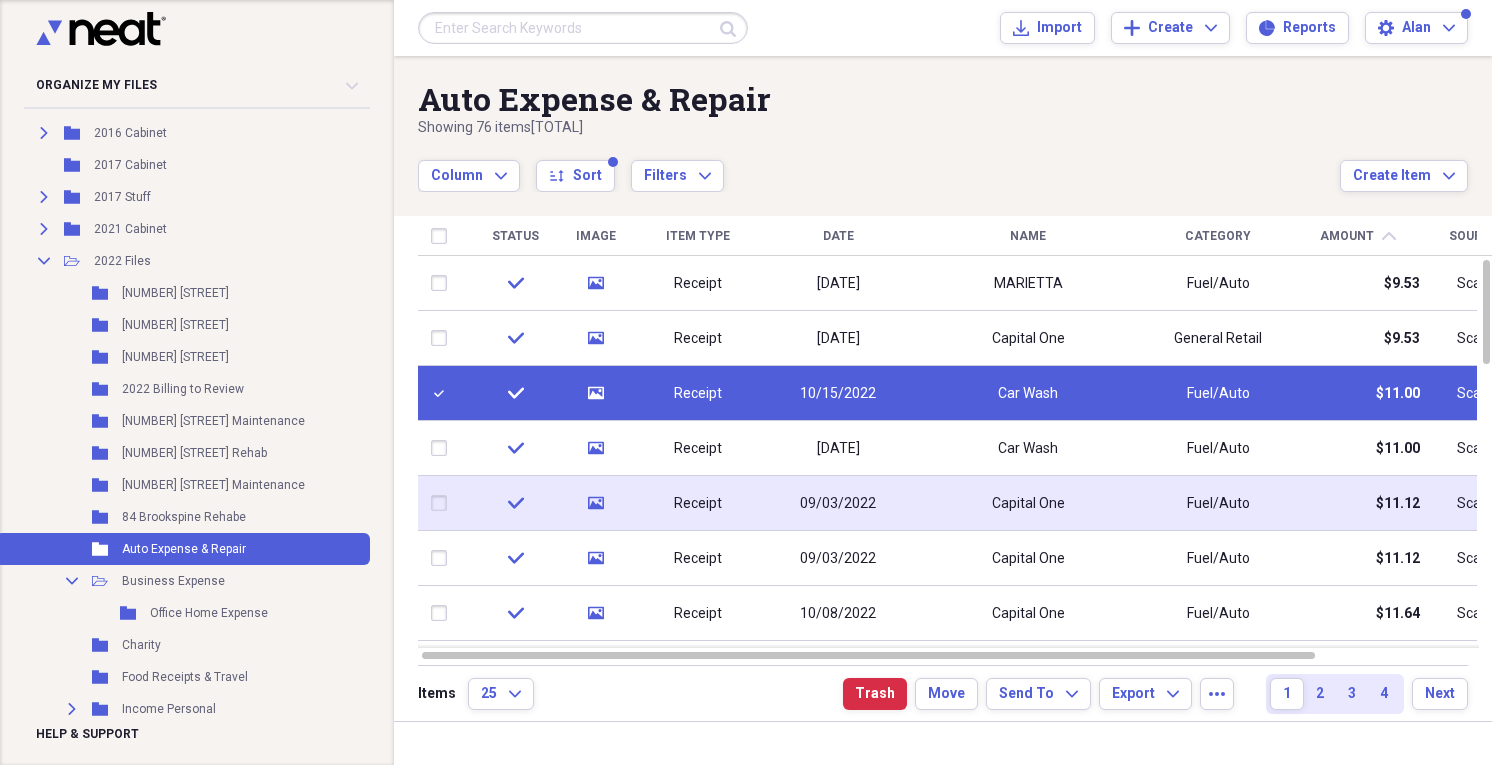 click at bounding box center (443, 503) 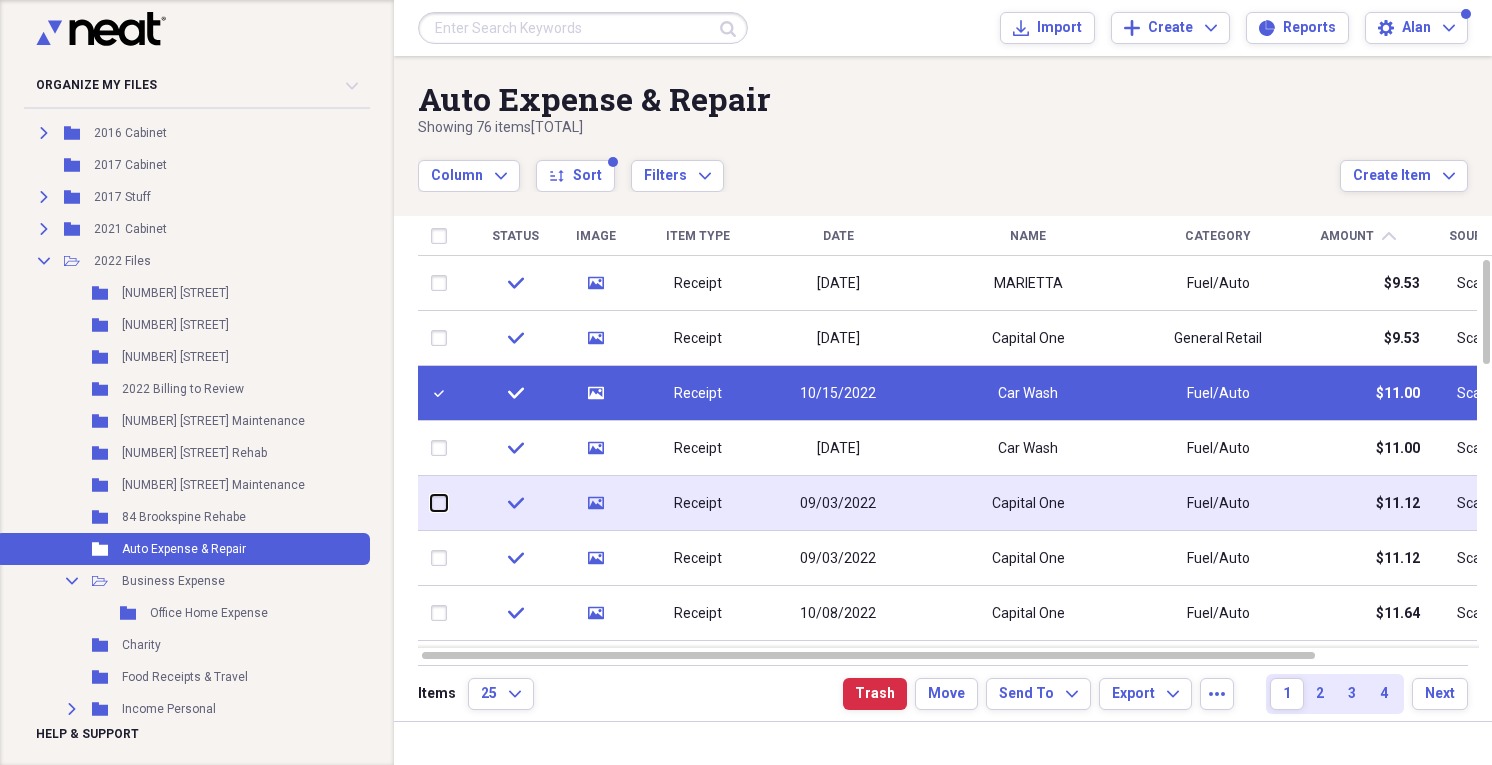 click at bounding box center [431, 503] 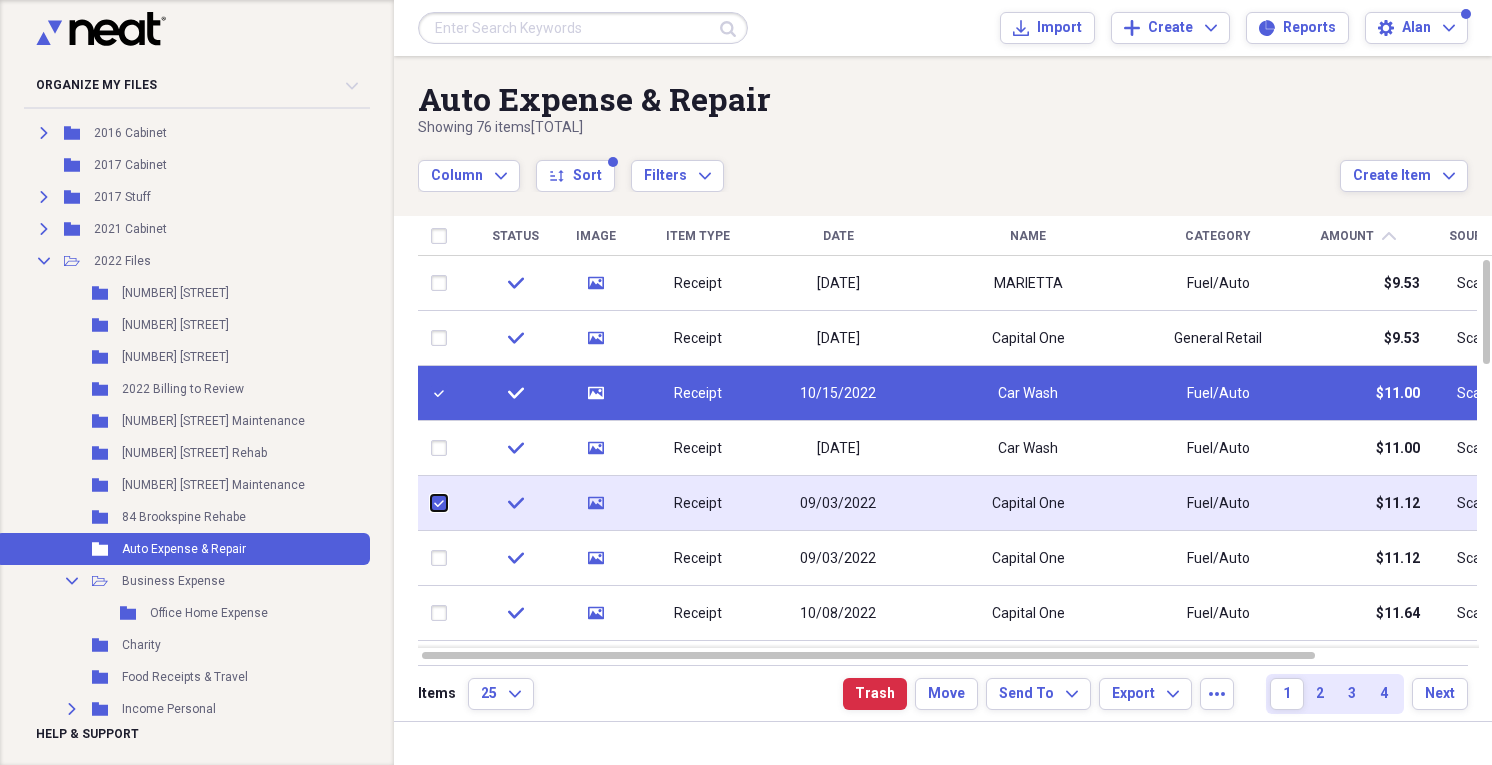 checkbox on "true" 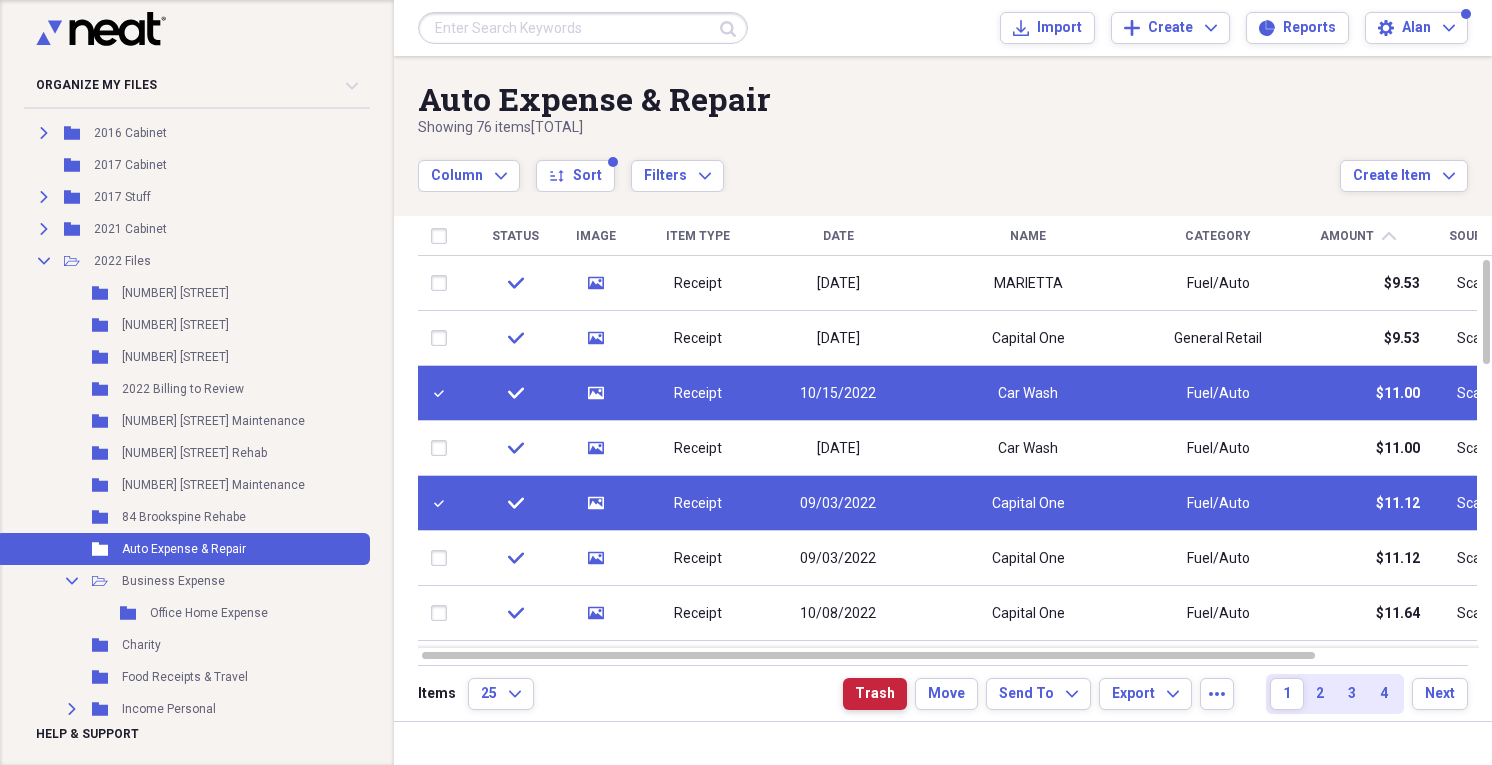 click on "Trash" at bounding box center (875, 694) 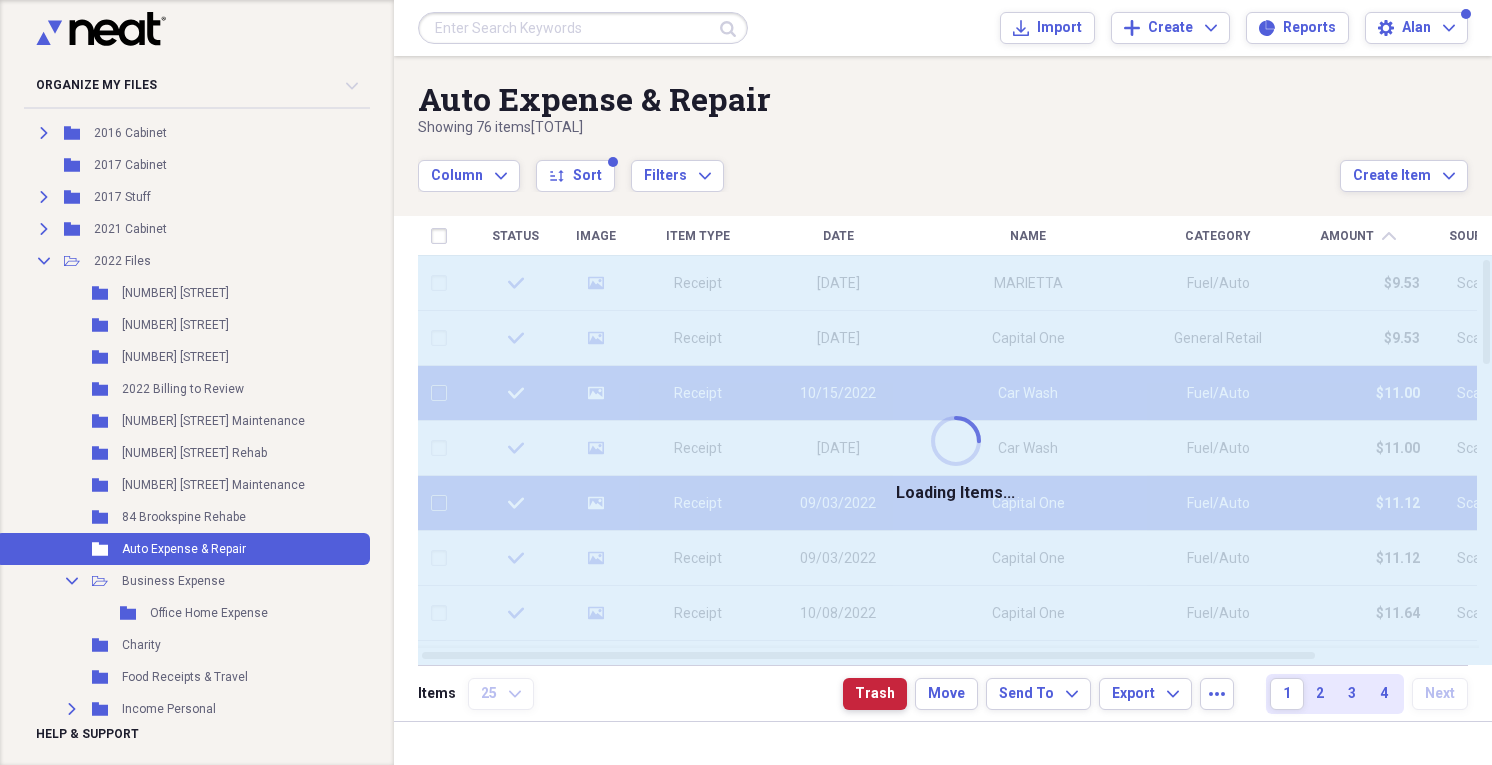 checkbox on "false" 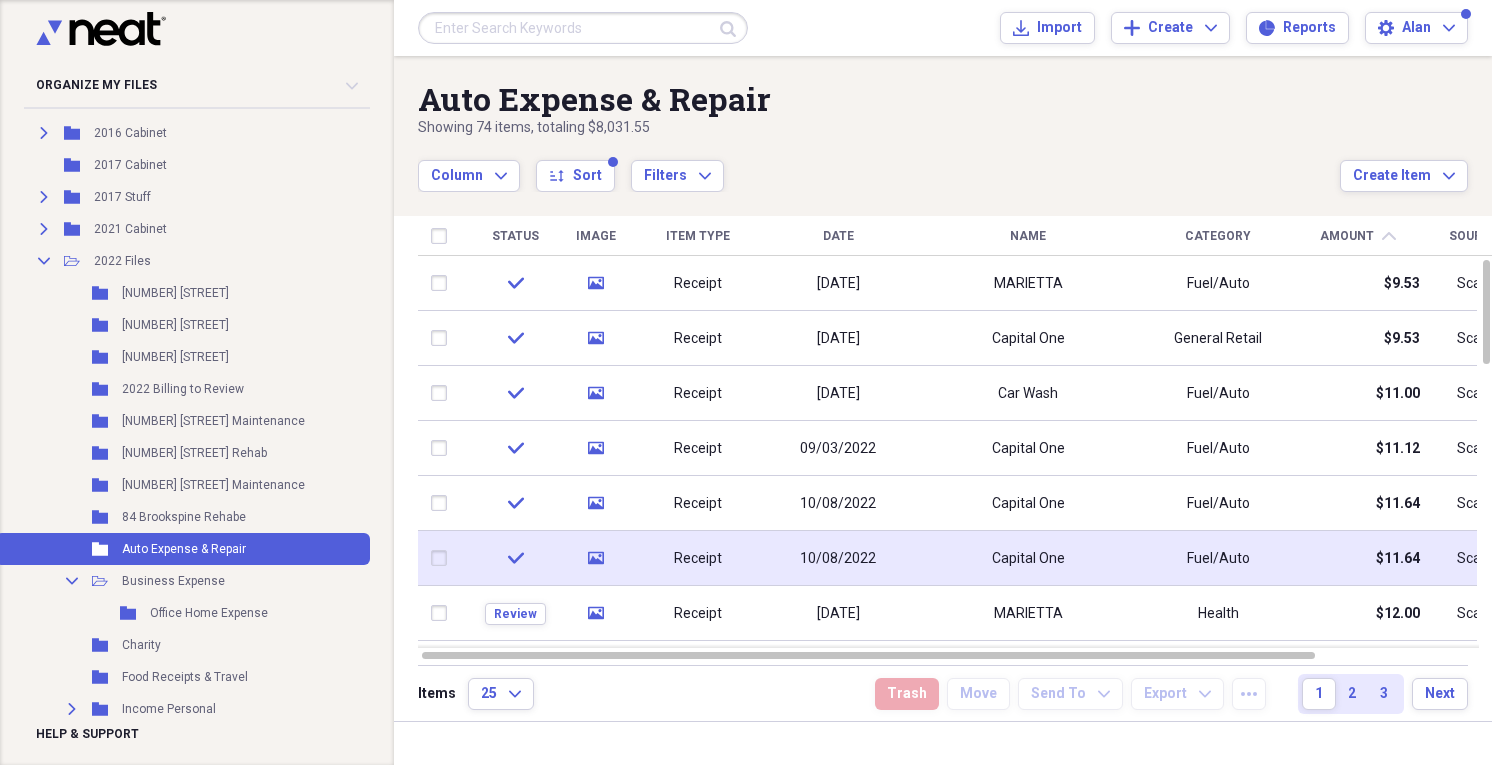 click on "10/08/2022" at bounding box center [838, 558] 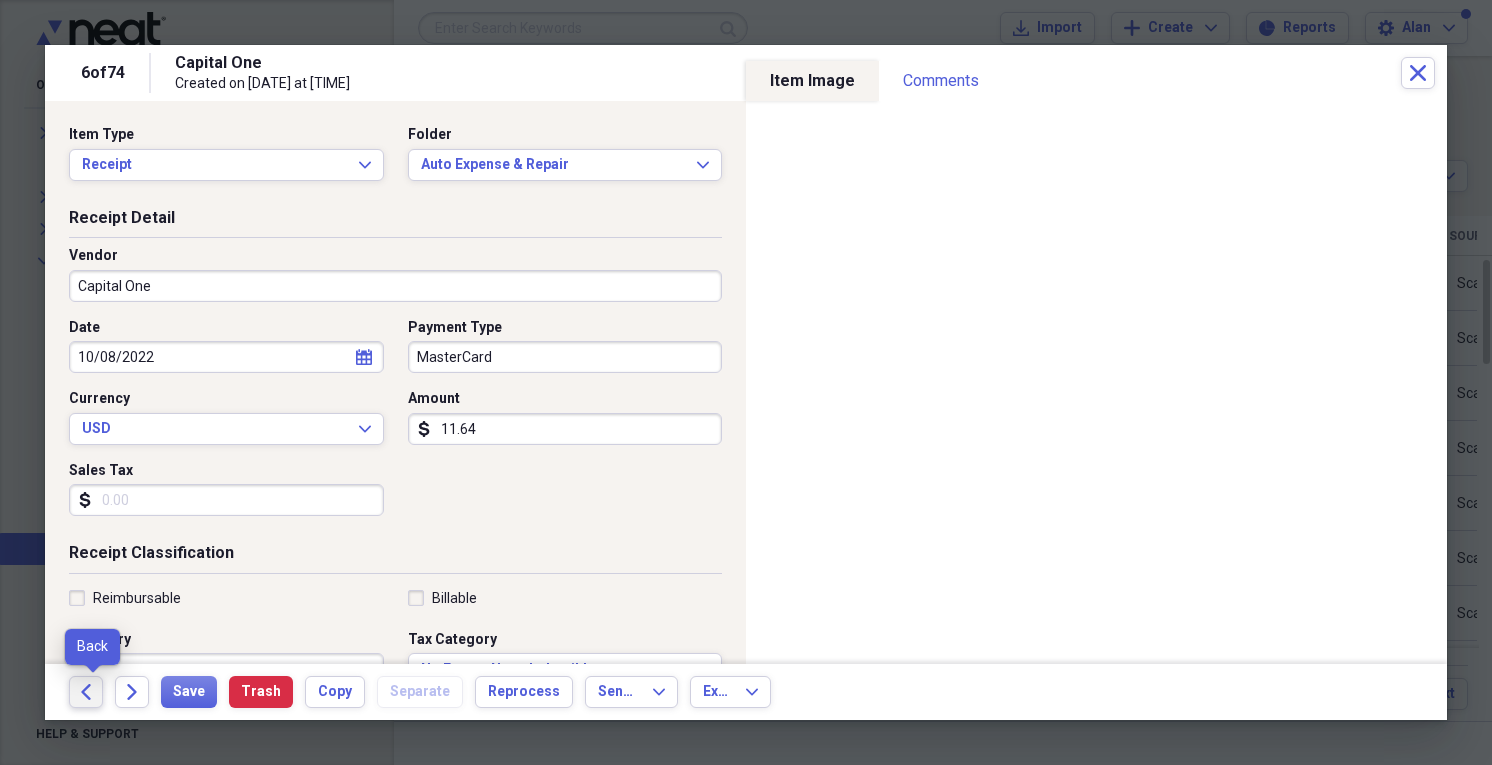 click on "Back" 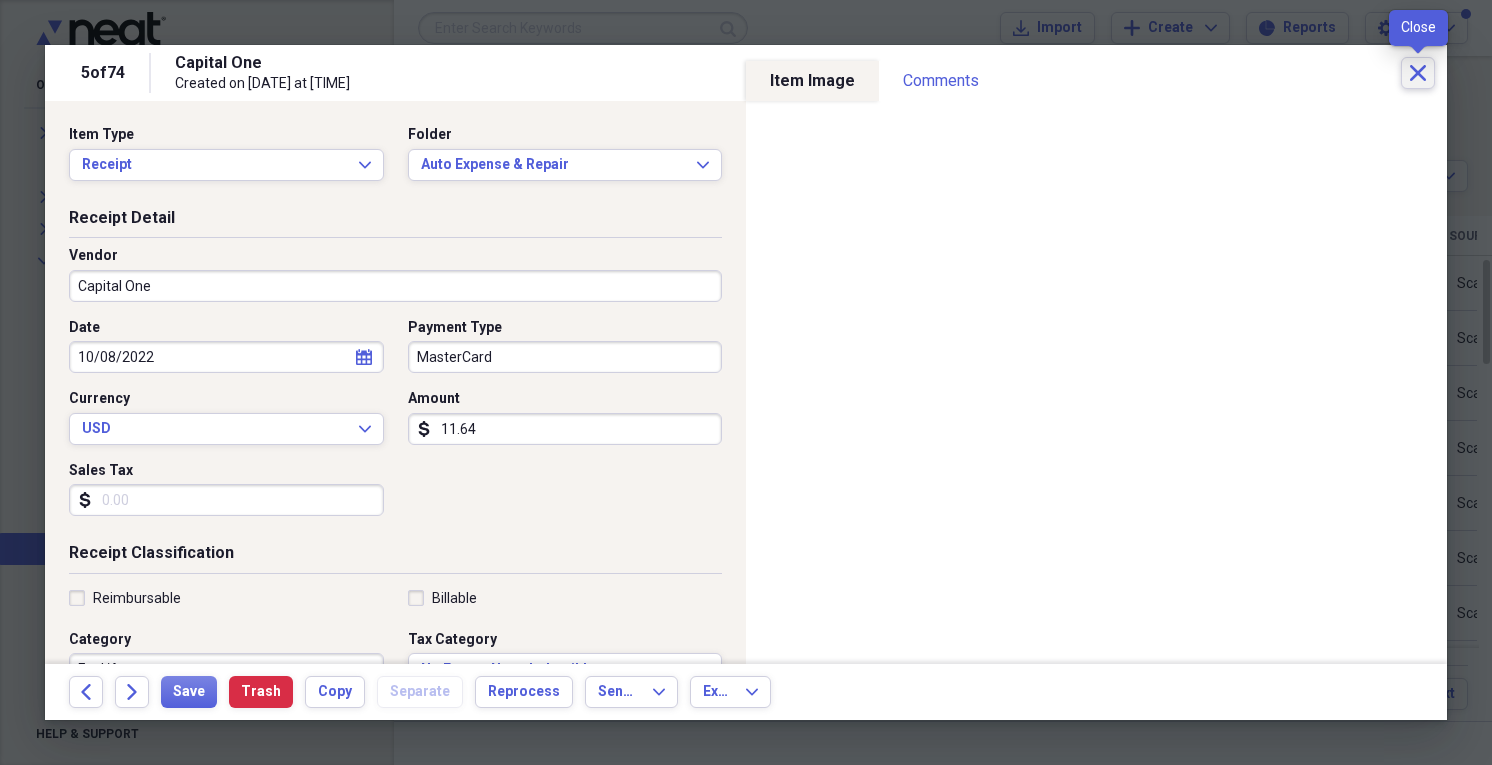 click on "Close" at bounding box center [1418, 73] 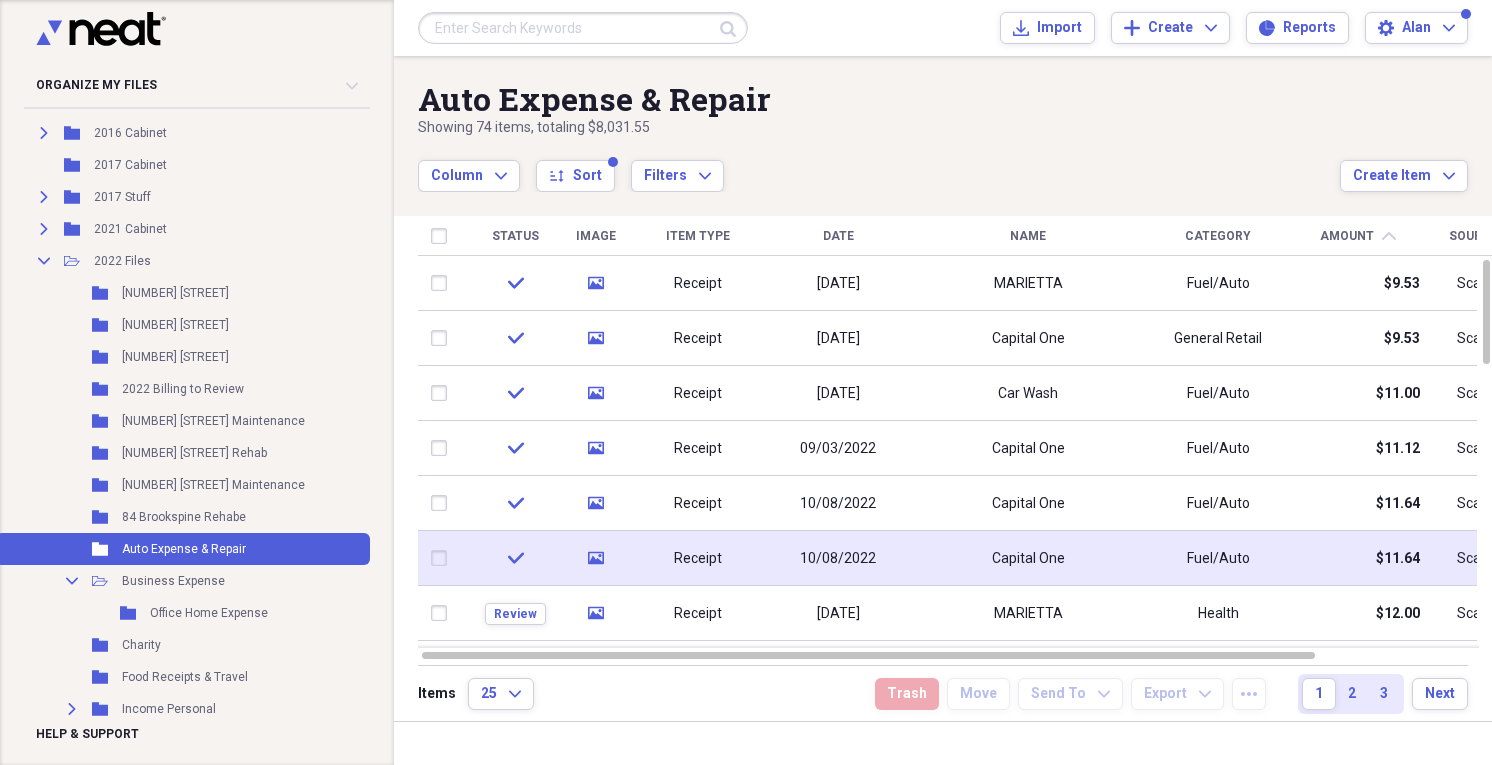 click at bounding box center [443, 558] 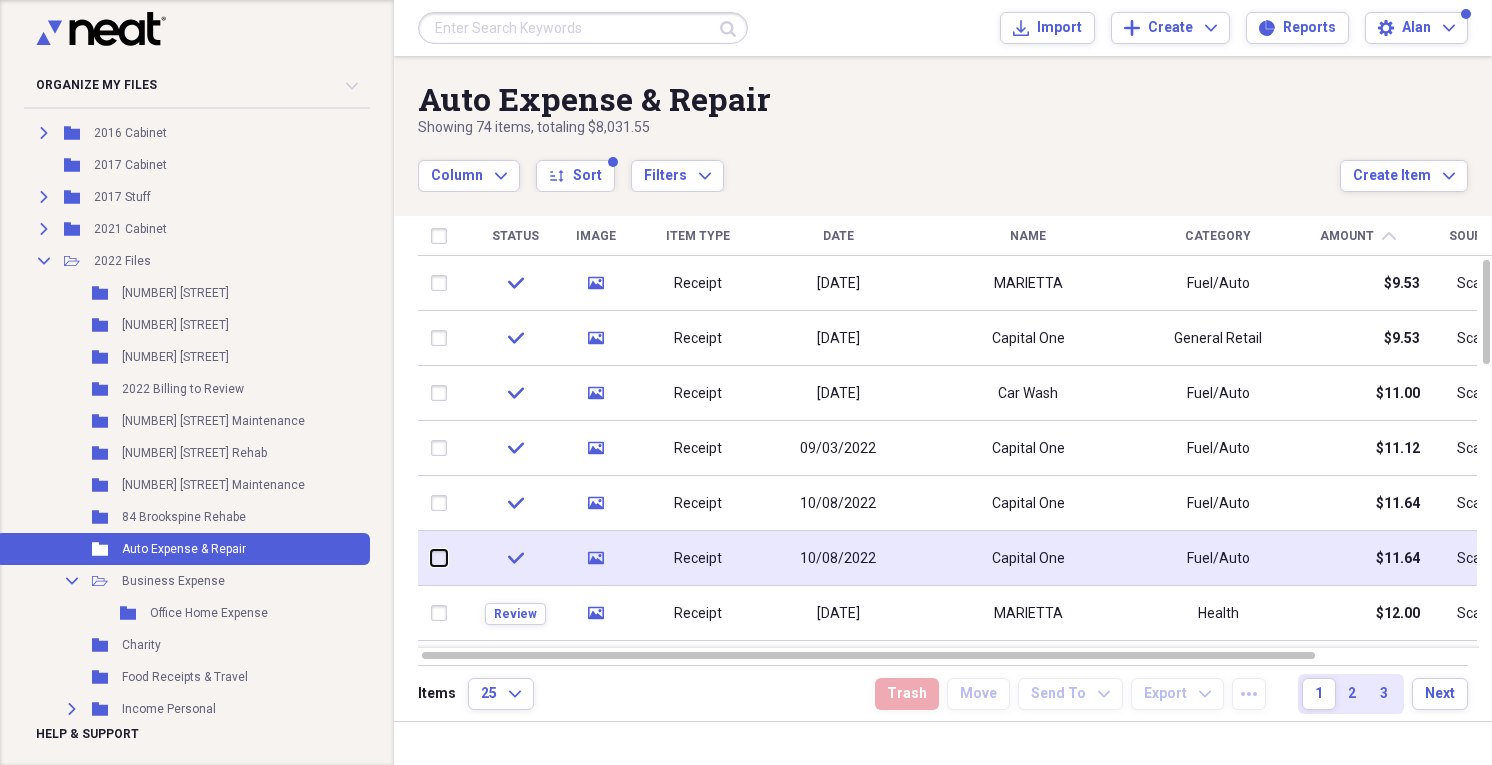 click at bounding box center (431, 558) 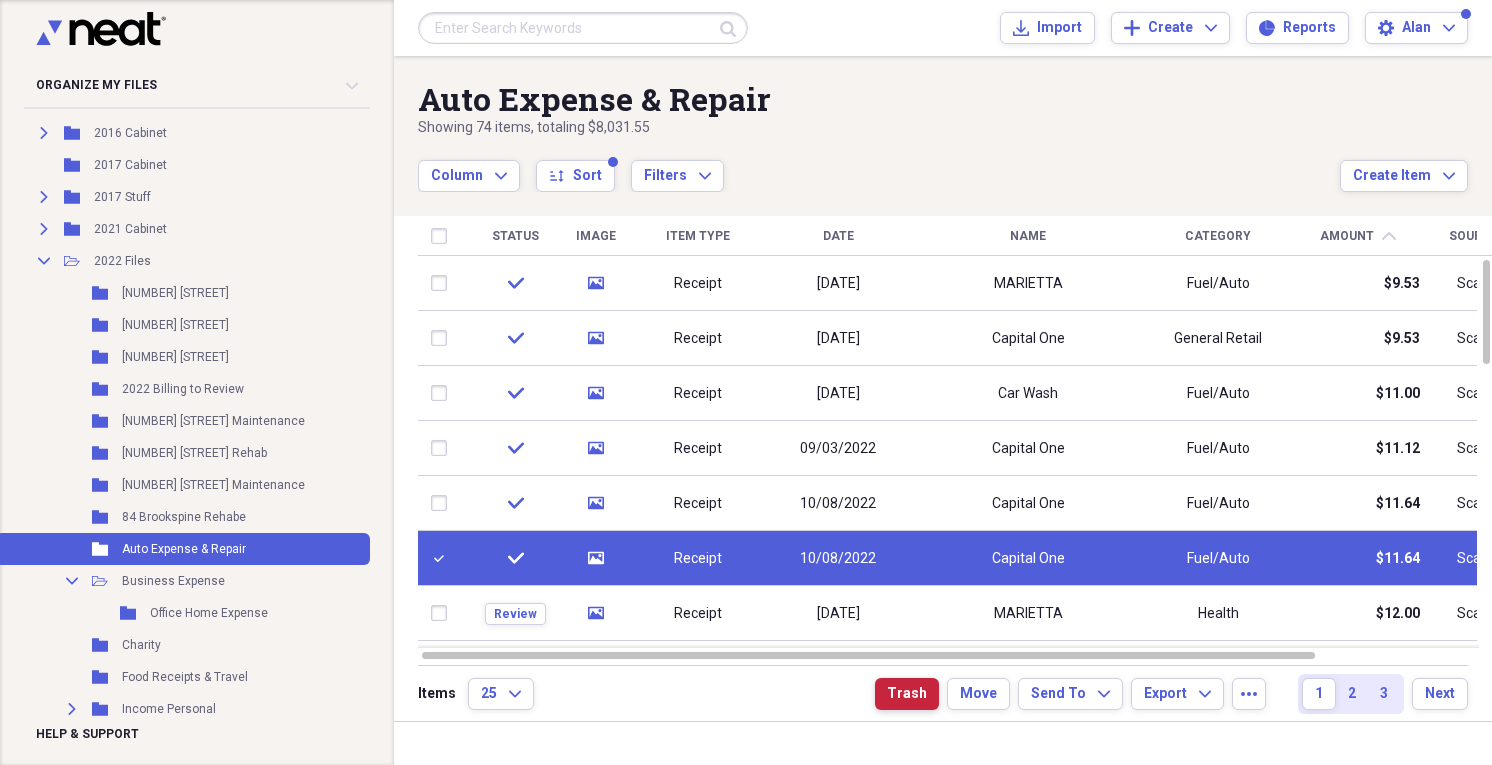 click on "Trash" at bounding box center [907, 694] 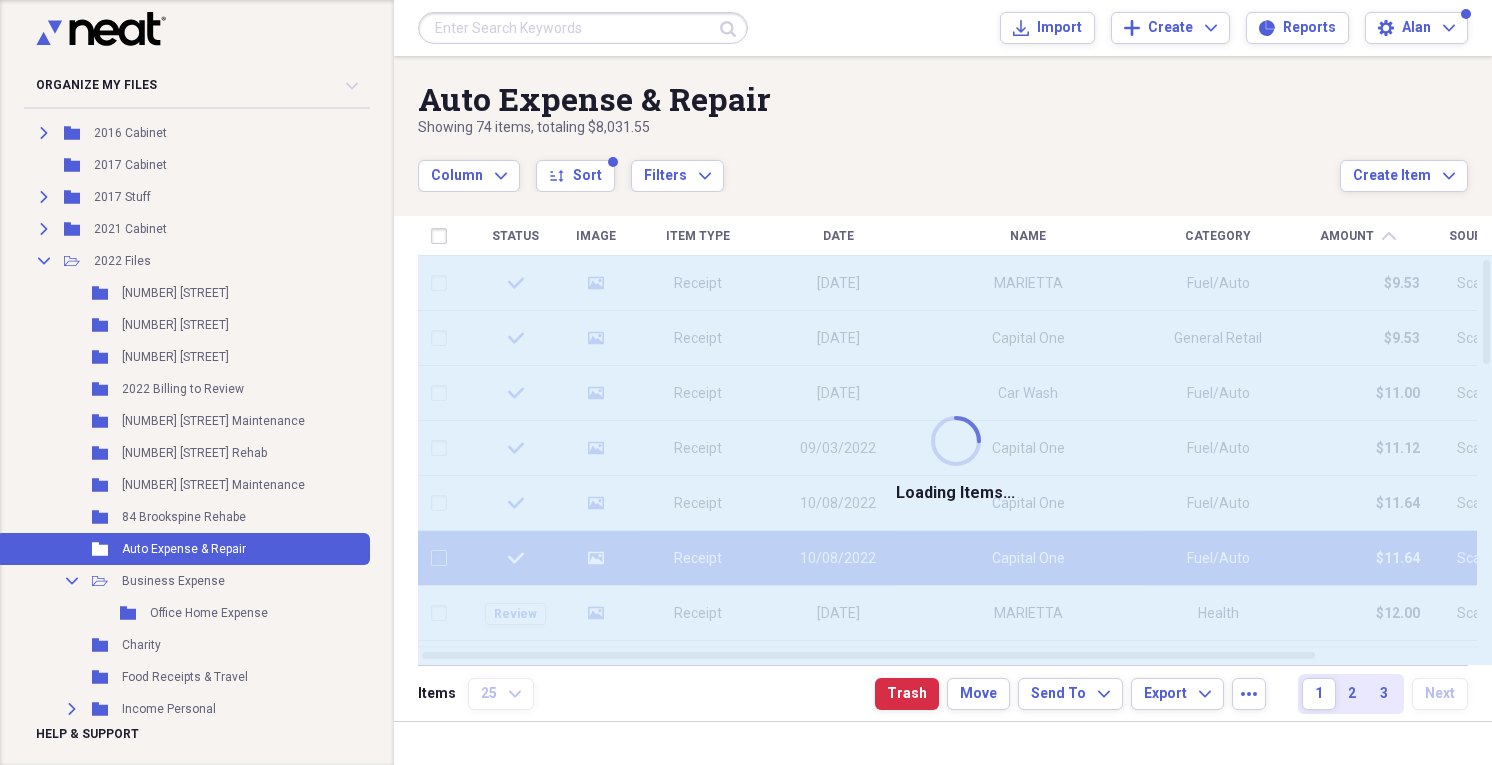 checkbox on "false" 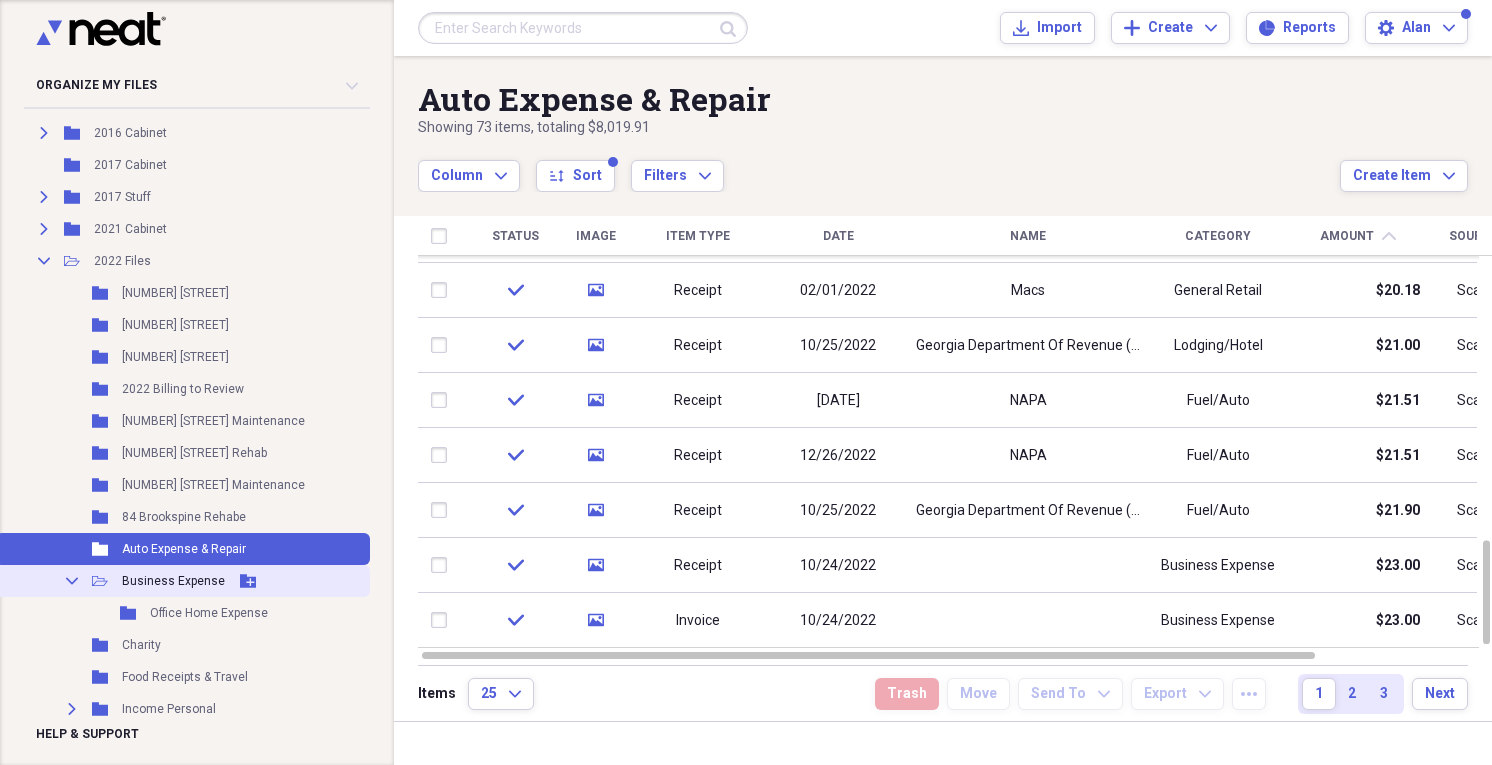 click on "Business Expense" at bounding box center [173, 581] 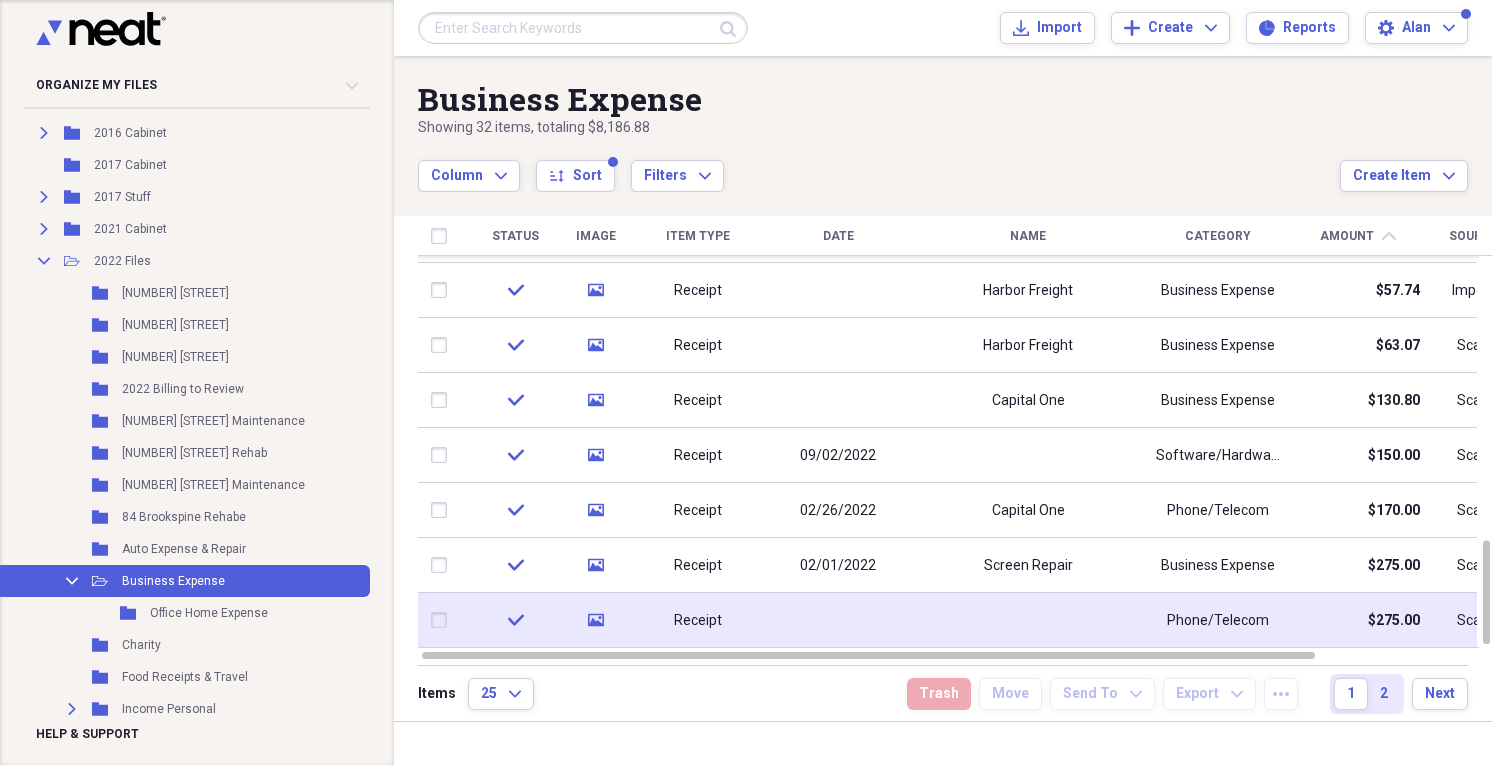 click at bounding box center (838, 620) 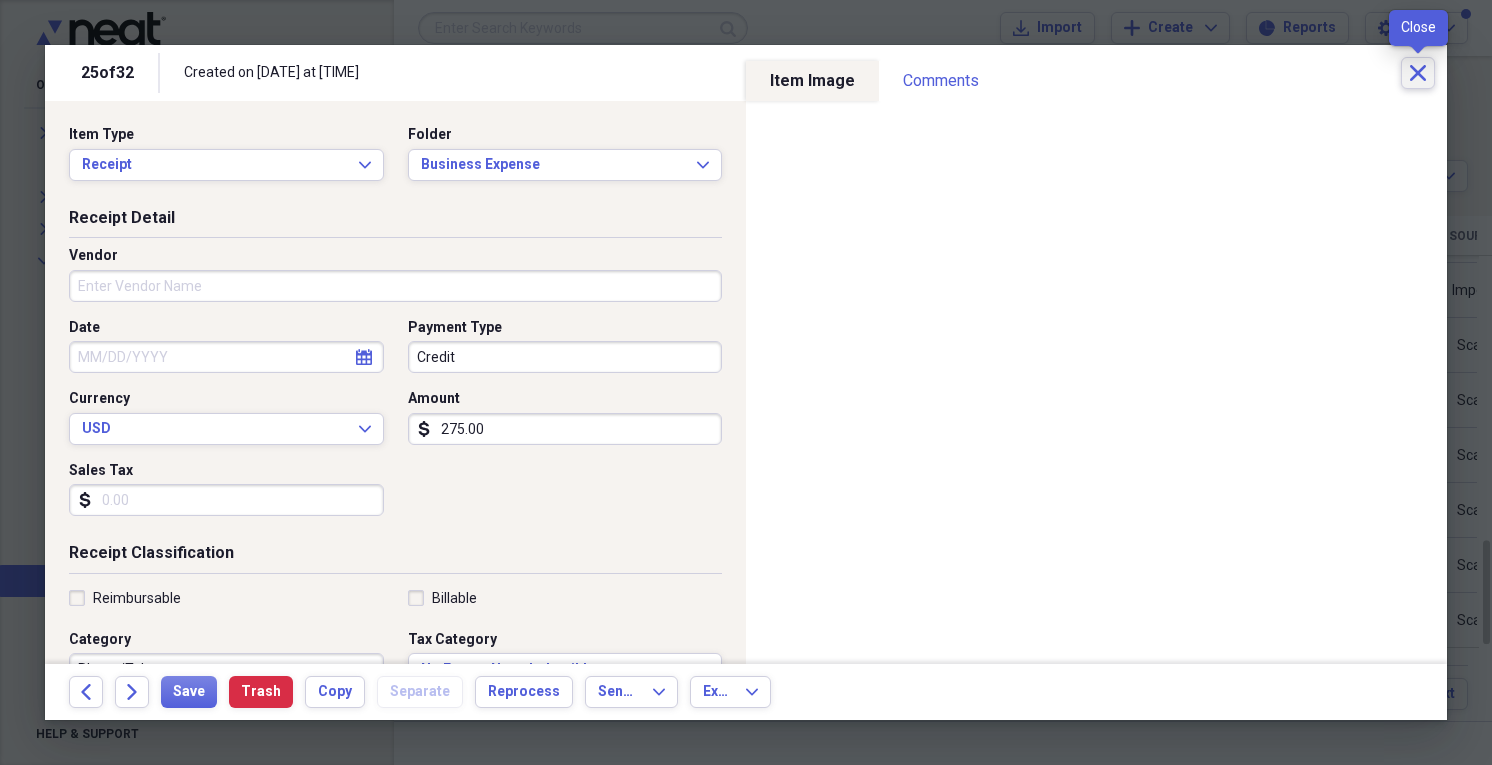 click on "Close" at bounding box center [1418, 73] 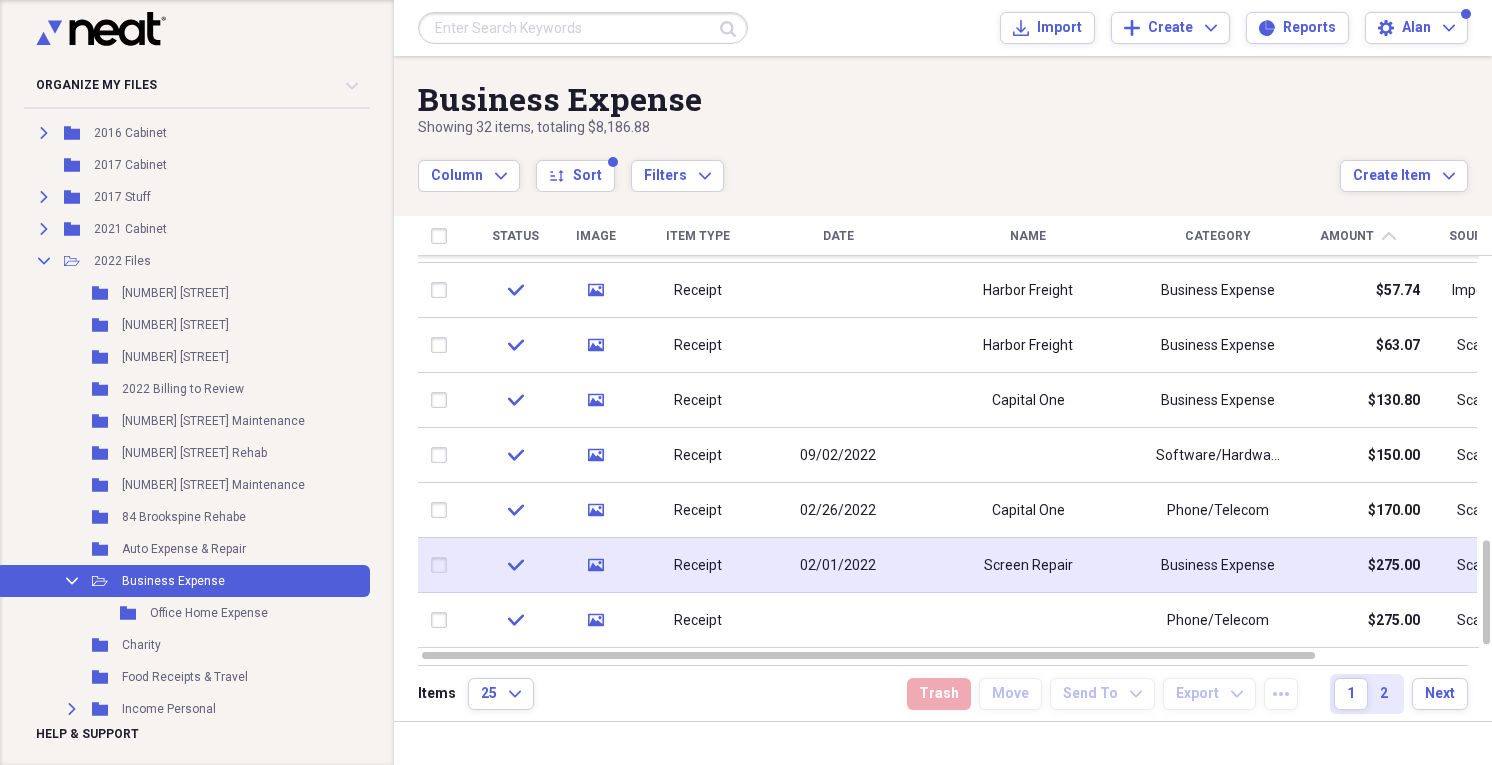 click on "02/01/2022" at bounding box center (838, 566) 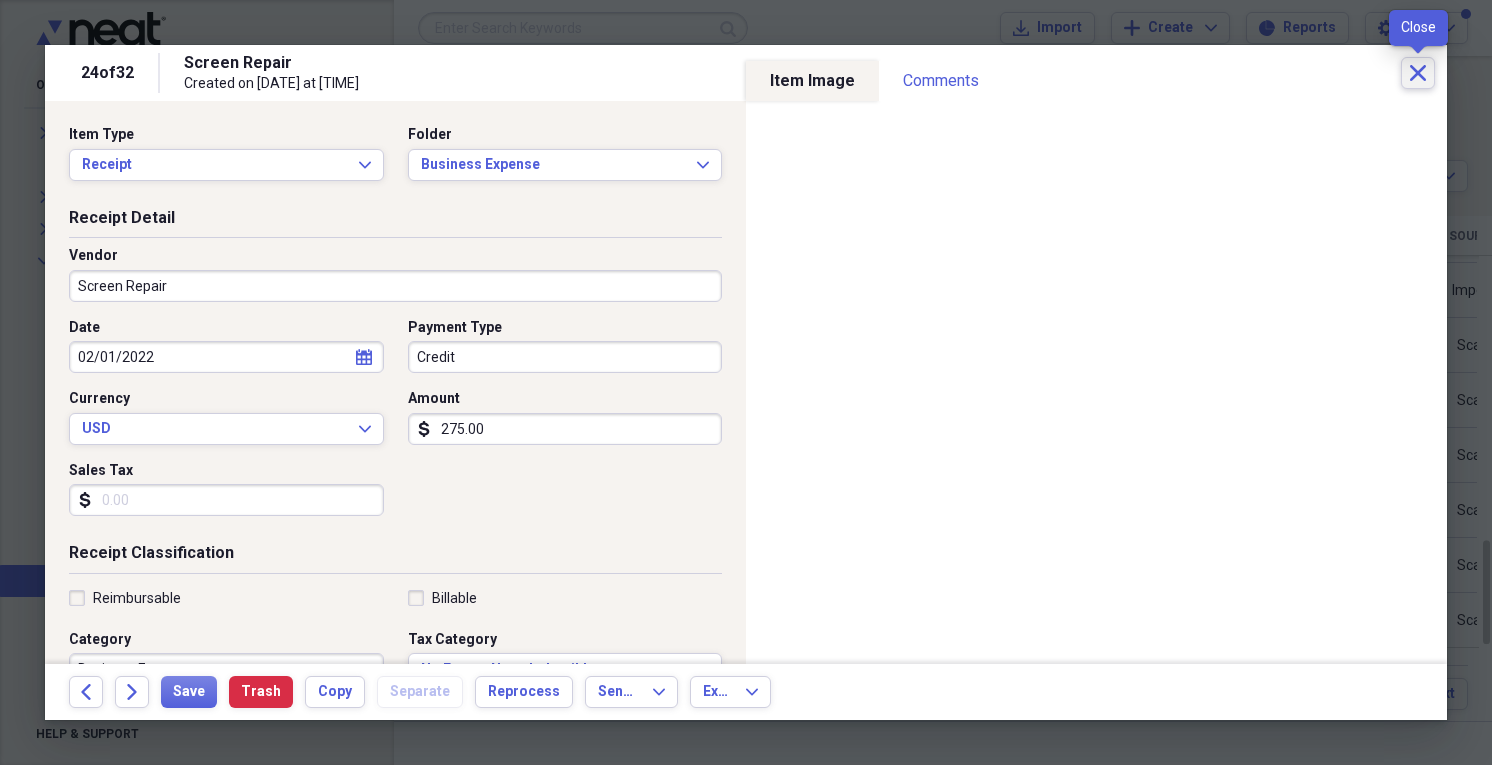 click on "Close" at bounding box center (1418, 73) 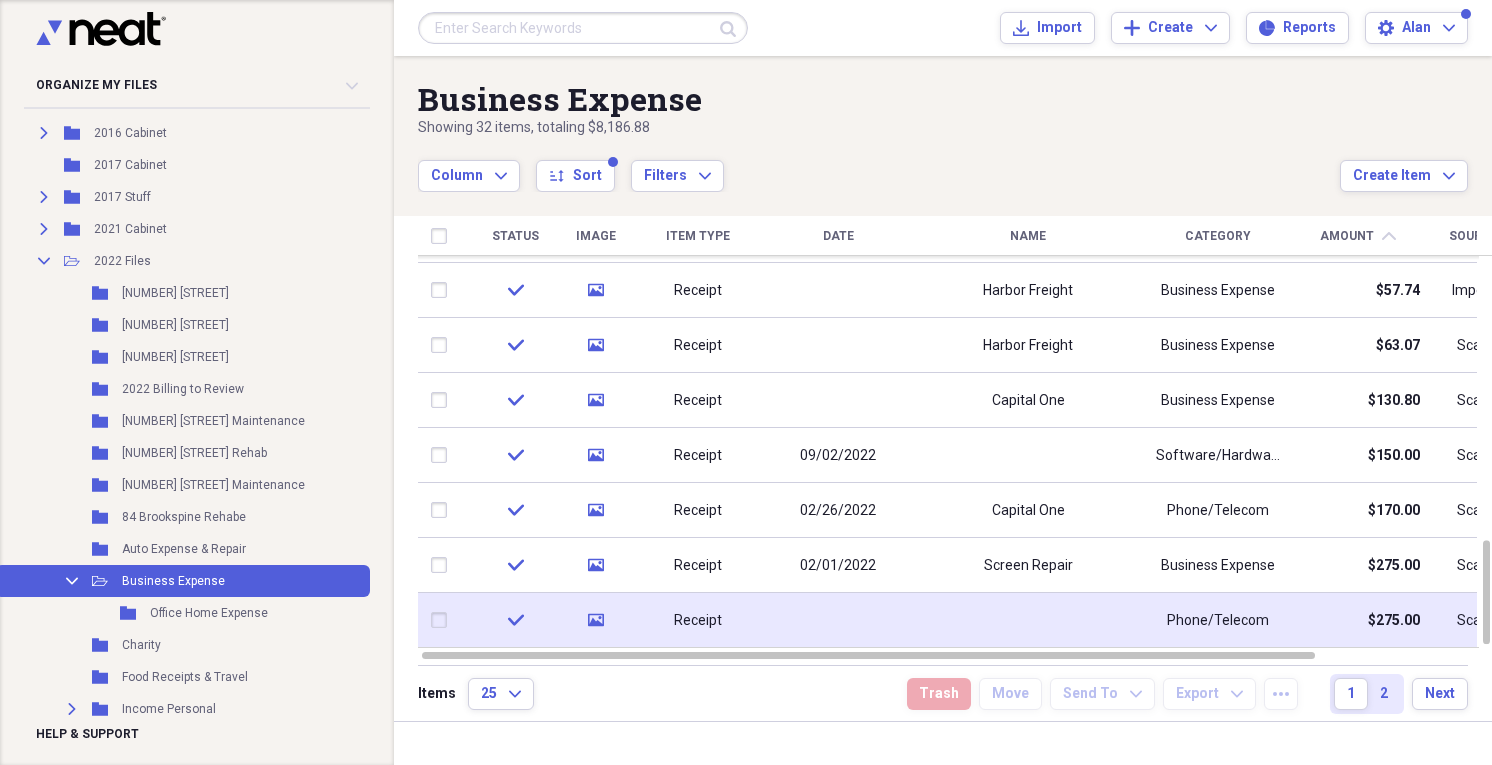 click at bounding box center (838, 620) 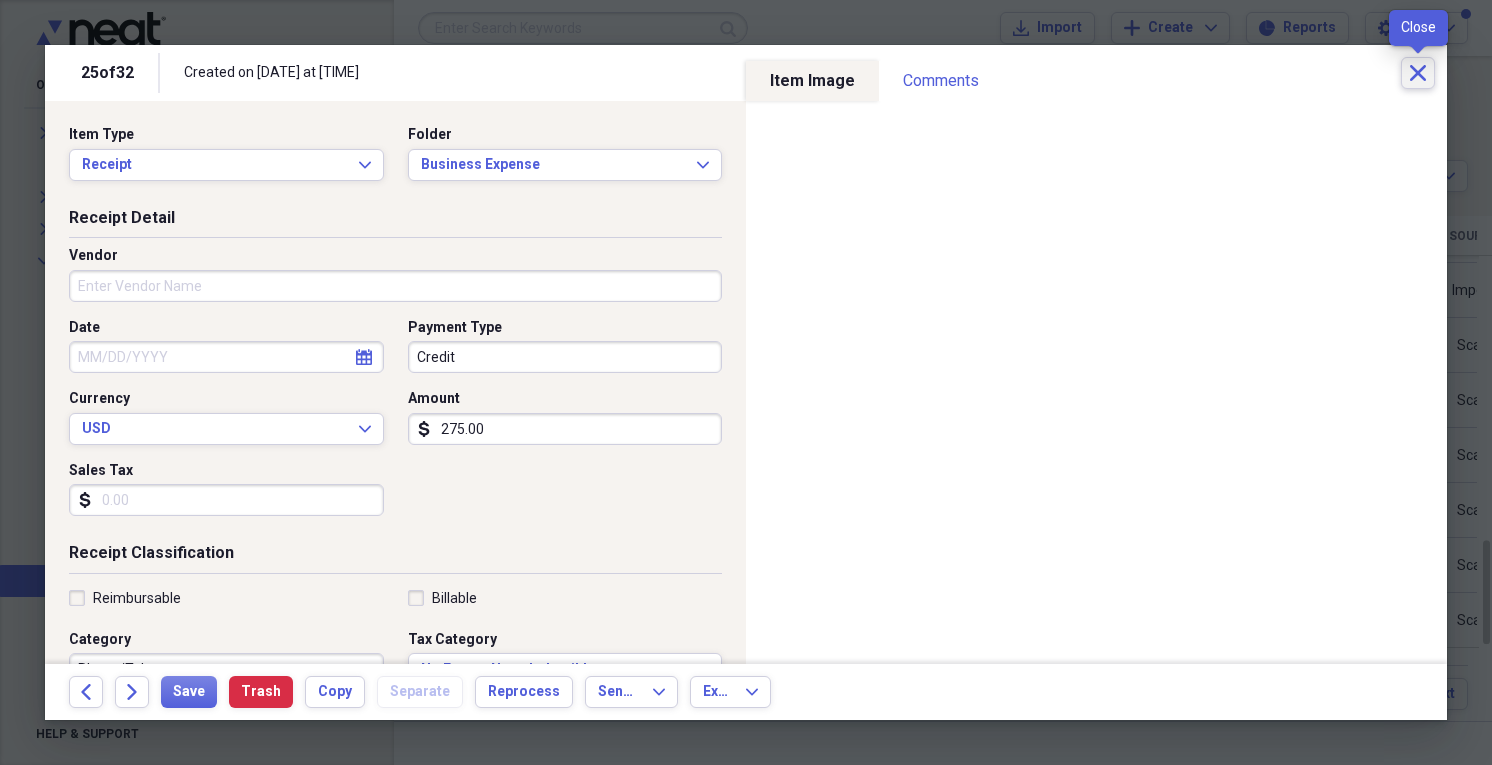 click on "Close" 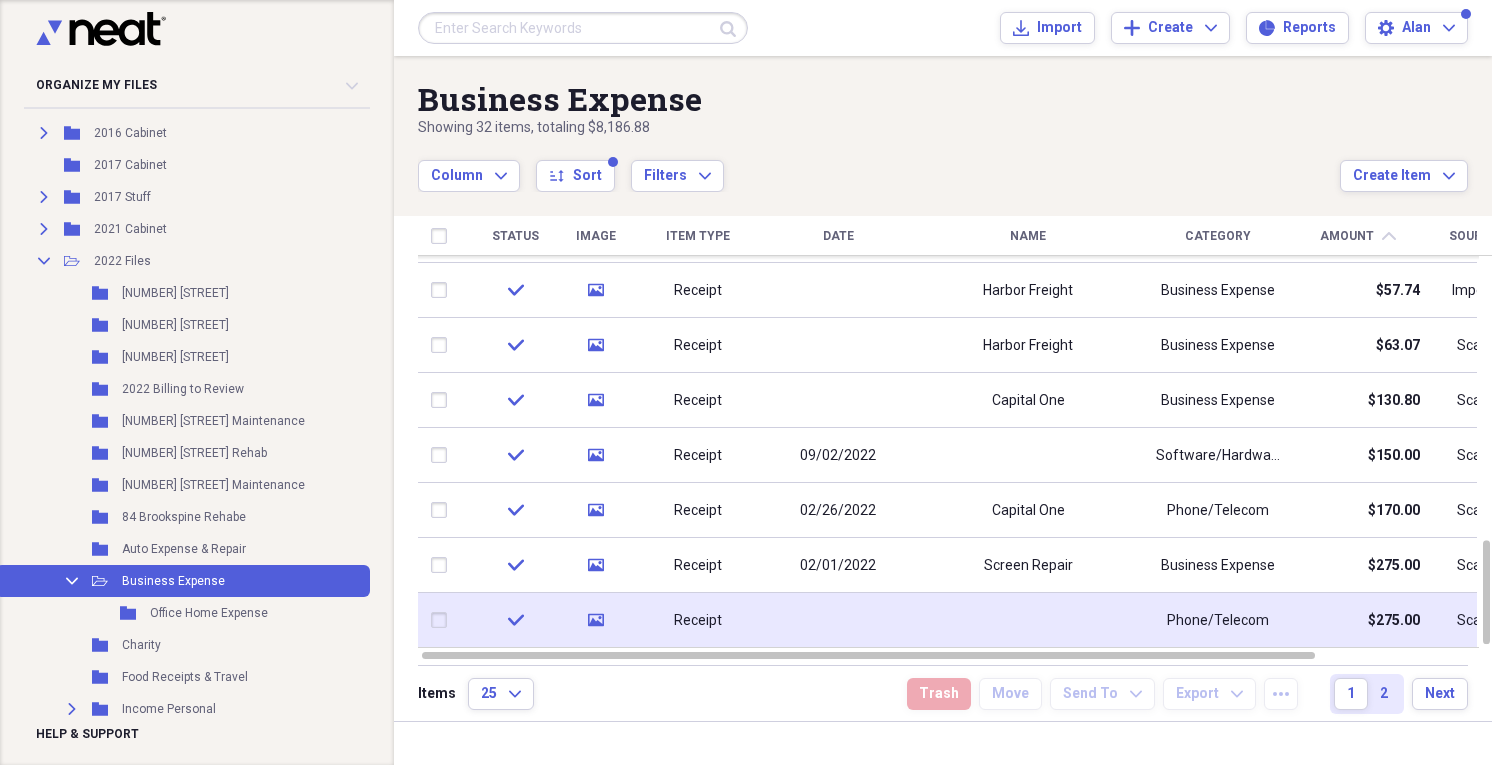 click at bounding box center [443, 620] 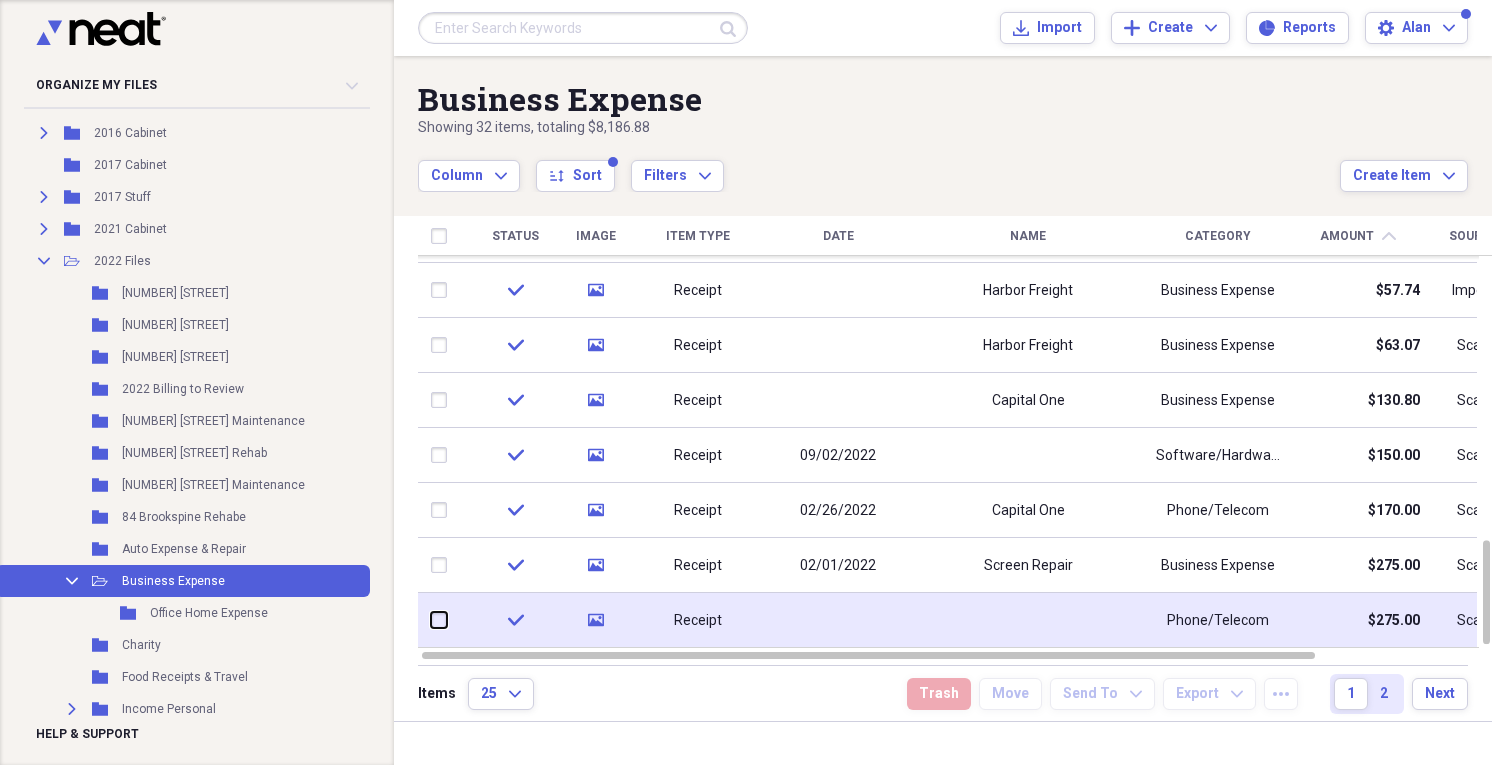 click at bounding box center [431, 620] 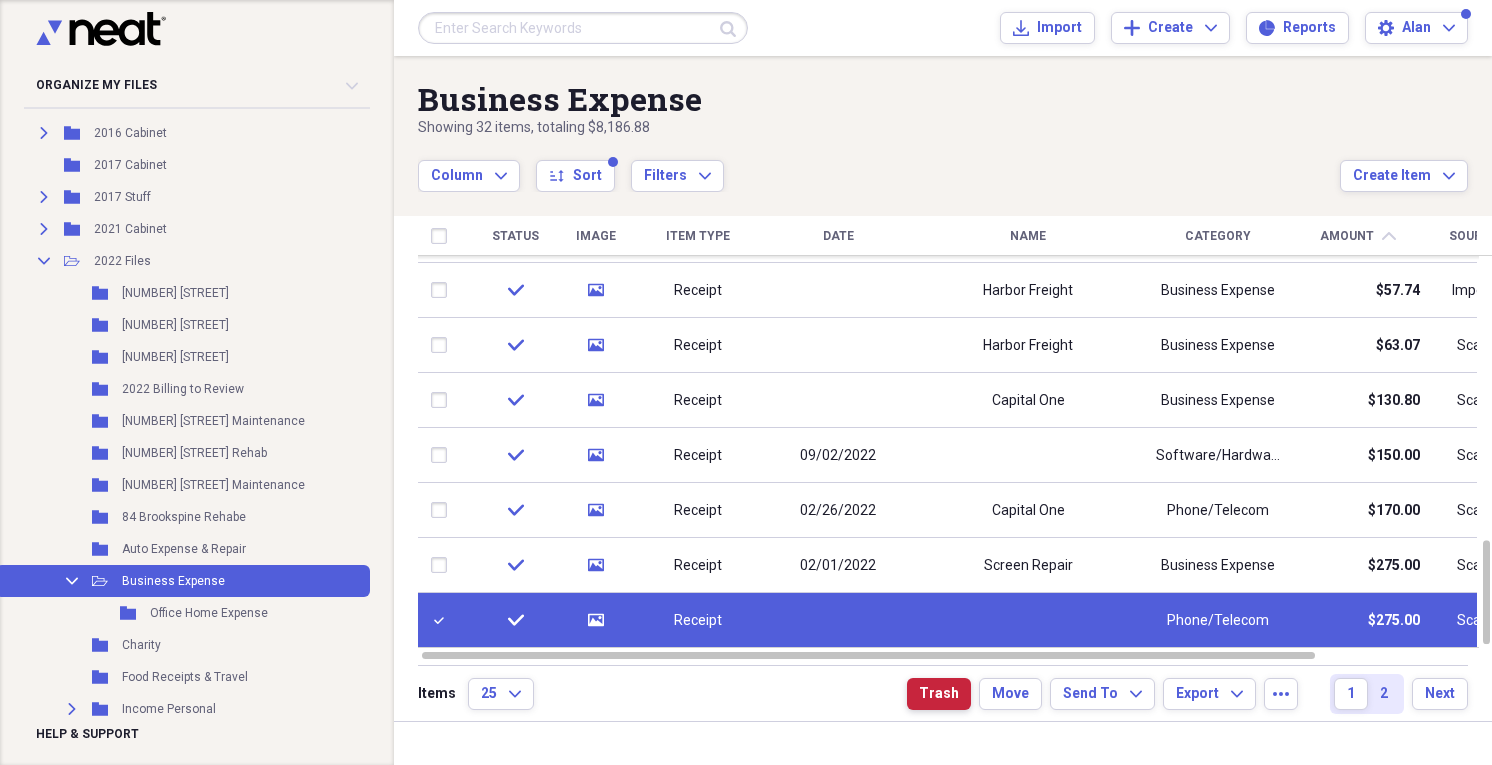 click on "Trash" at bounding box center (939, 694) 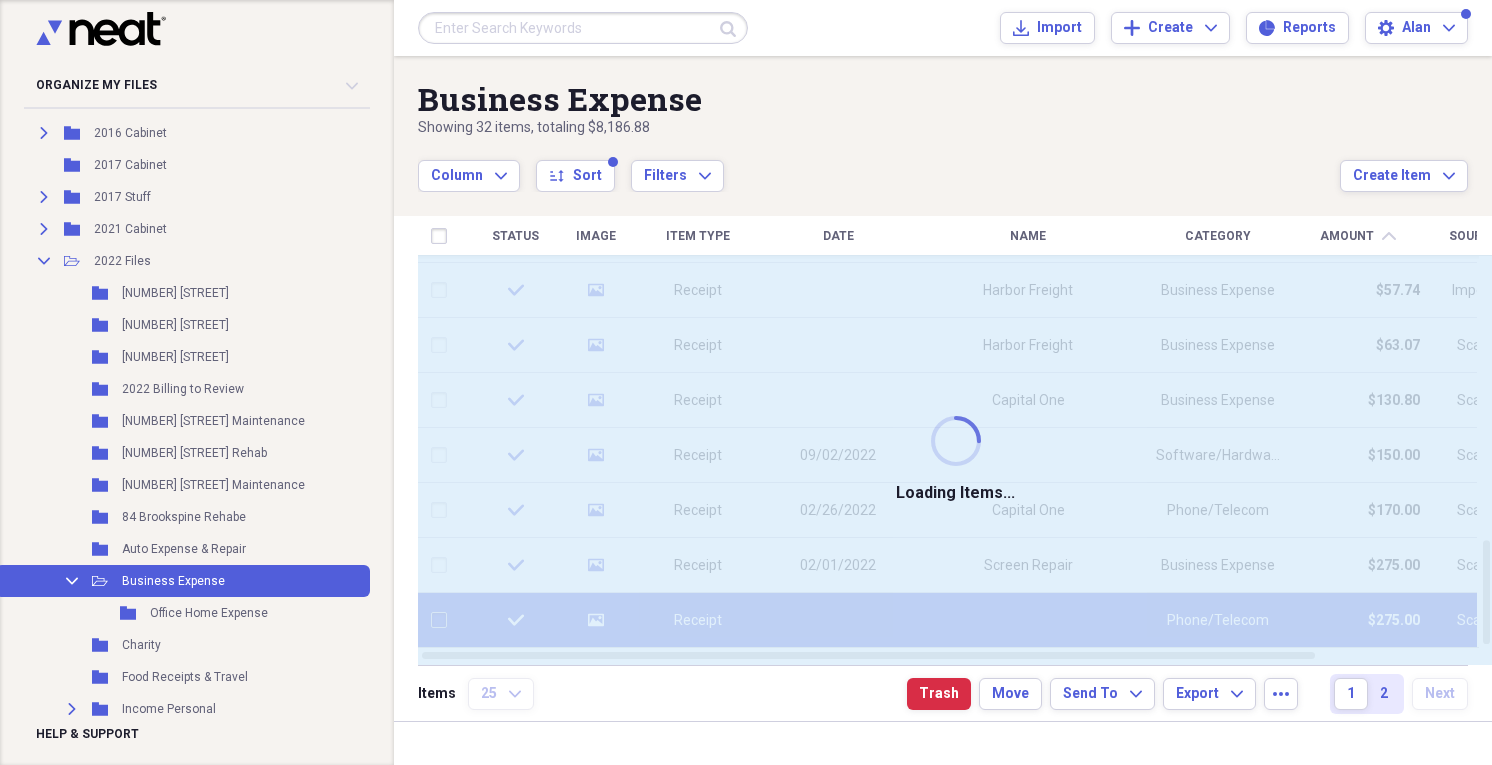 checkbox on "false" 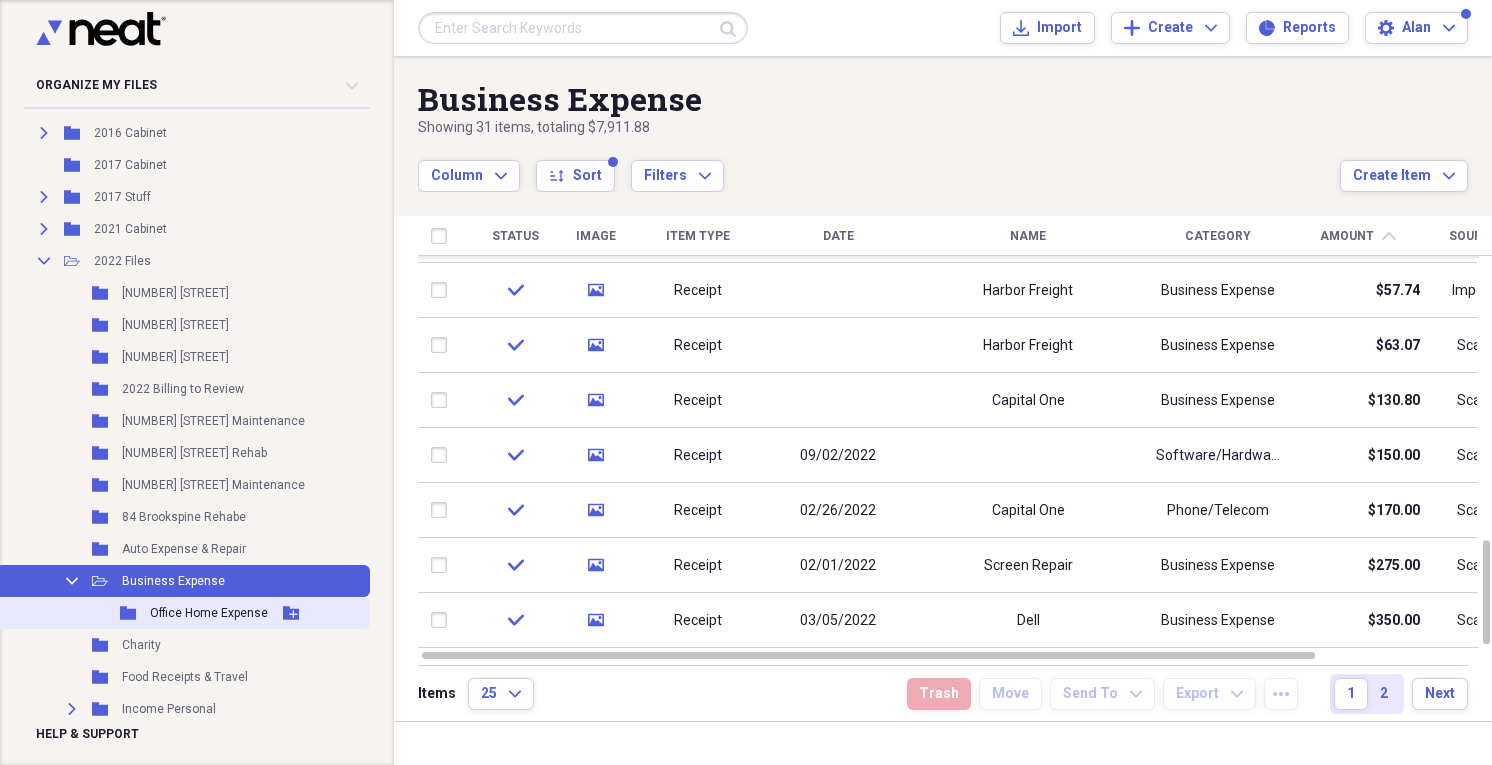 click on "Office Home Expense" at bounding box center (209, 613) 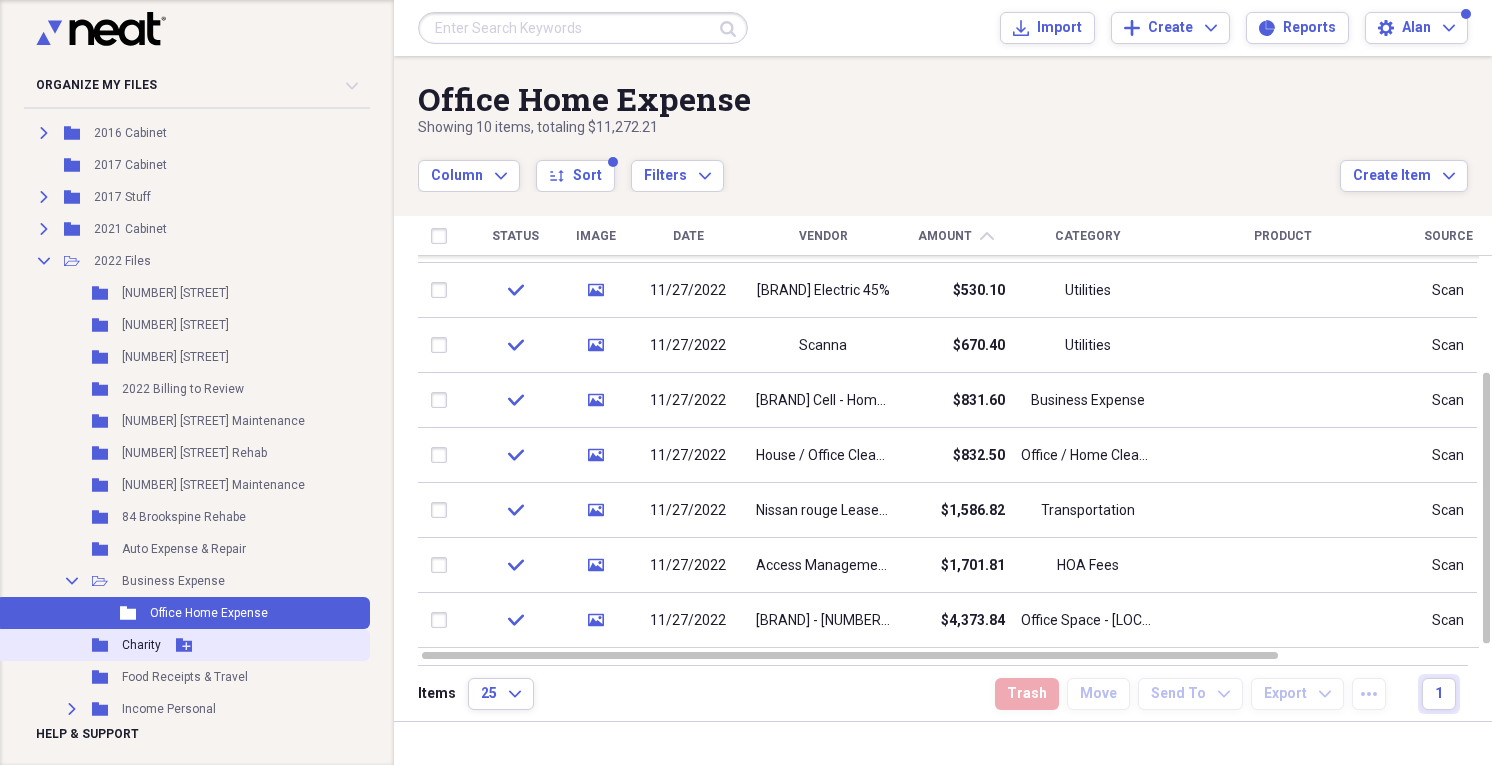 click on "Charity" at bounding box center (141, 645) 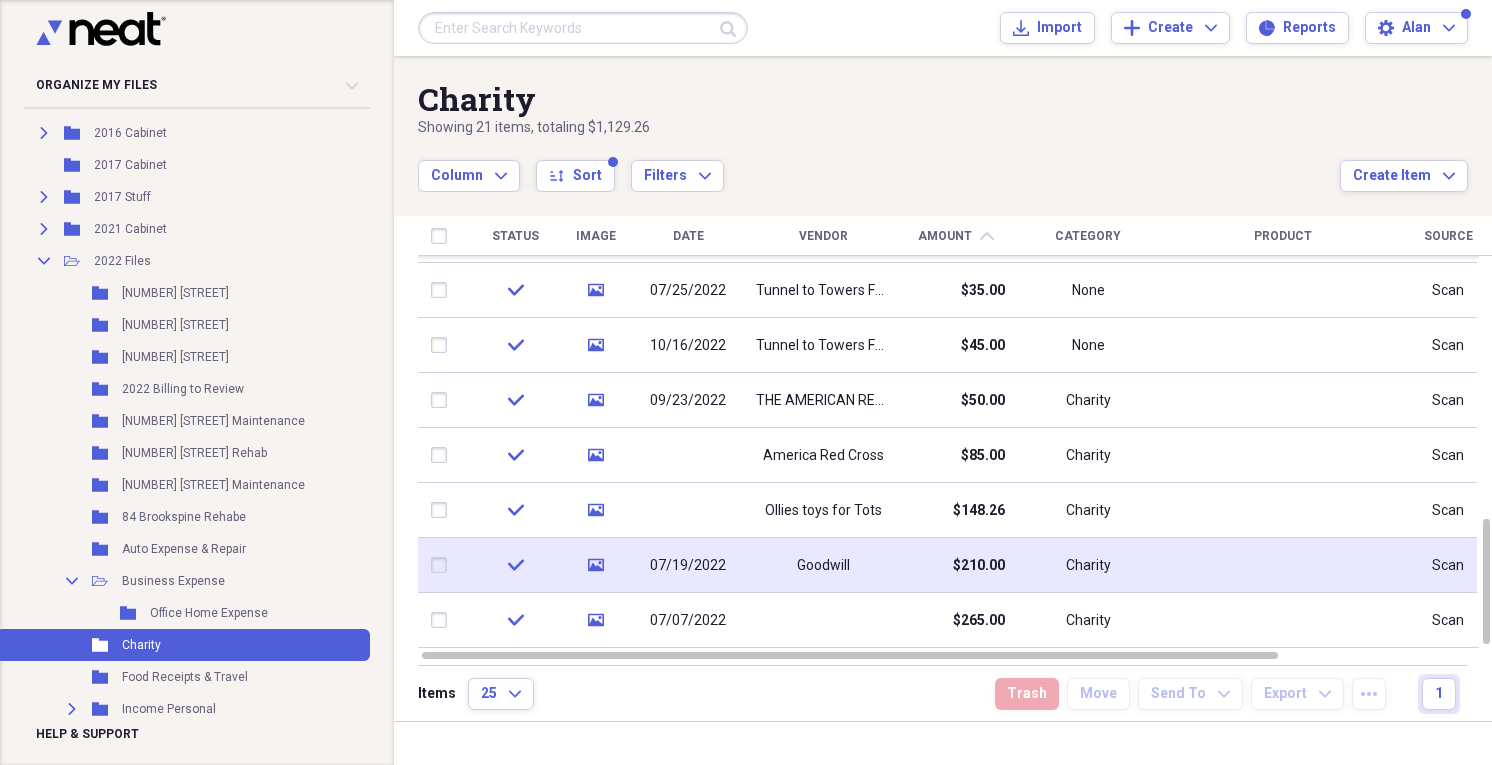 click on "Goodwill" at bounding box center [823, 565] 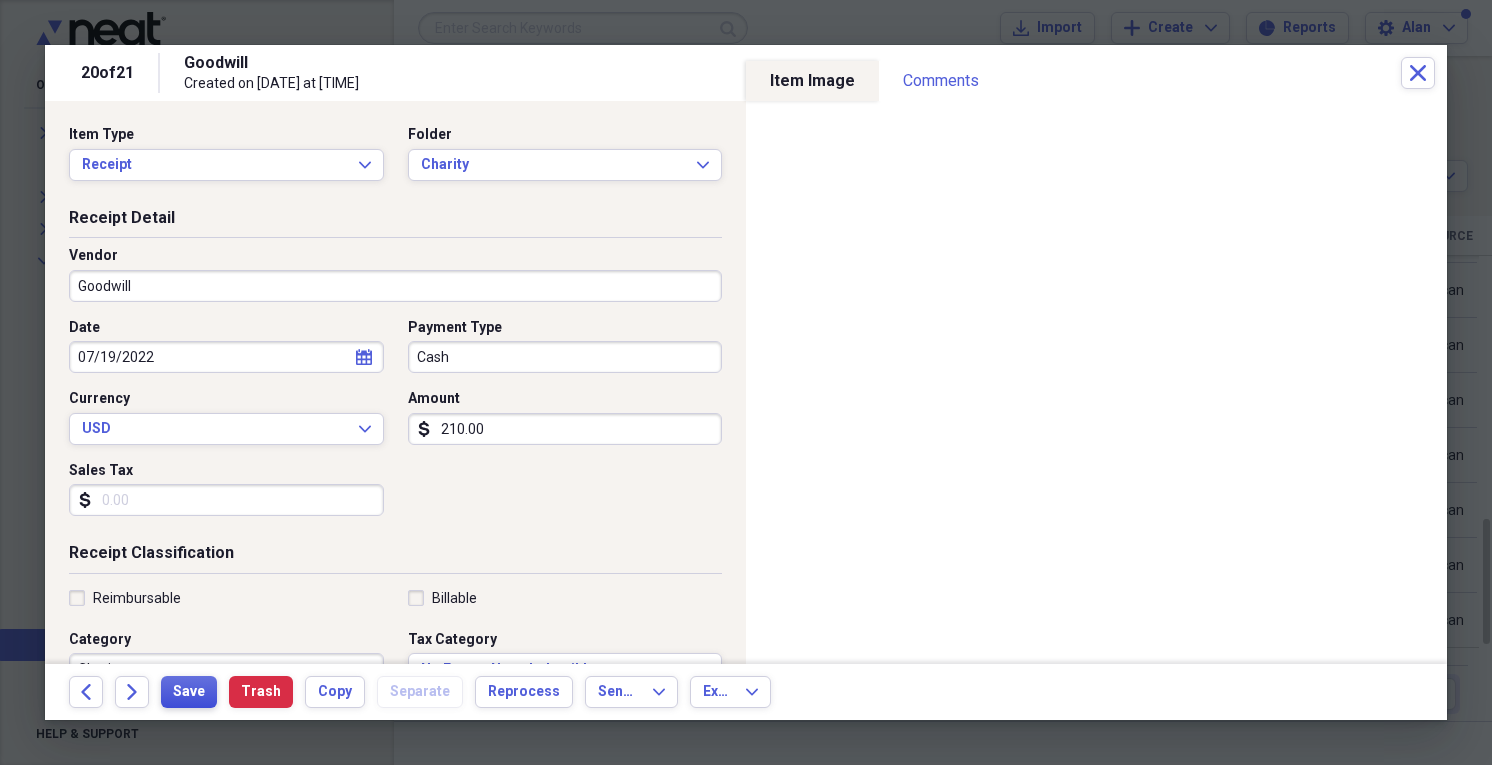click on "Save" at bounding box center (189, 692) 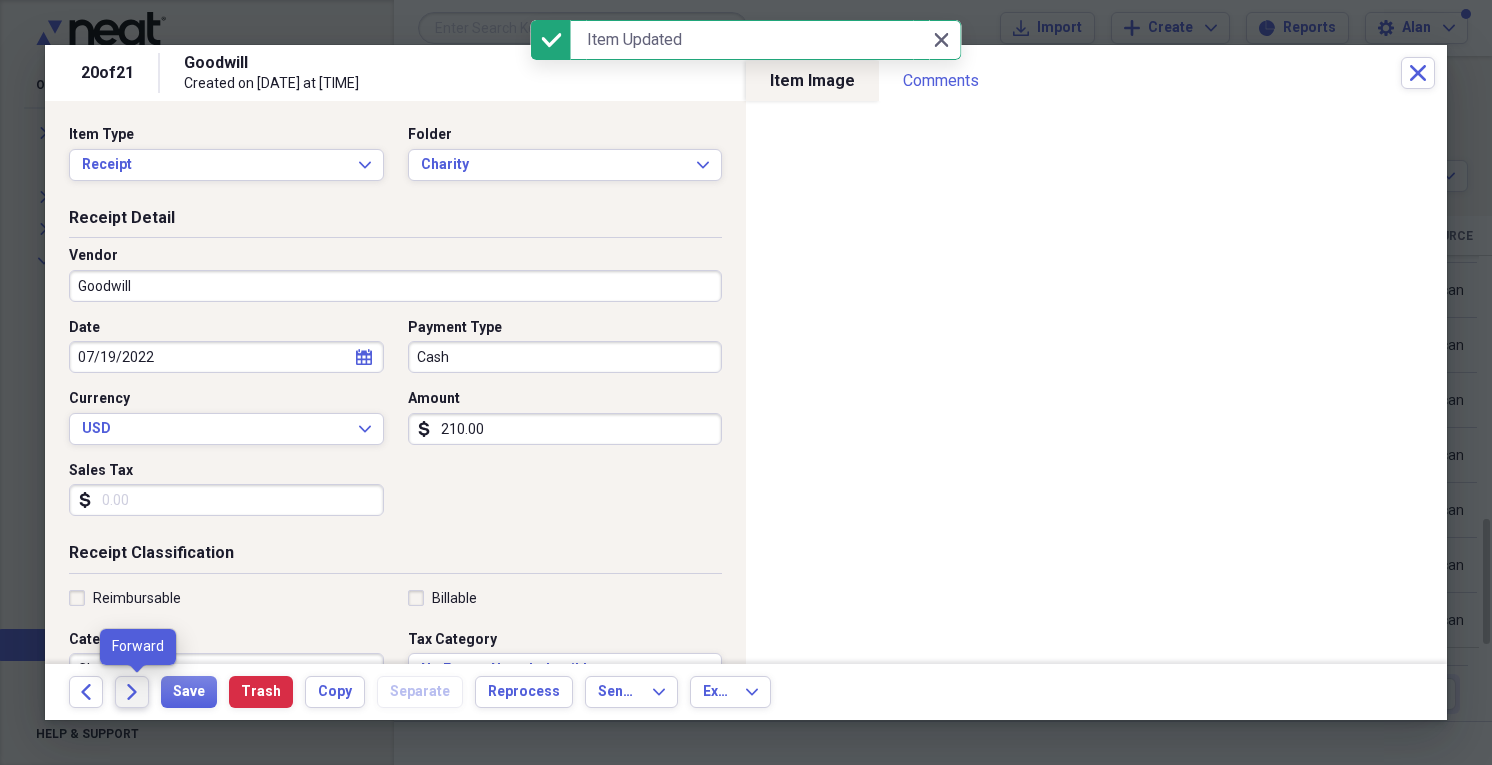 click on "Forward" 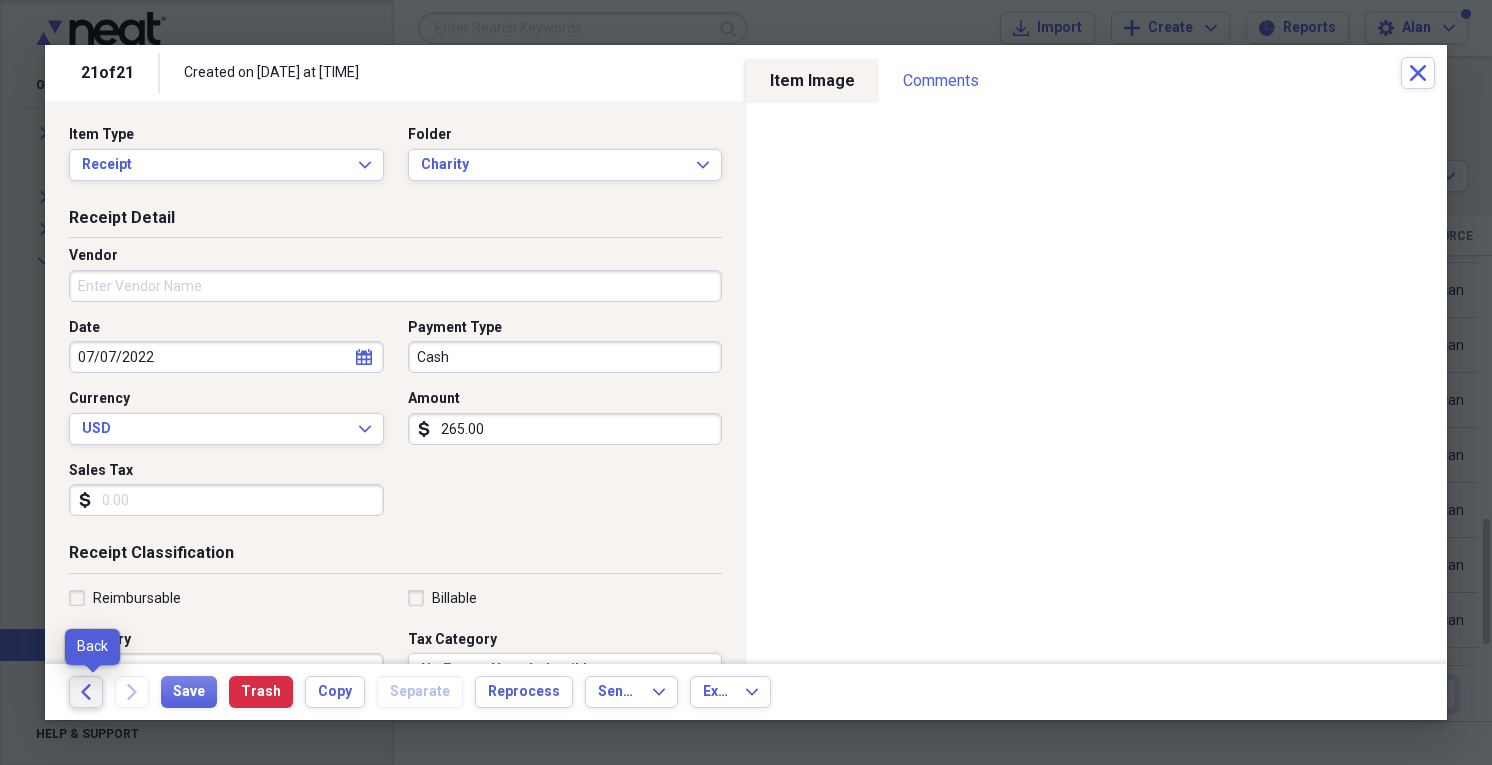 click on "Back" 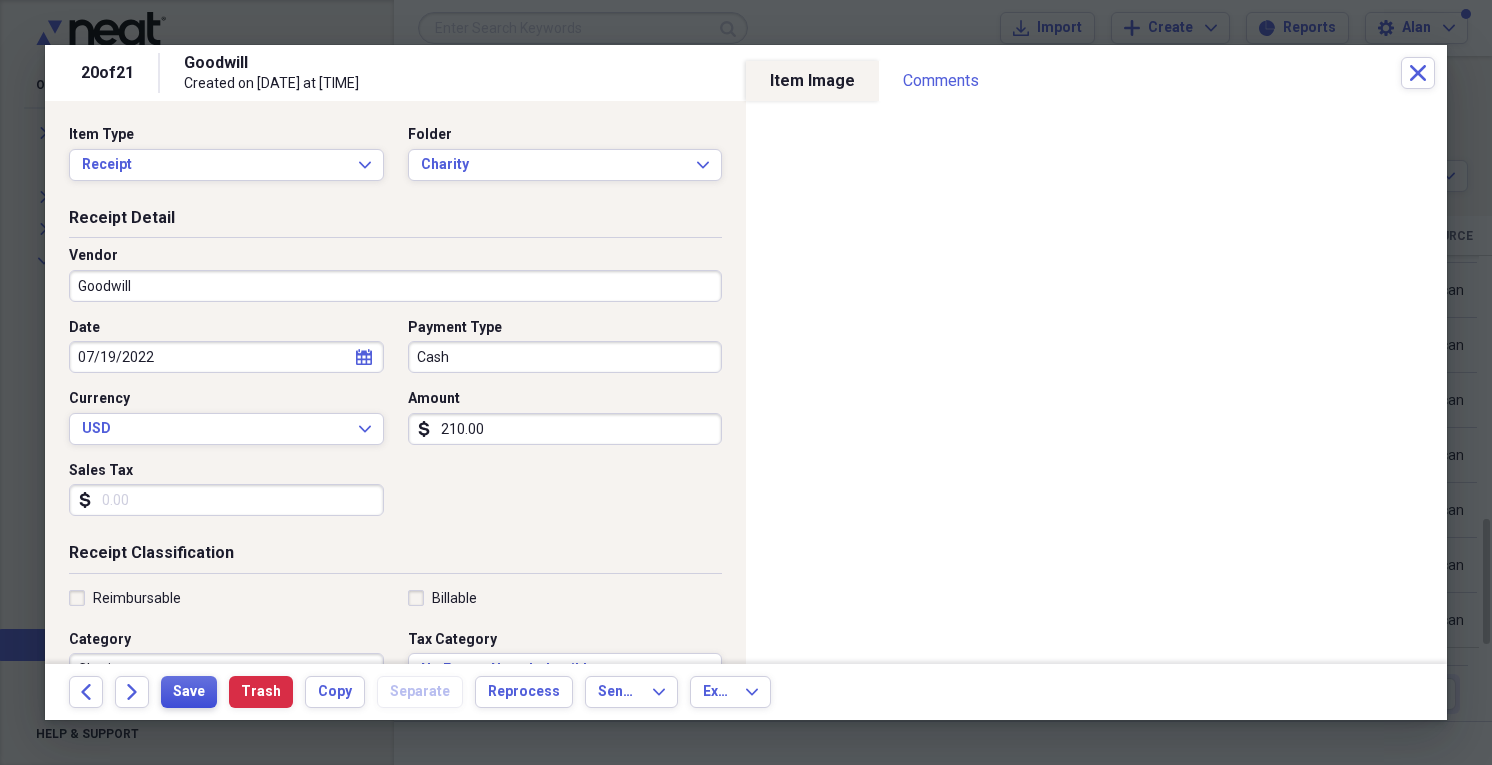 click on "Save" at bounding box center (189, 692) 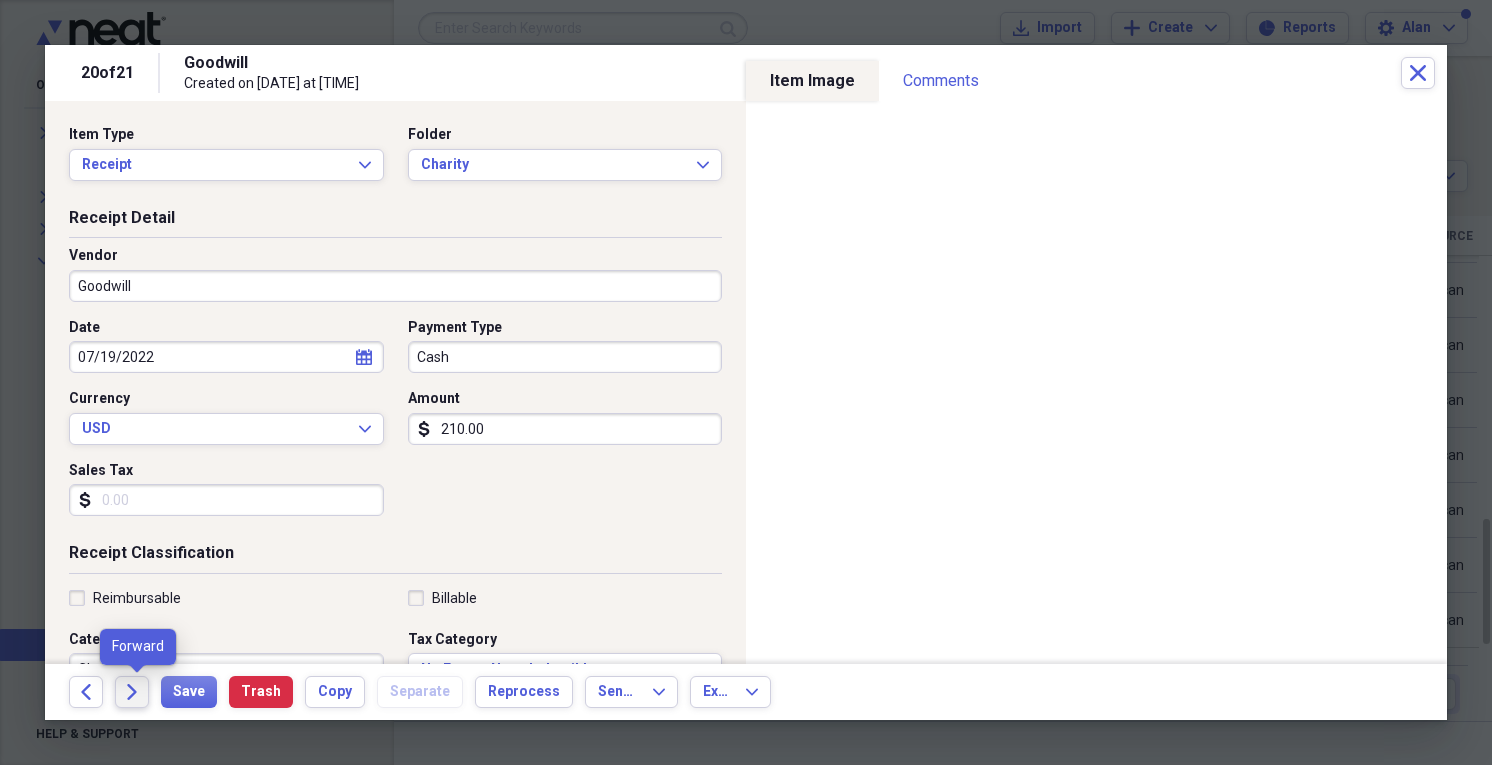 click on "Forward" at bounding box center (132, 692) 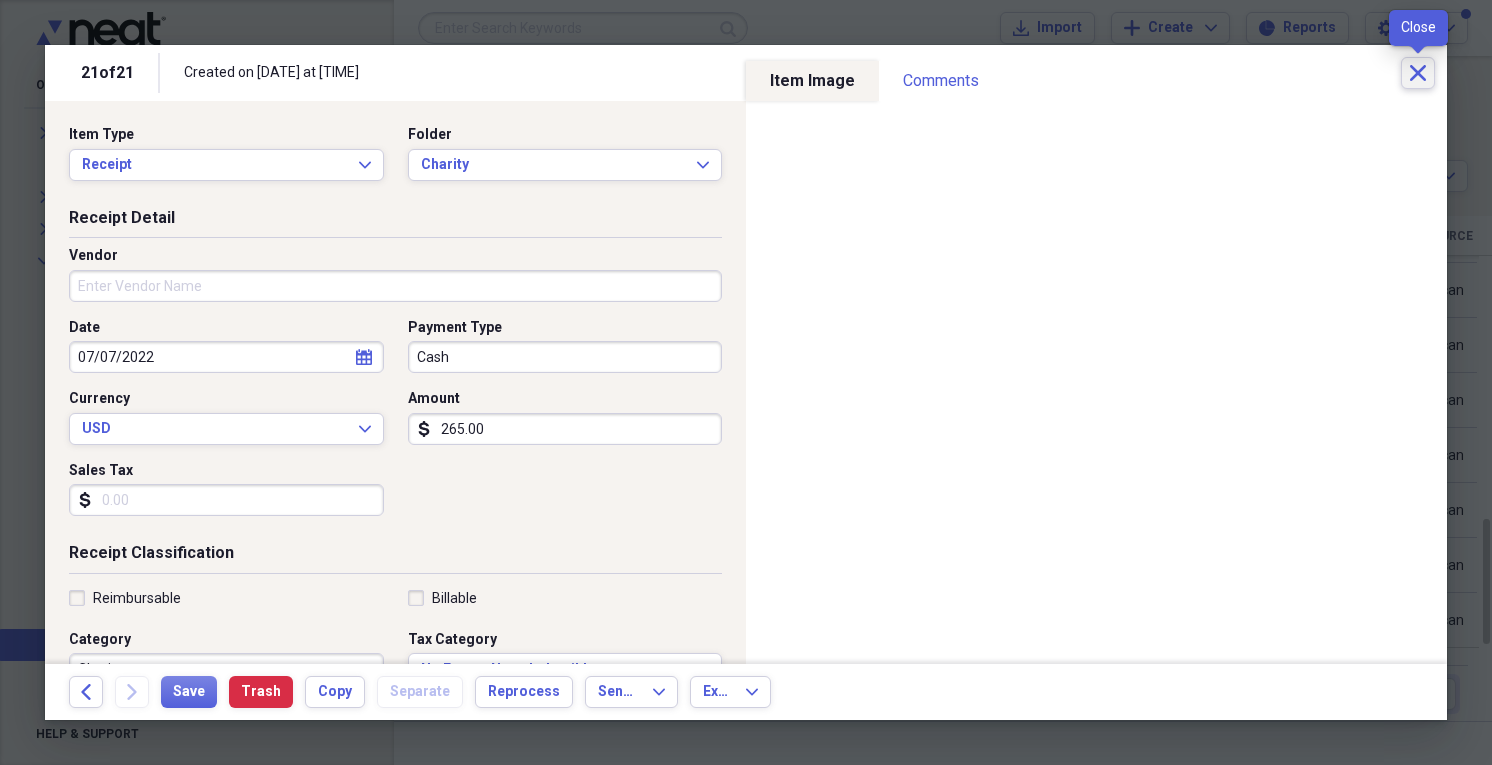 click on "Close" at bounding box center (1418, 73) 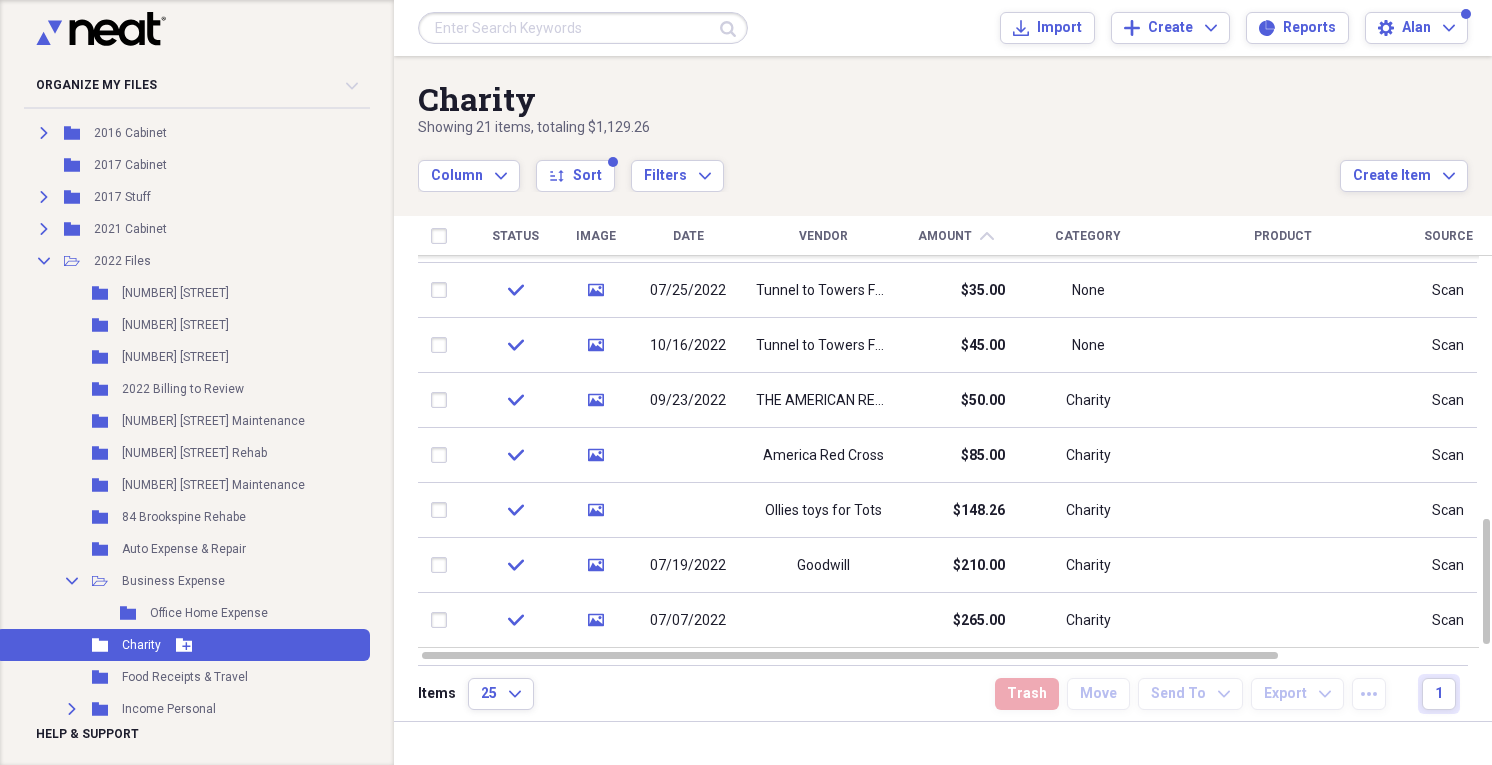 click on "Charity" at bounding box center [141, 645] 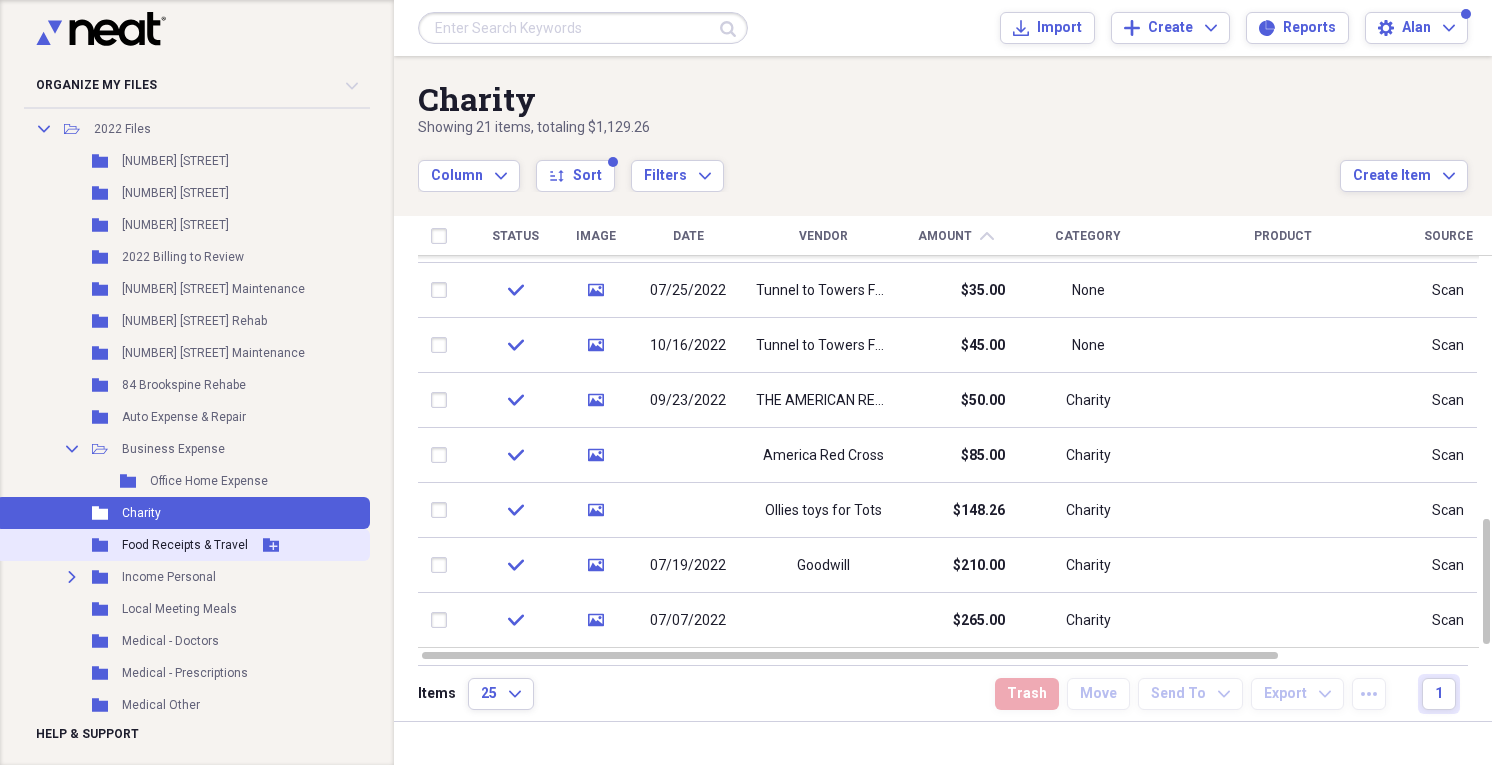 scroll, scrollTop: 320, scrollLeft: 0, axis: vertical 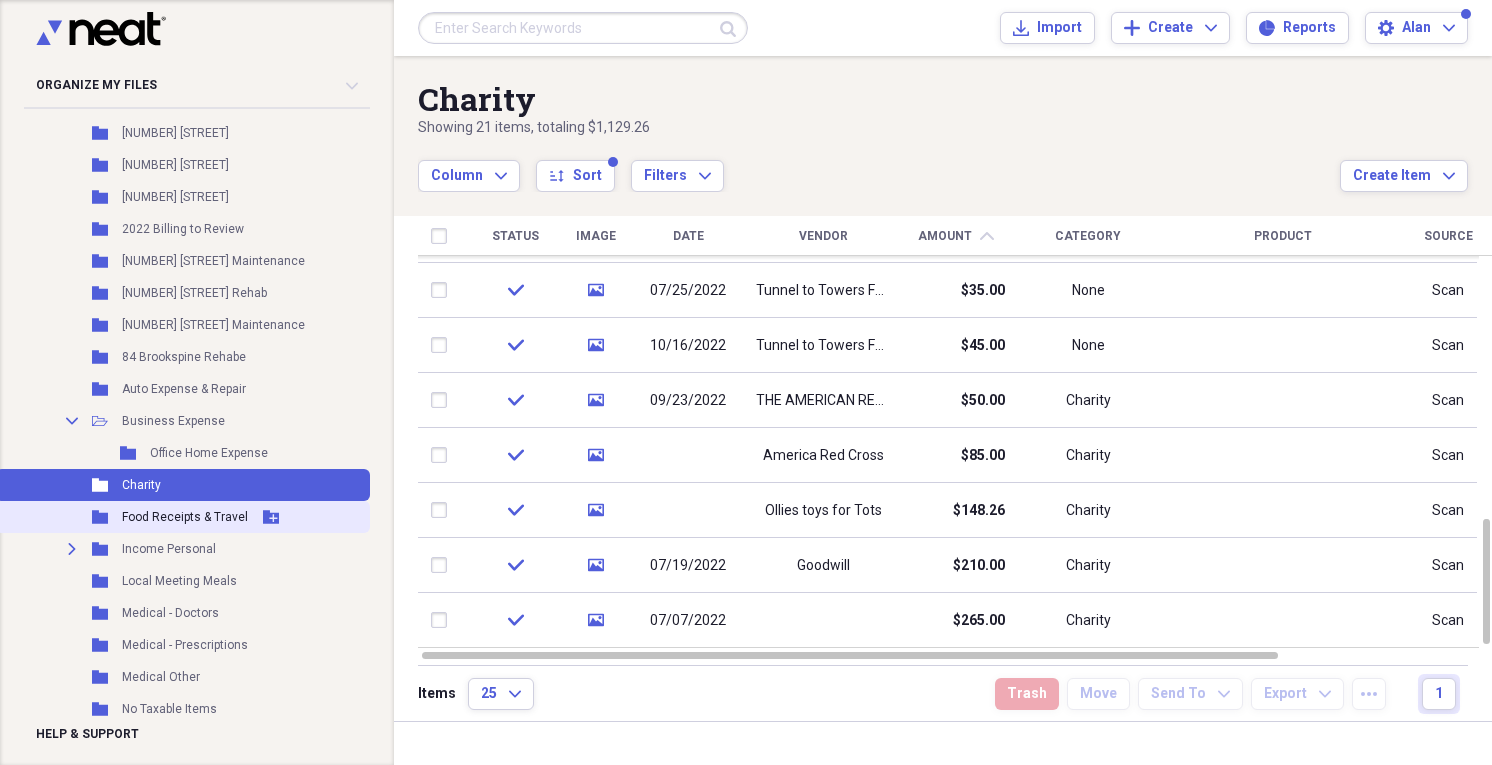 click on "Food Receipts & Travel" at bounding box center (185, 517) 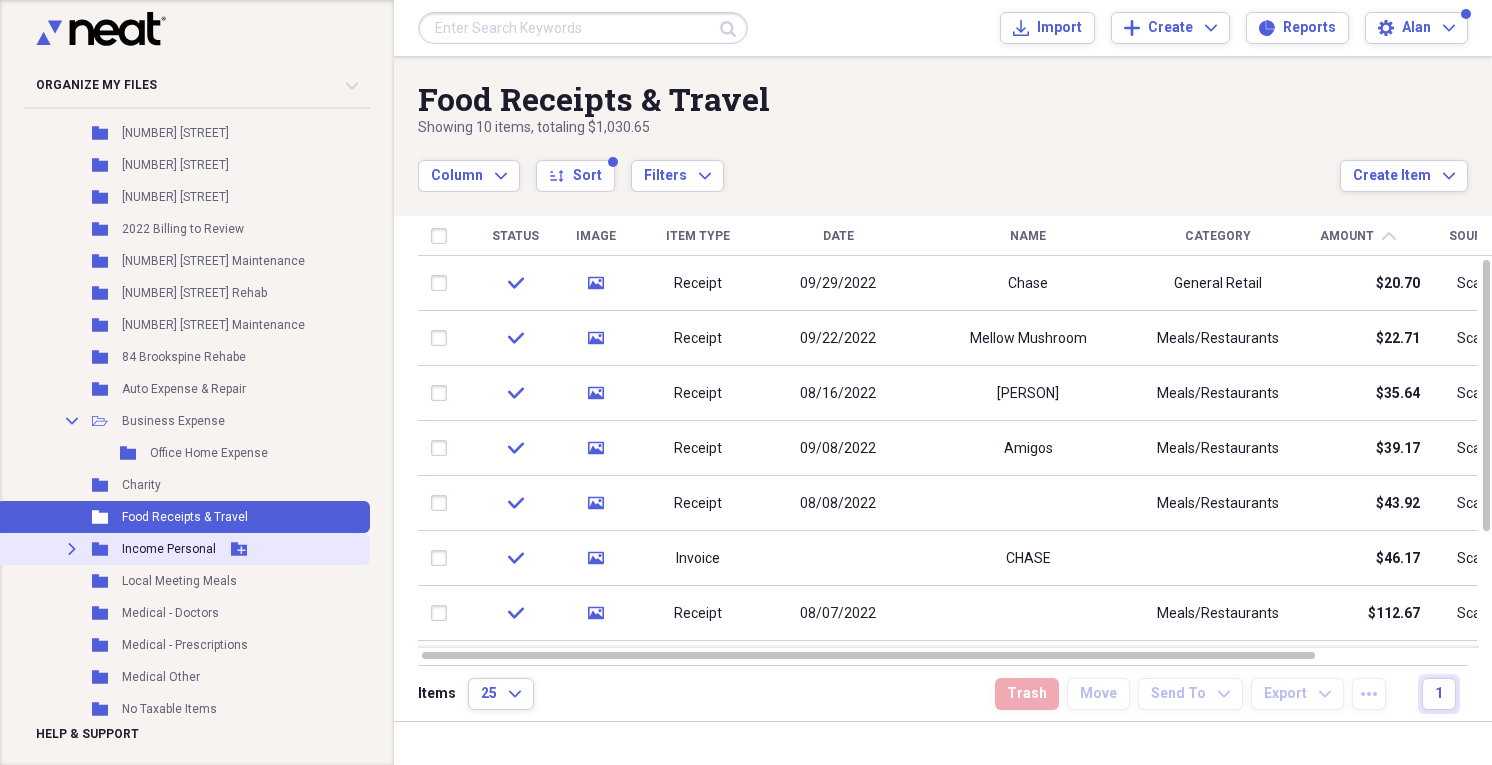 click on "Income Personal" at bounding box center [169, 549] 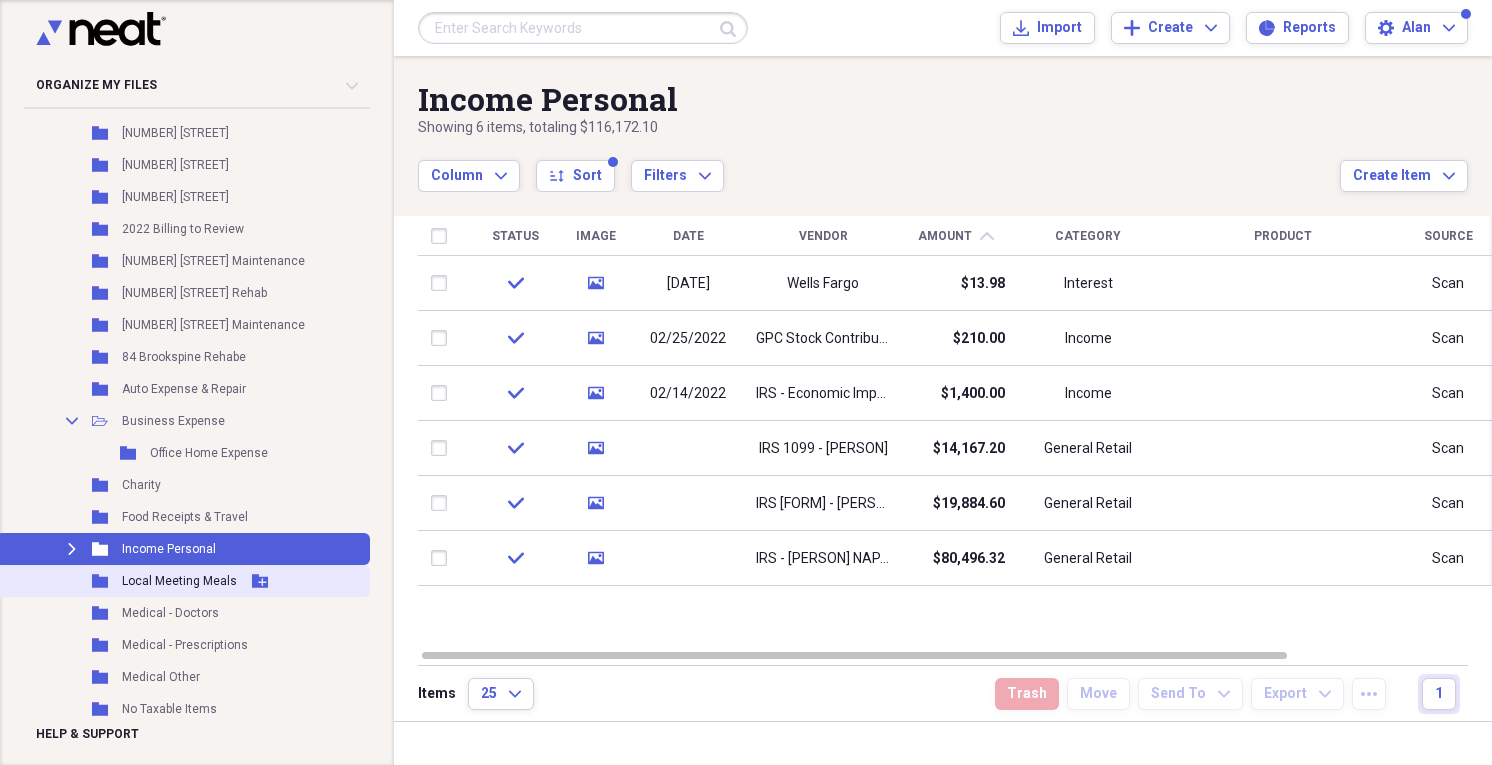 click on "Local Meeting Meals" at bounding box center [179, 581] 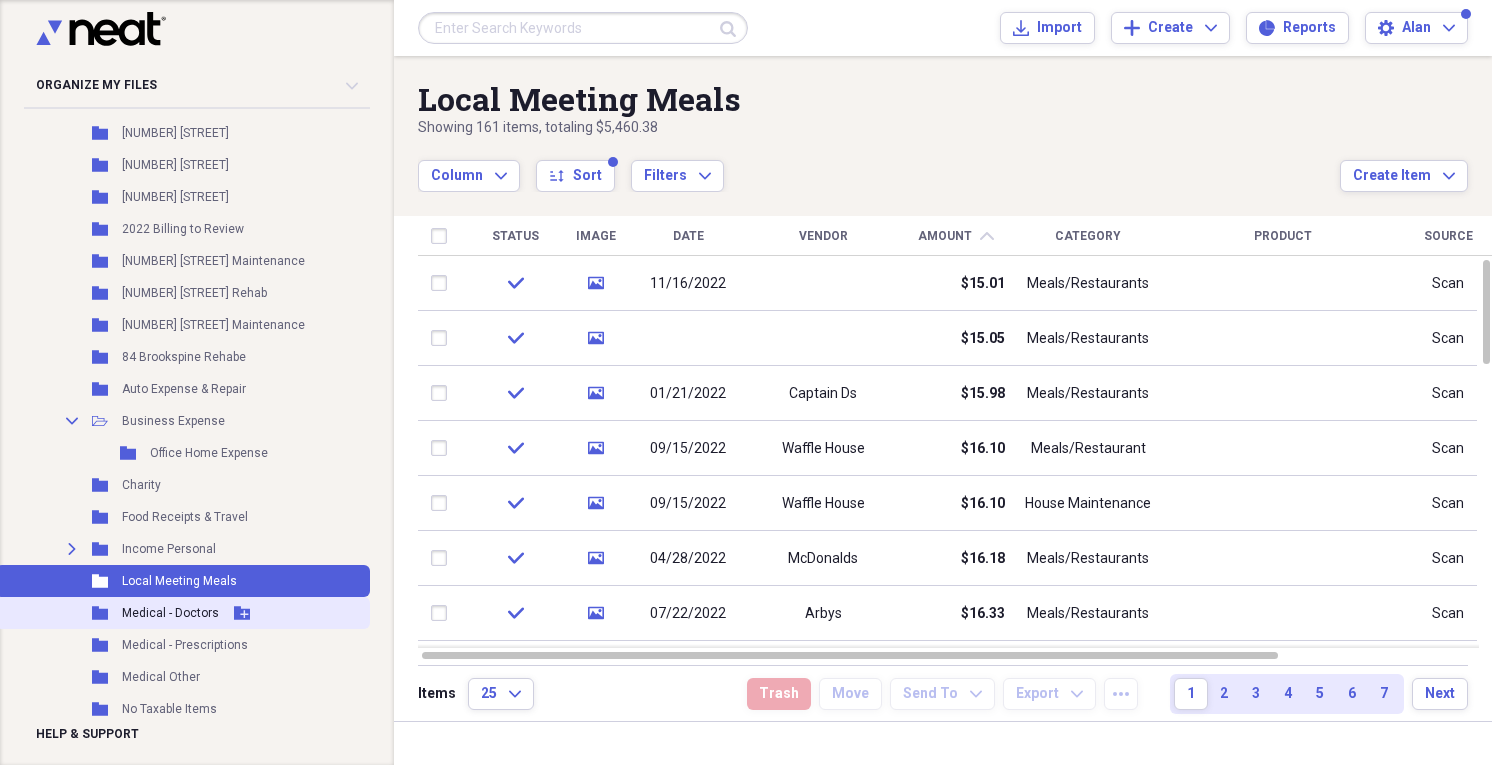 click on "Folder Medical - Doctors Add Folder" at bounding box center [183, 613] 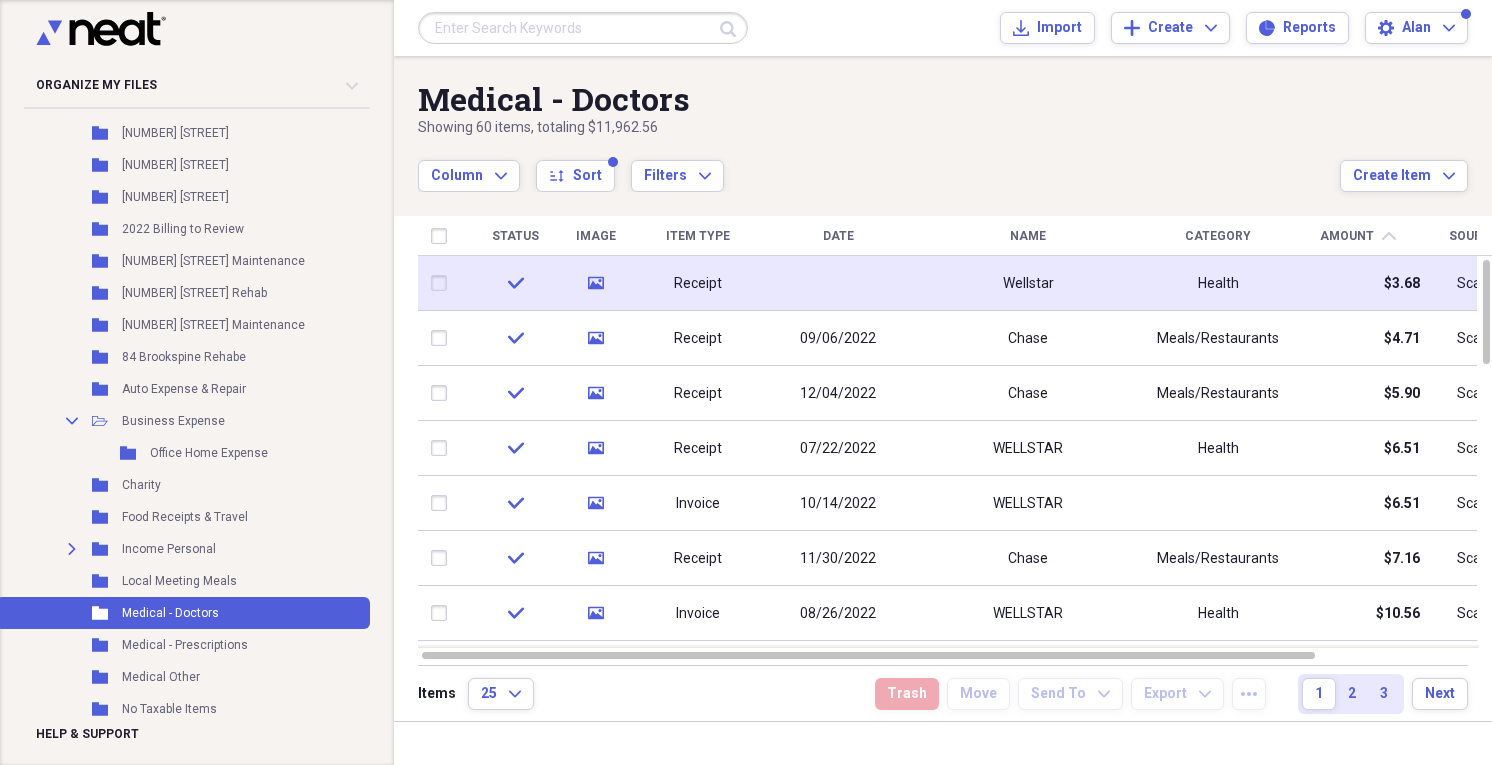 click at bounding box center [838, 283] 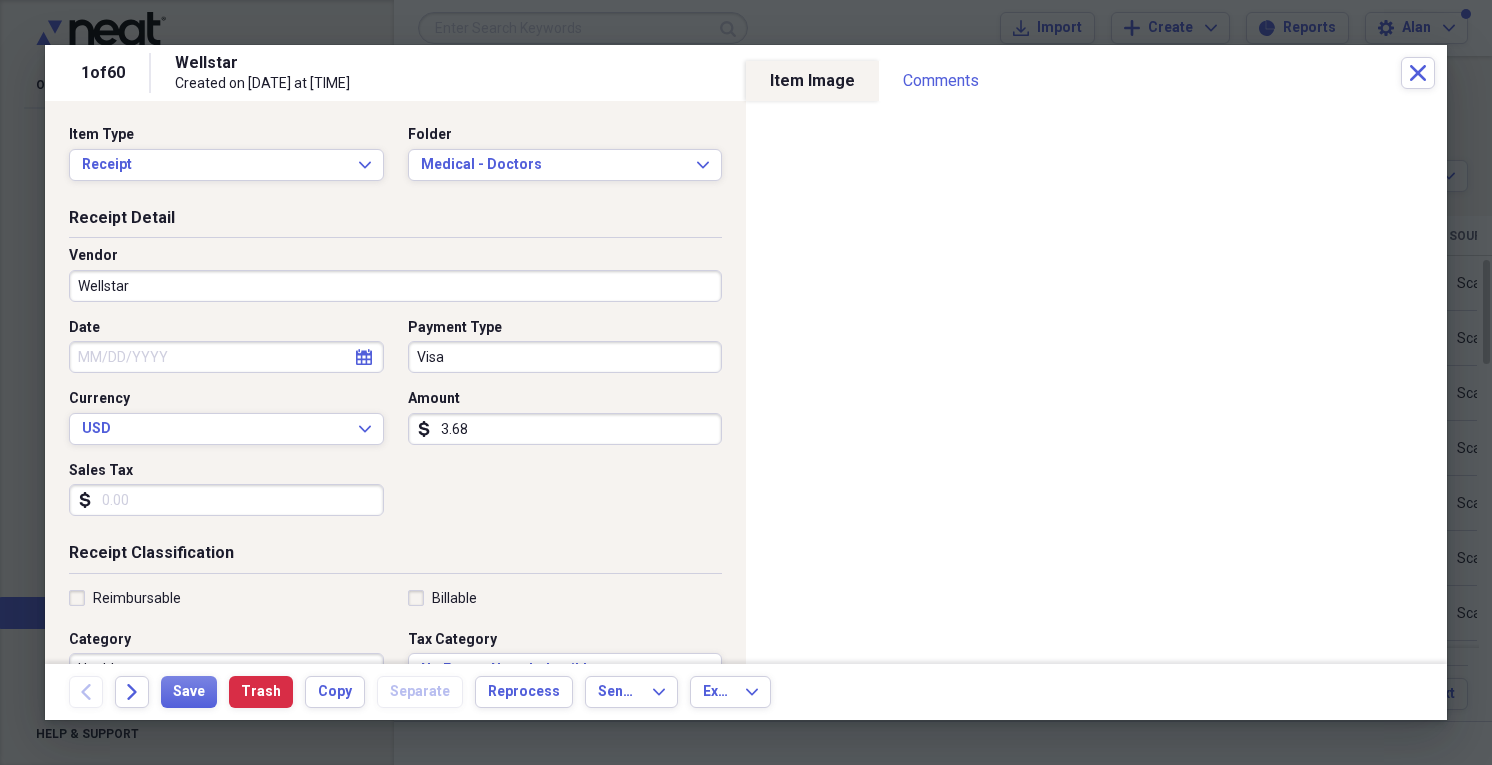 scroll, scrollTop: 160, scrollLeft: 0, axis: vertical 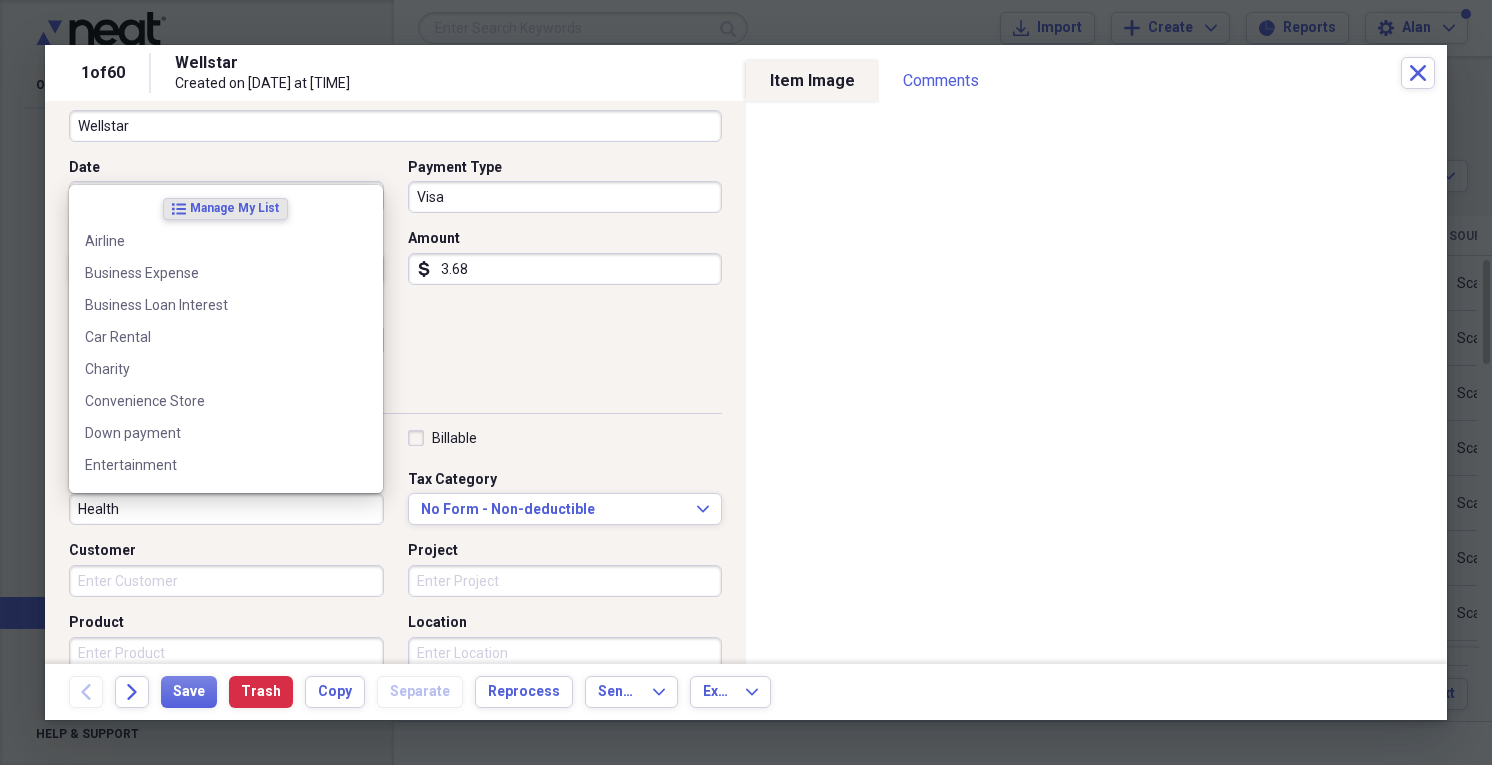 click on "Health" at bounding box center [226, 509] 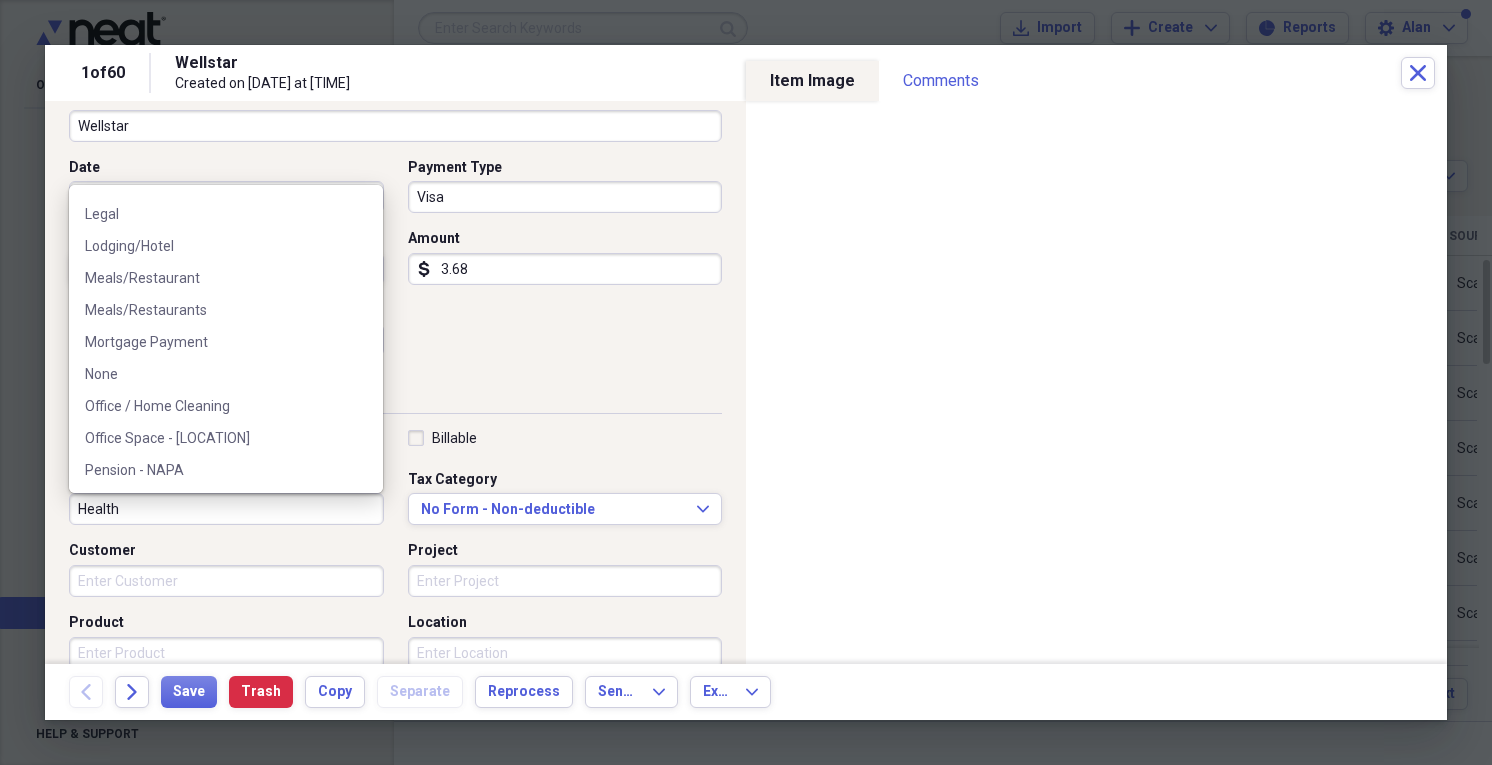 scroll, scrollTop: 800, scrollLeft: 0, axis: vertical 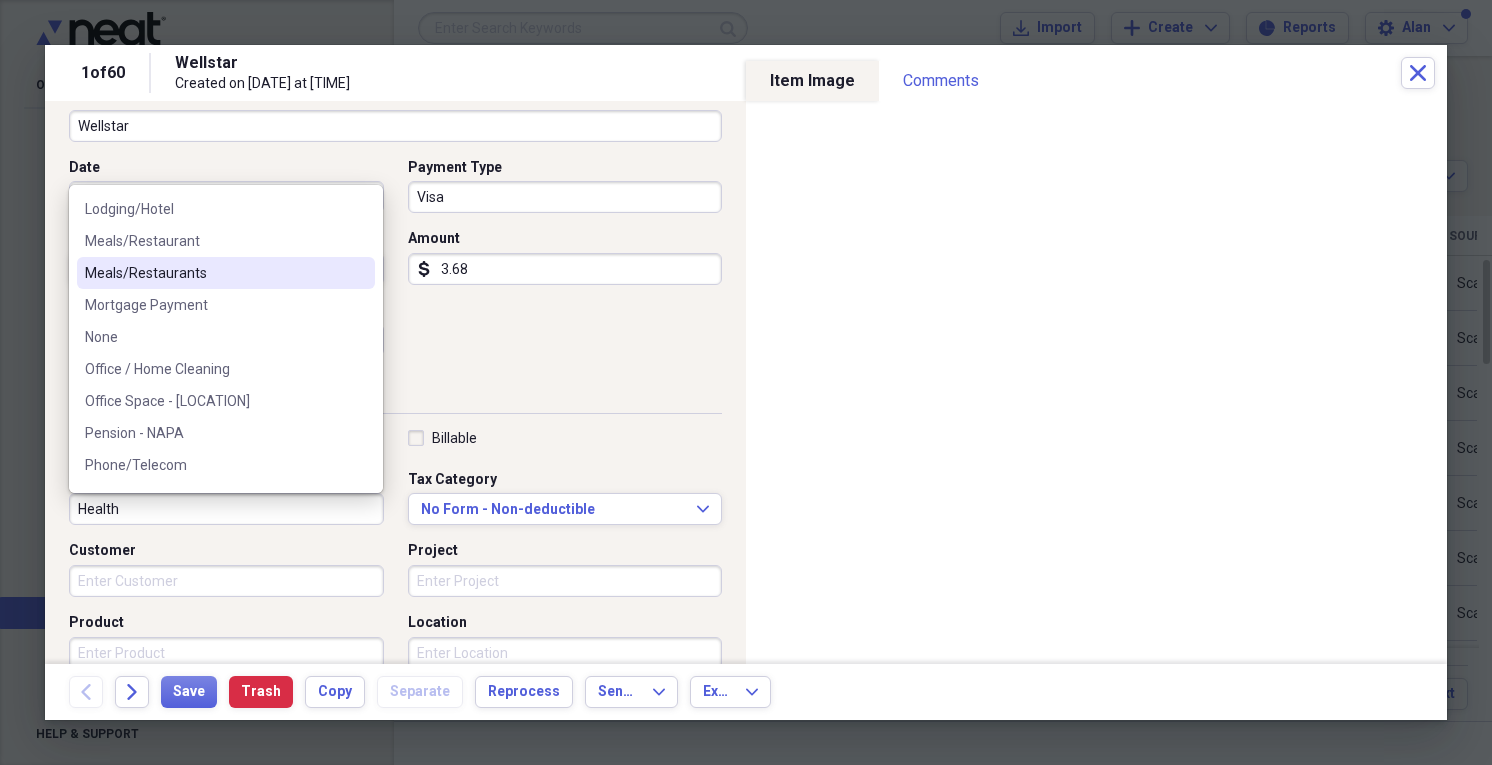 click on "Meals/Restaurants" at bounding box center (214, 273) 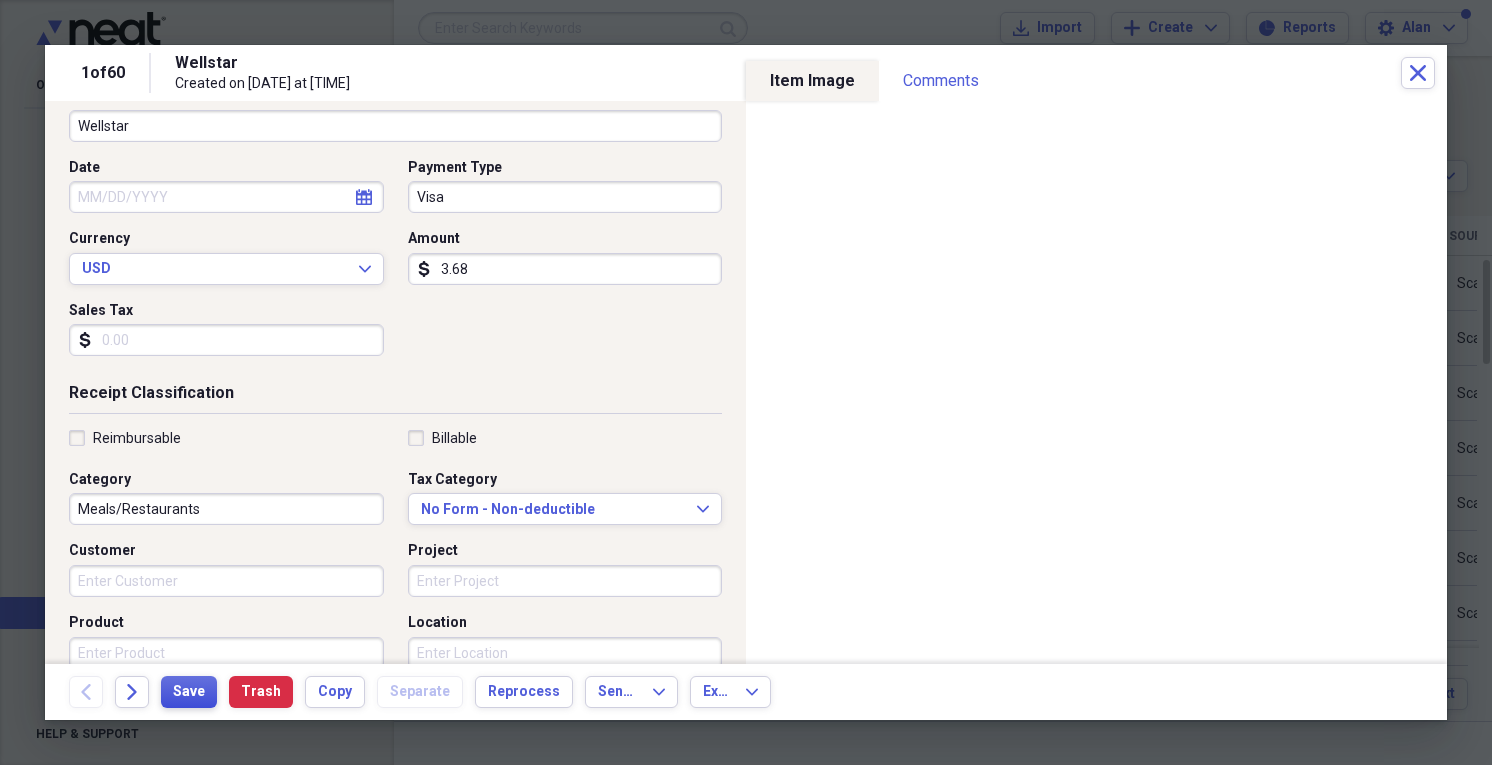 click on "Save" at bounding box center (189, 692) 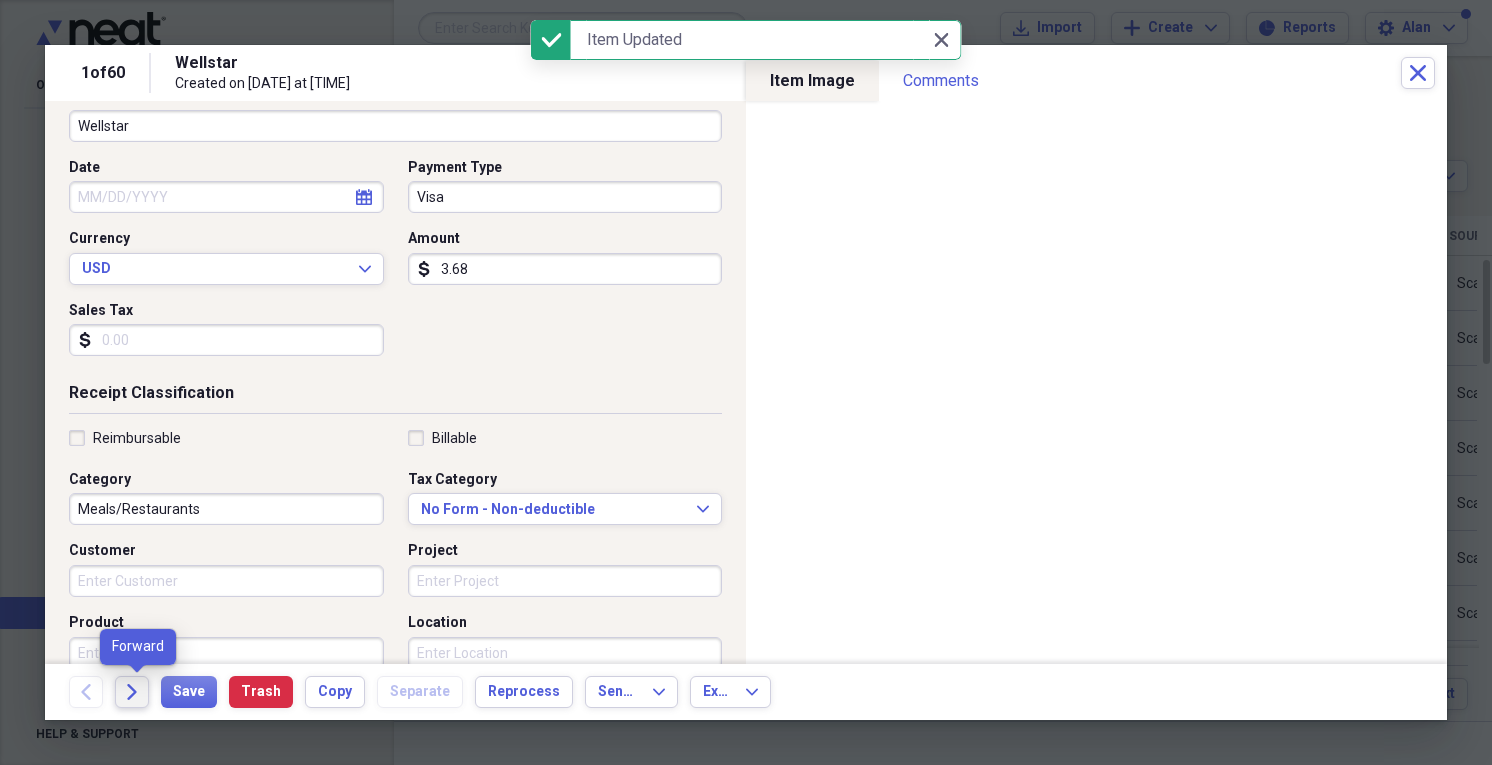 click 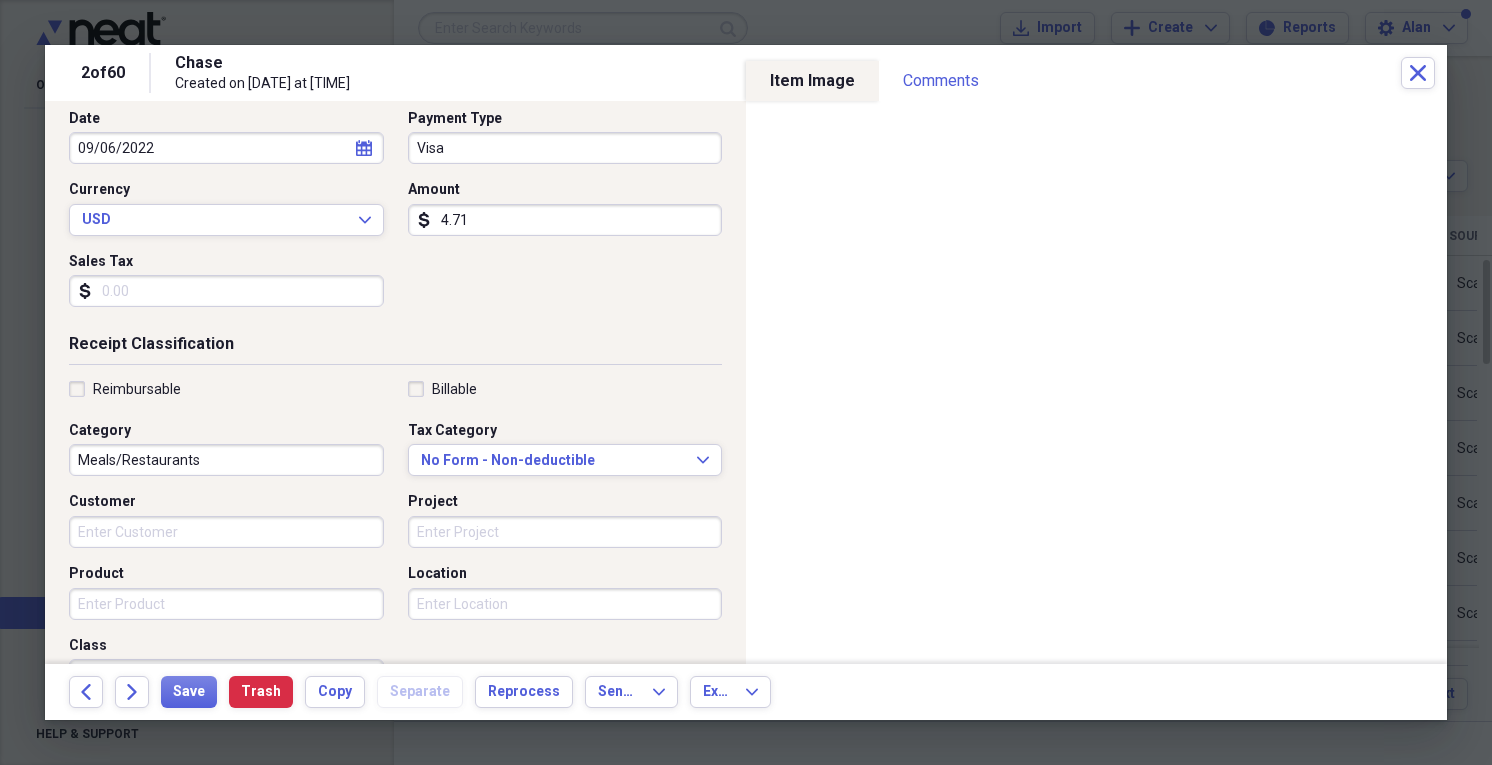 scroll, scrollTop: 240, scrollLeft: 0, axis: vertical 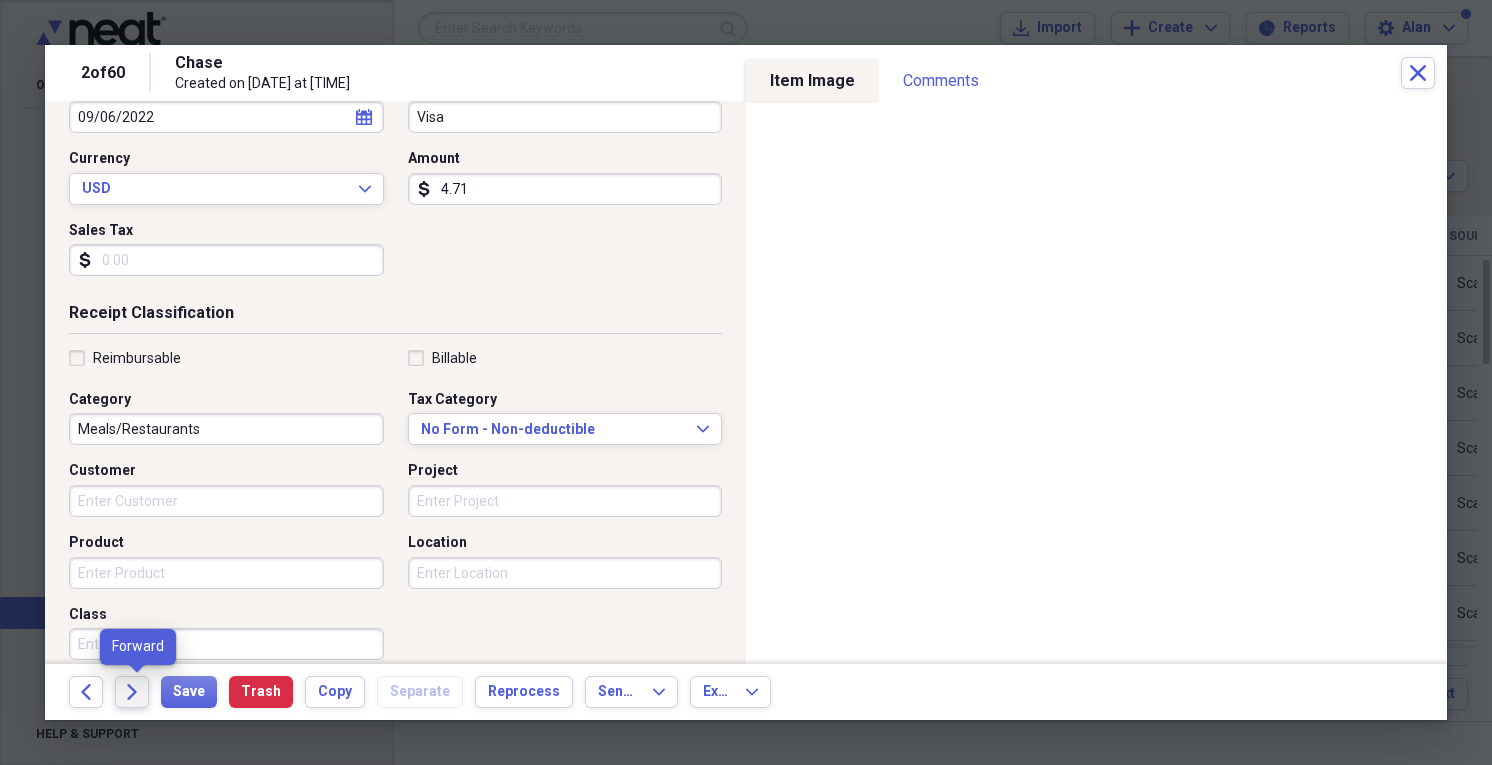 click on "Forward" at bounding box center [132, 692] 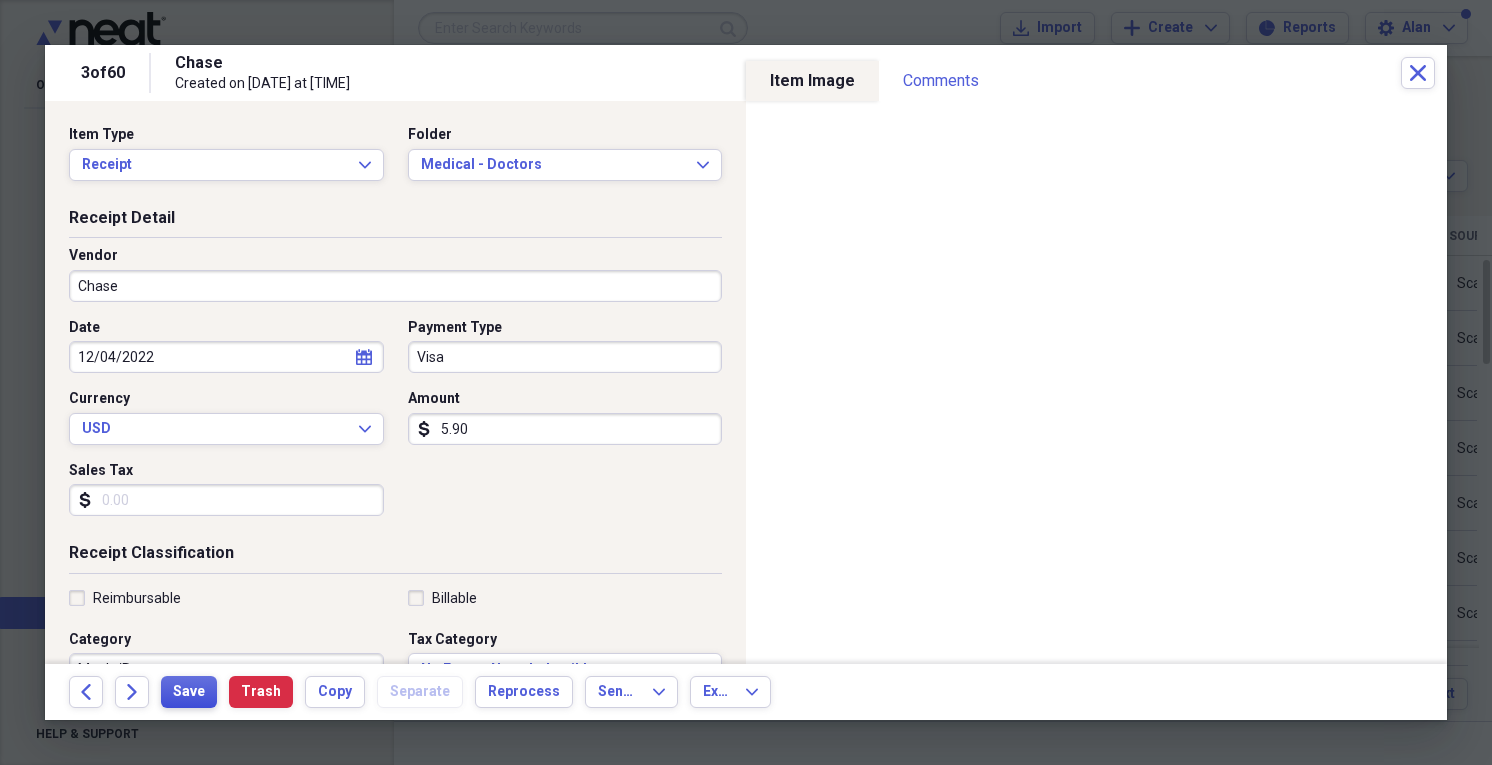 click on "Save" at bounding box center (189, 692) 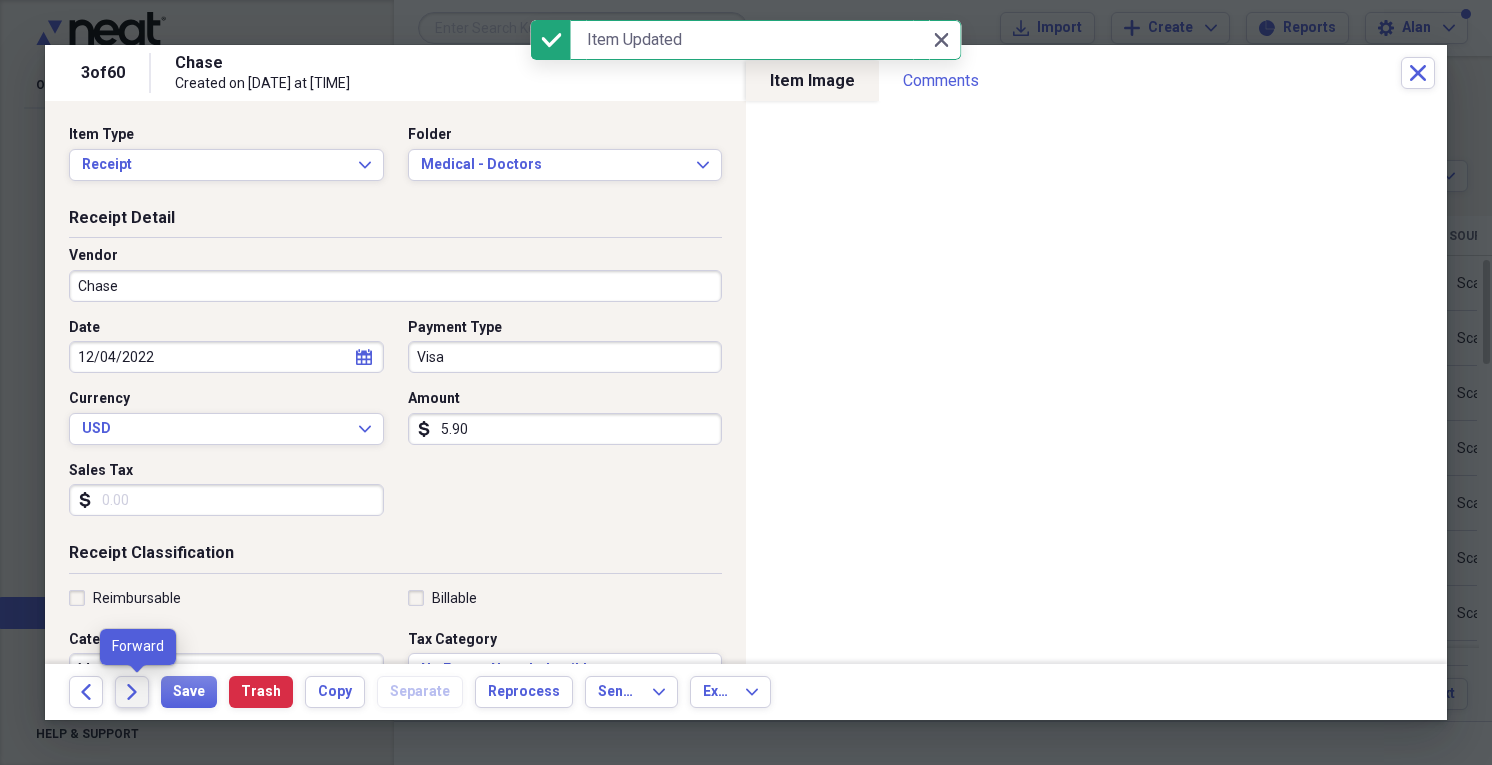 click on "Forward" 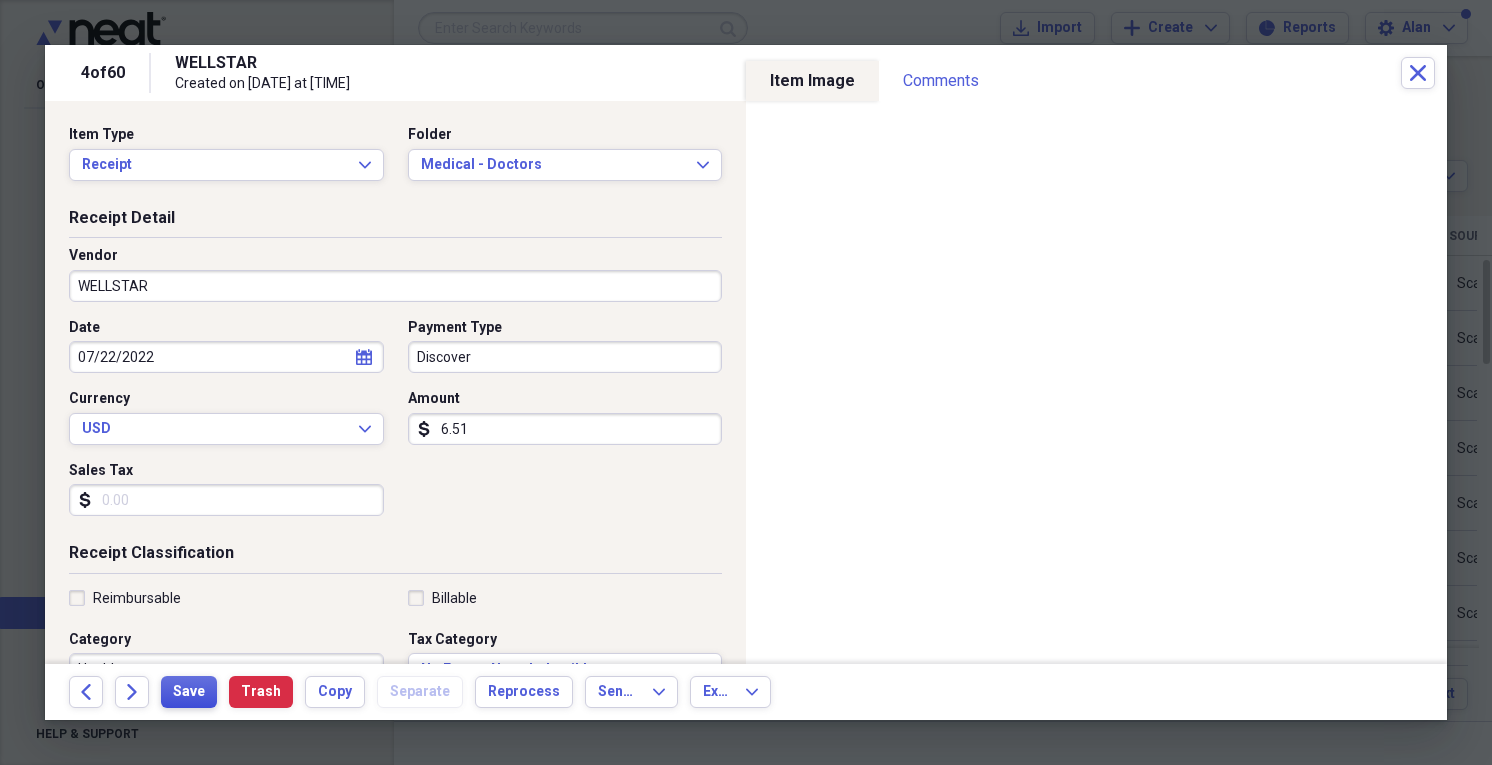 click on "Save" at bounding box center (189, 692) 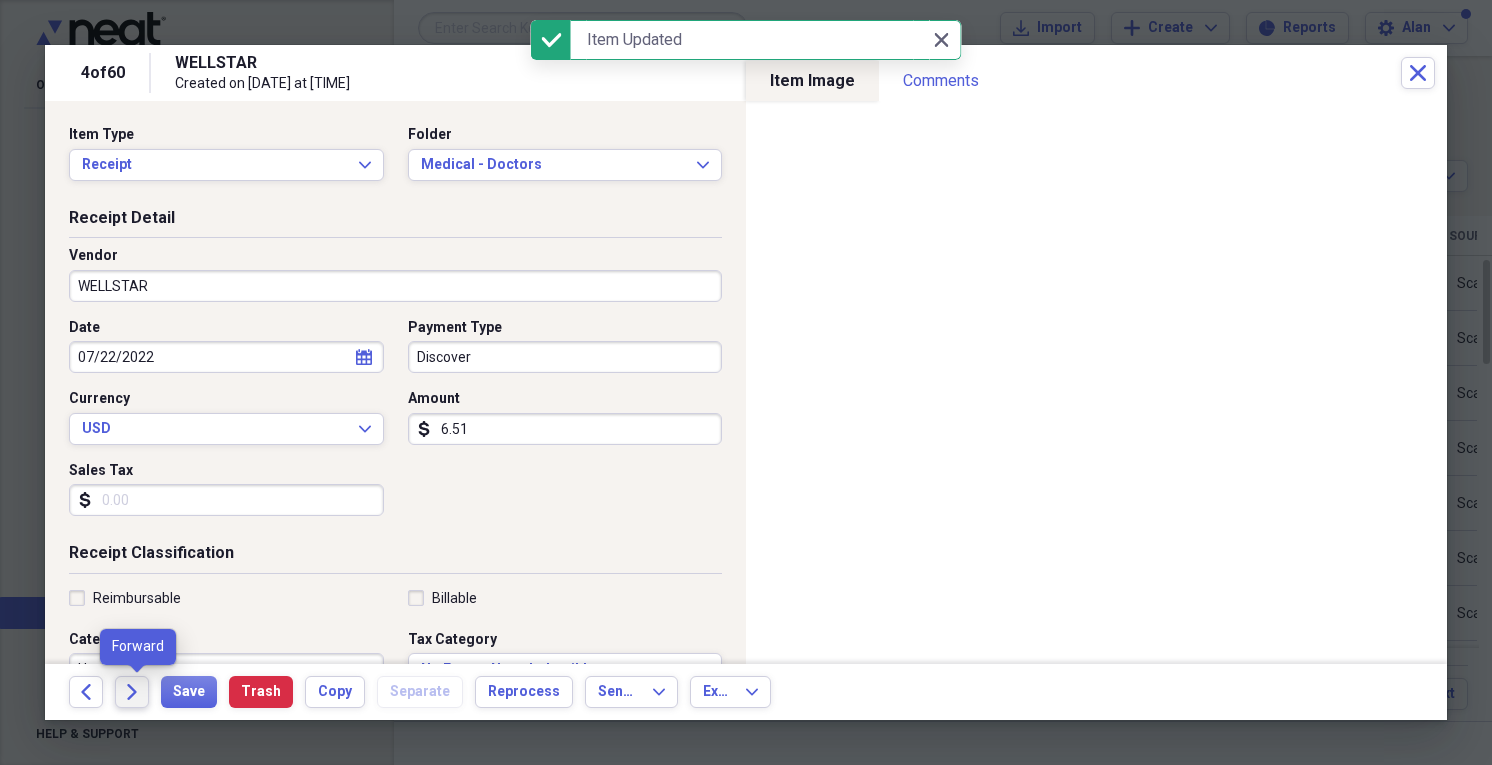 click 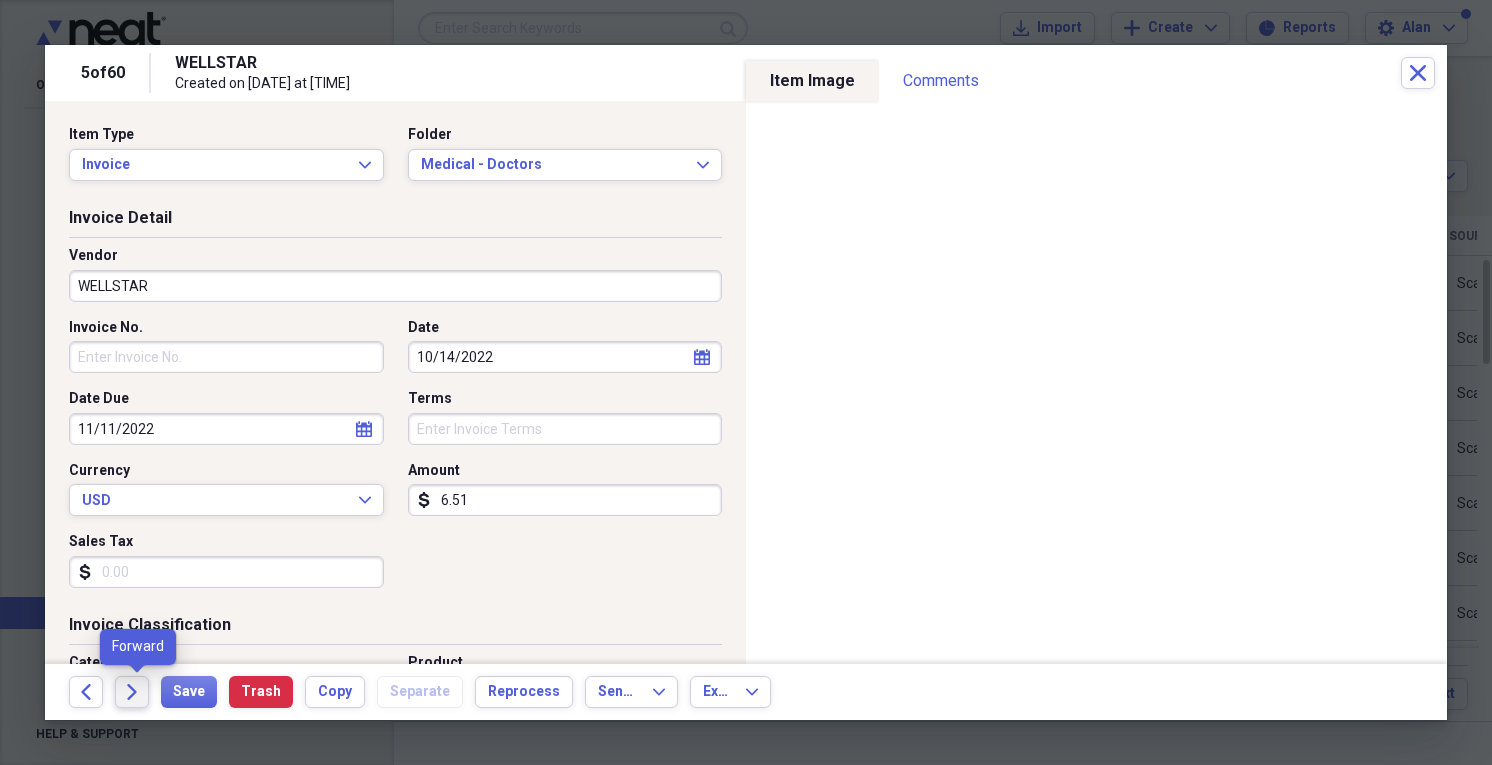 click on "Forward" 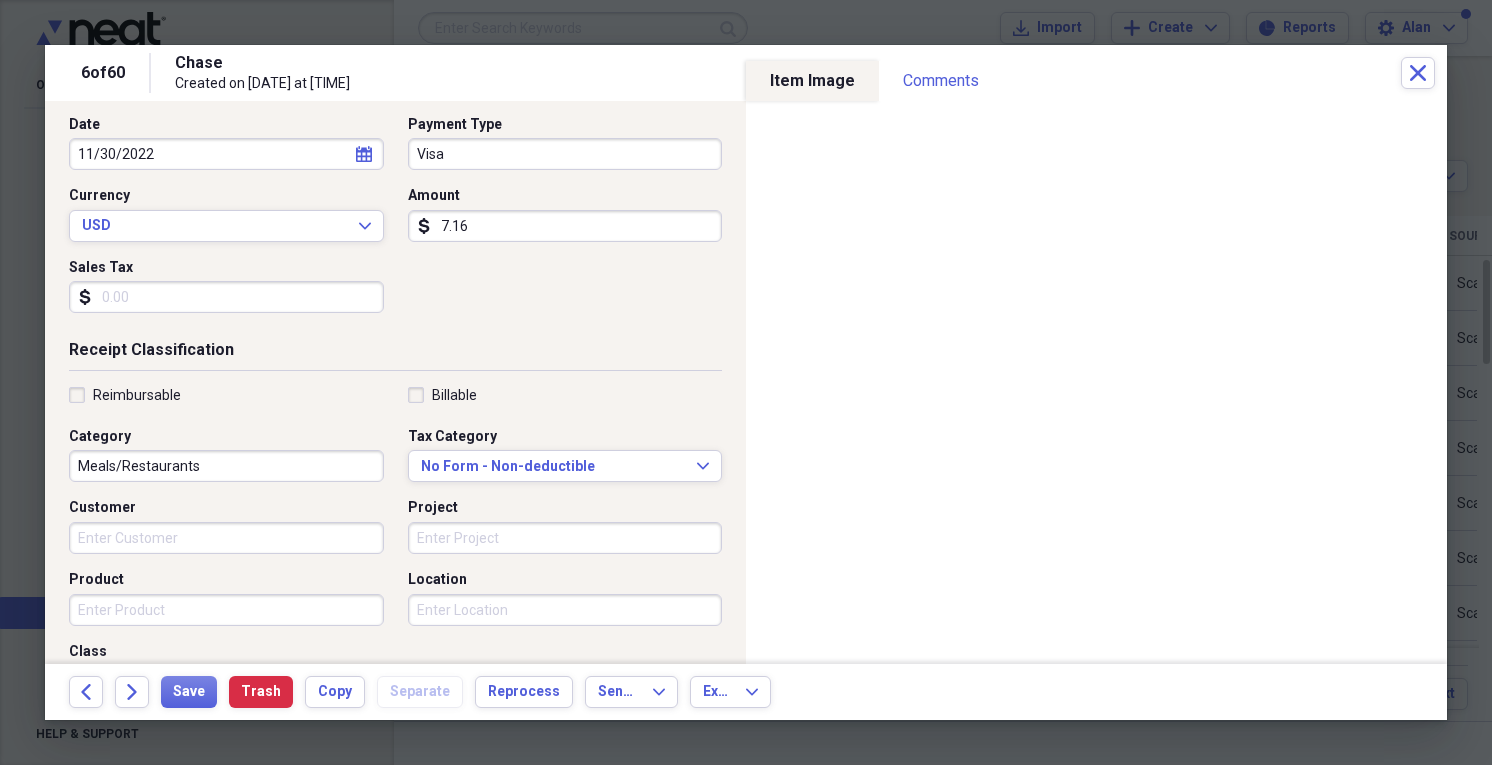 scroll, scrollTop: 240, scrollLeft: 0, axis: vertical 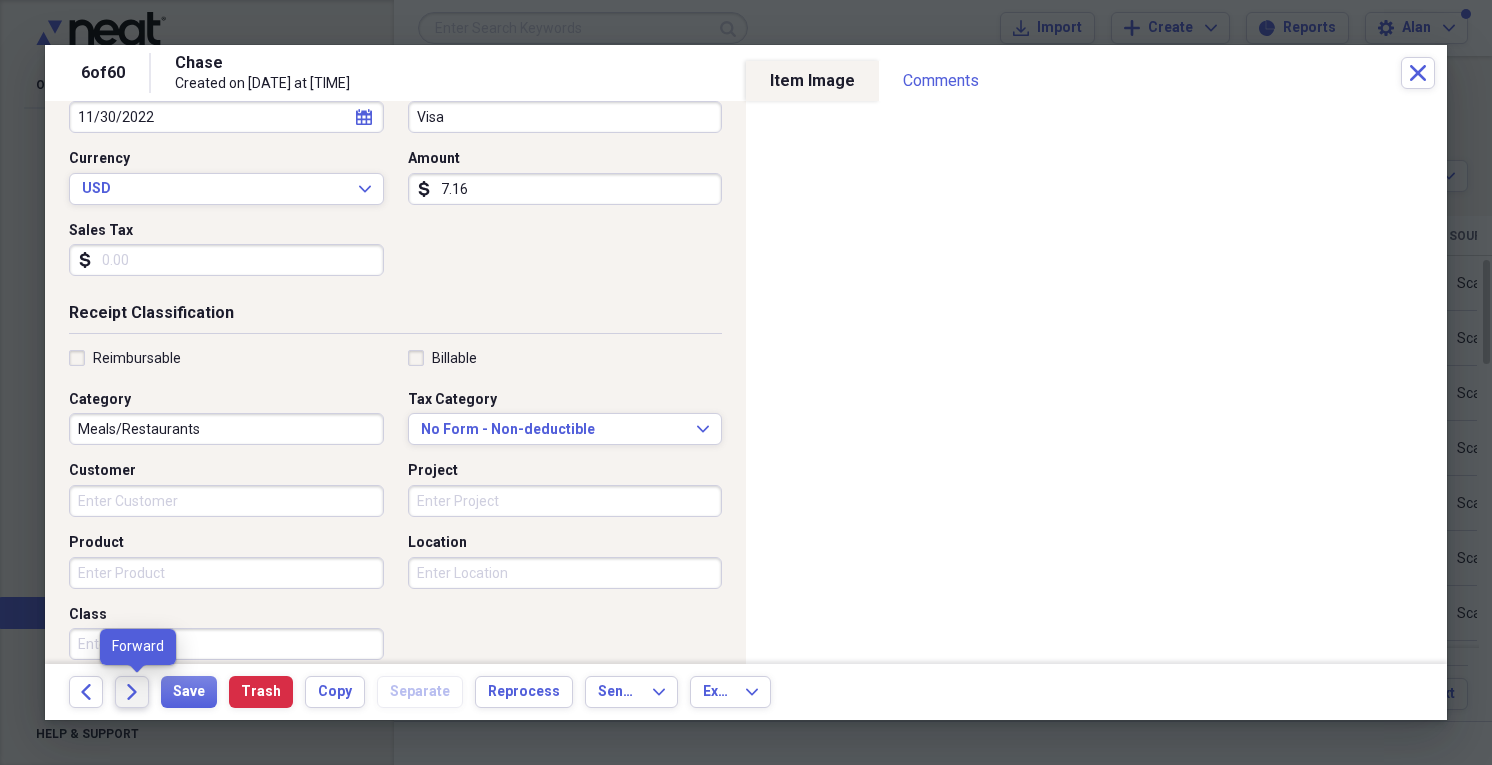 click 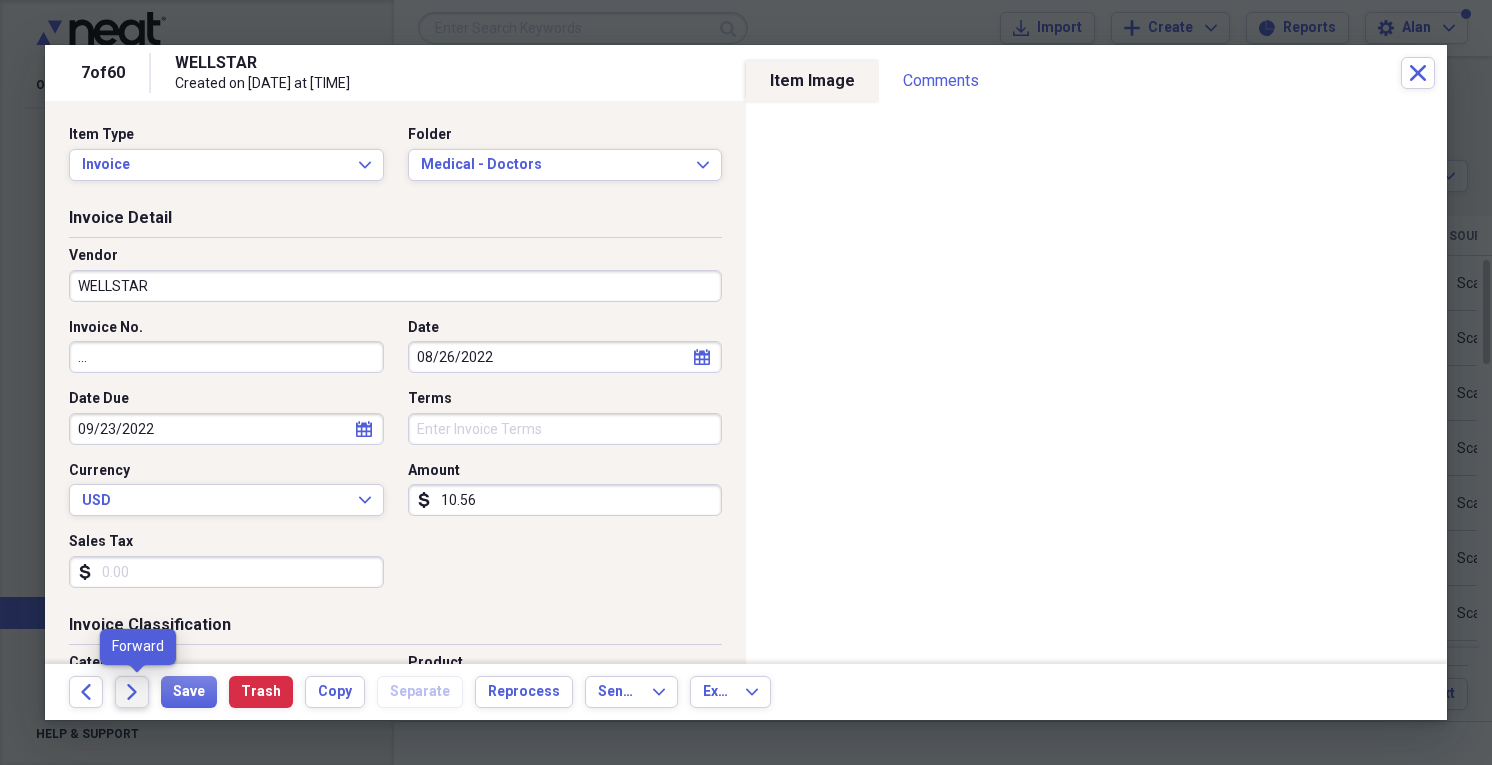 click on "Forward" at bounding box center [132, 692] 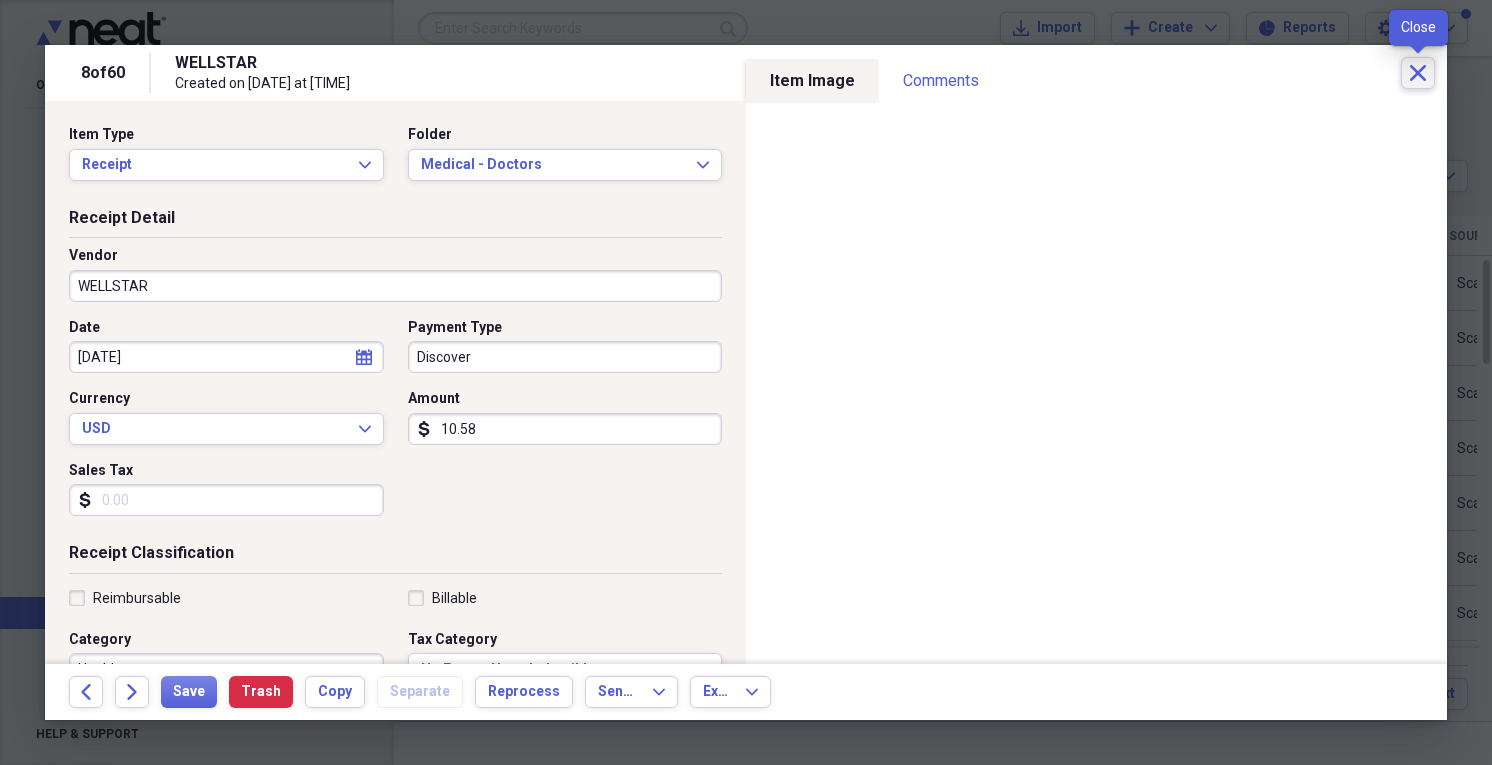 click on "Close" 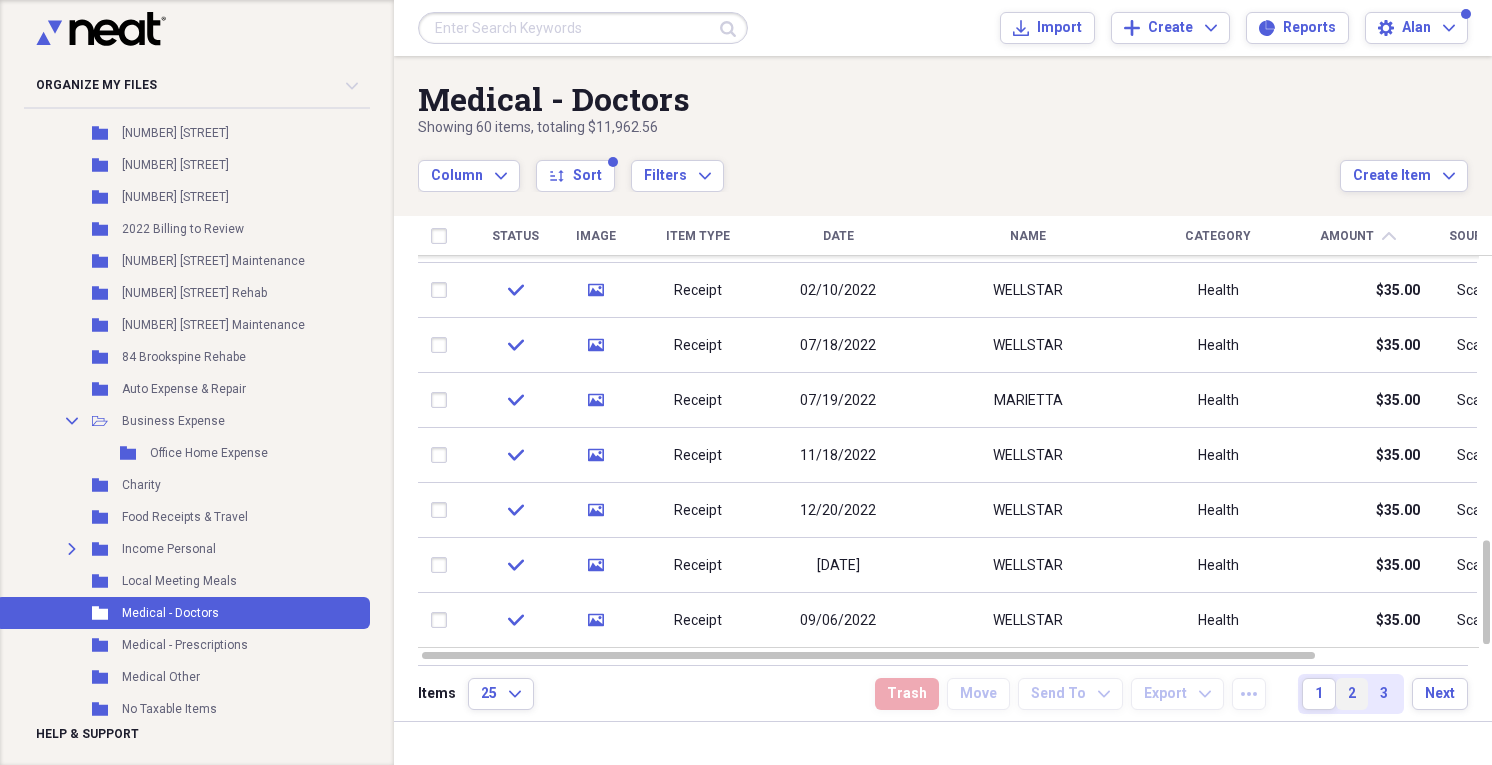 click on "2" at bounding box center (1352, 694) 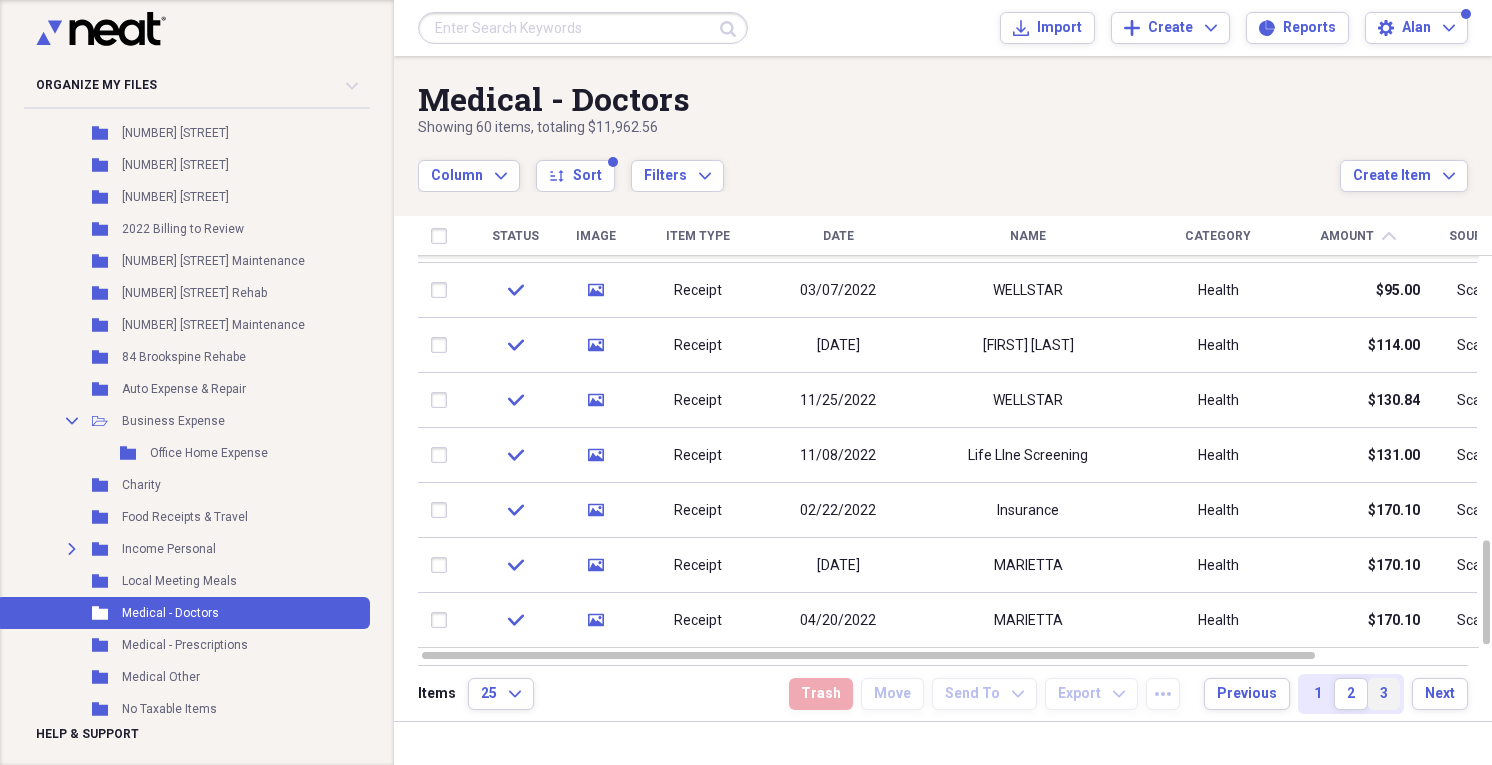 click on "3" at bounding box center (1384, 694) 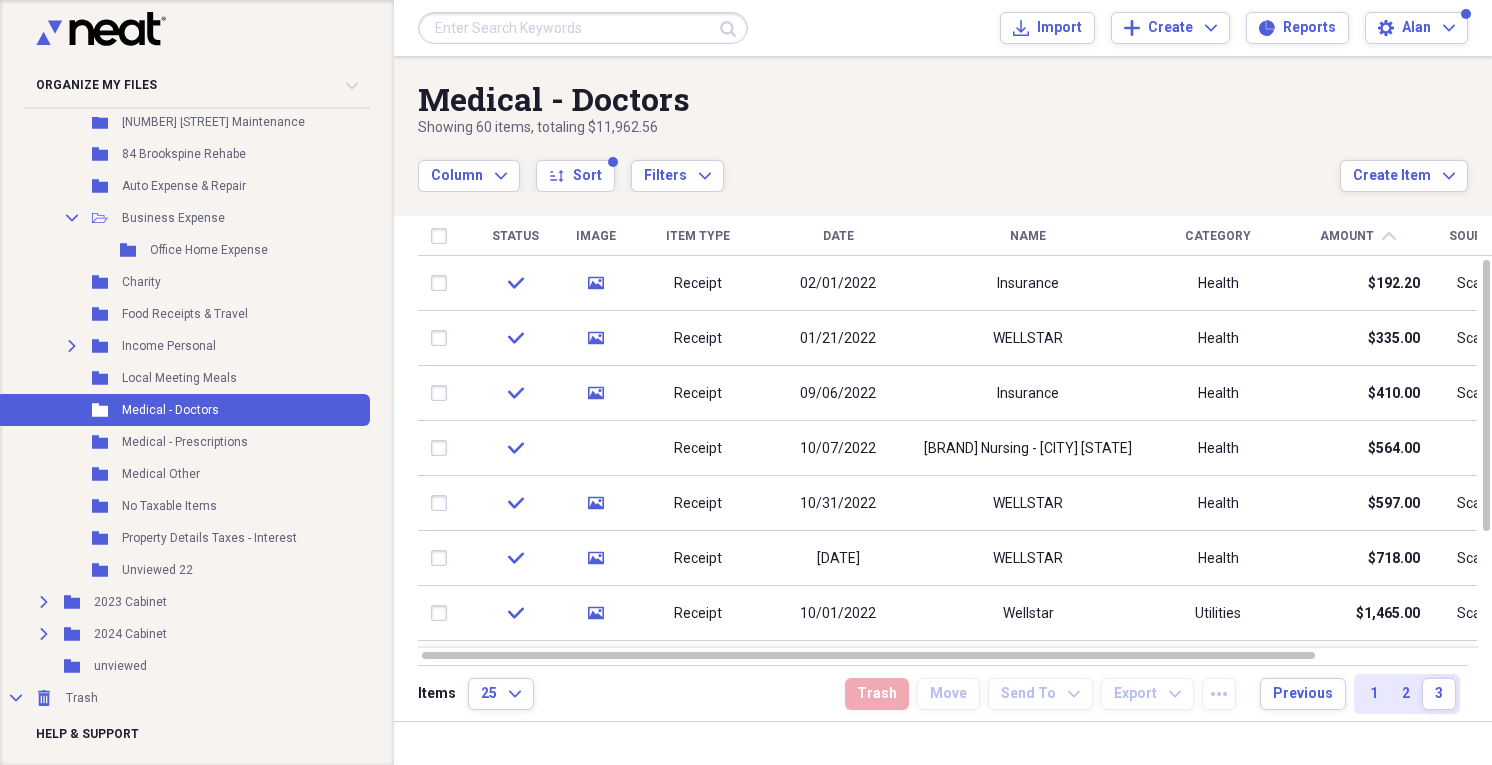 scroll, scrollTop: 537, scrollLeft: 0, axis: vertical 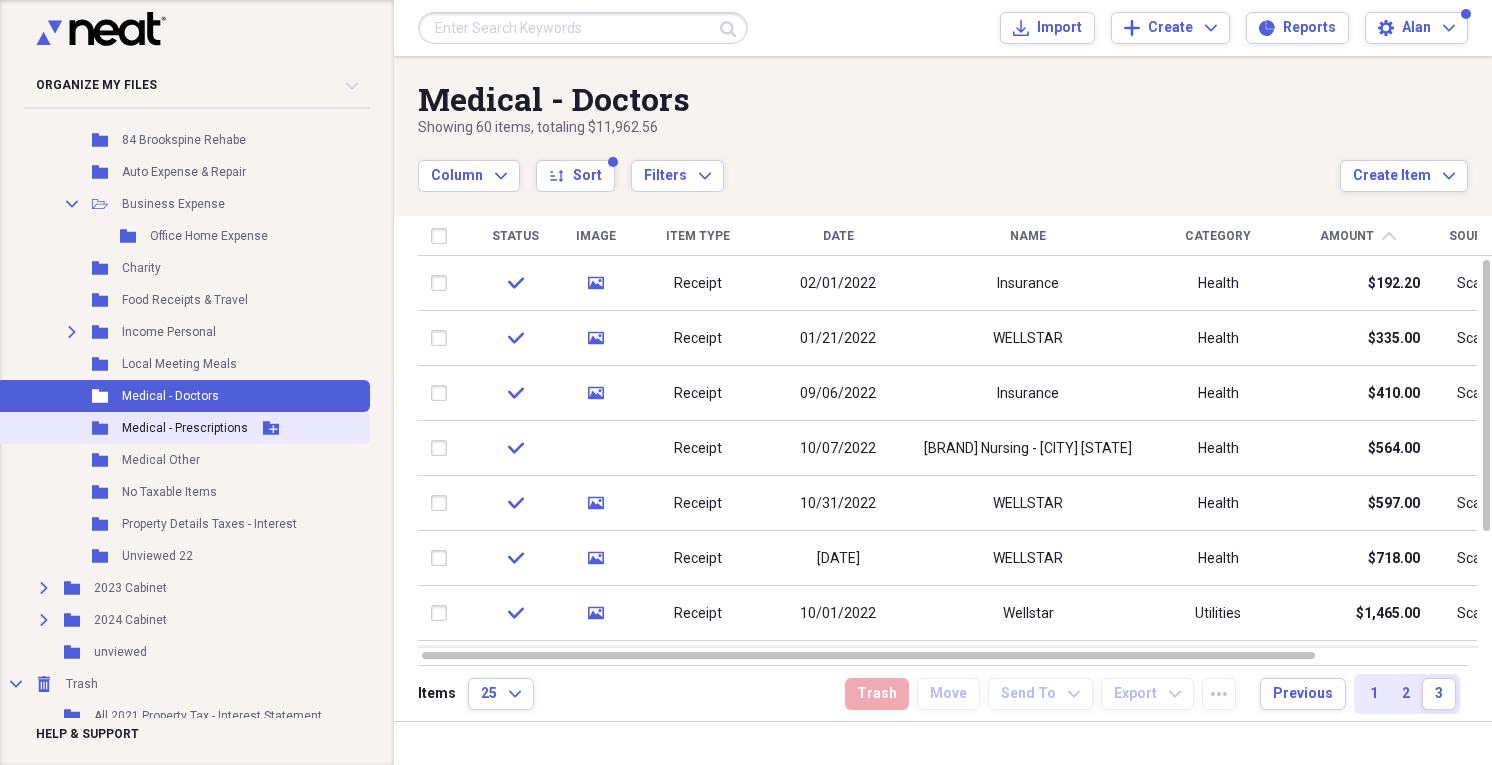 click on "Medical - Prescriptions" at bounding box center (185, 428) 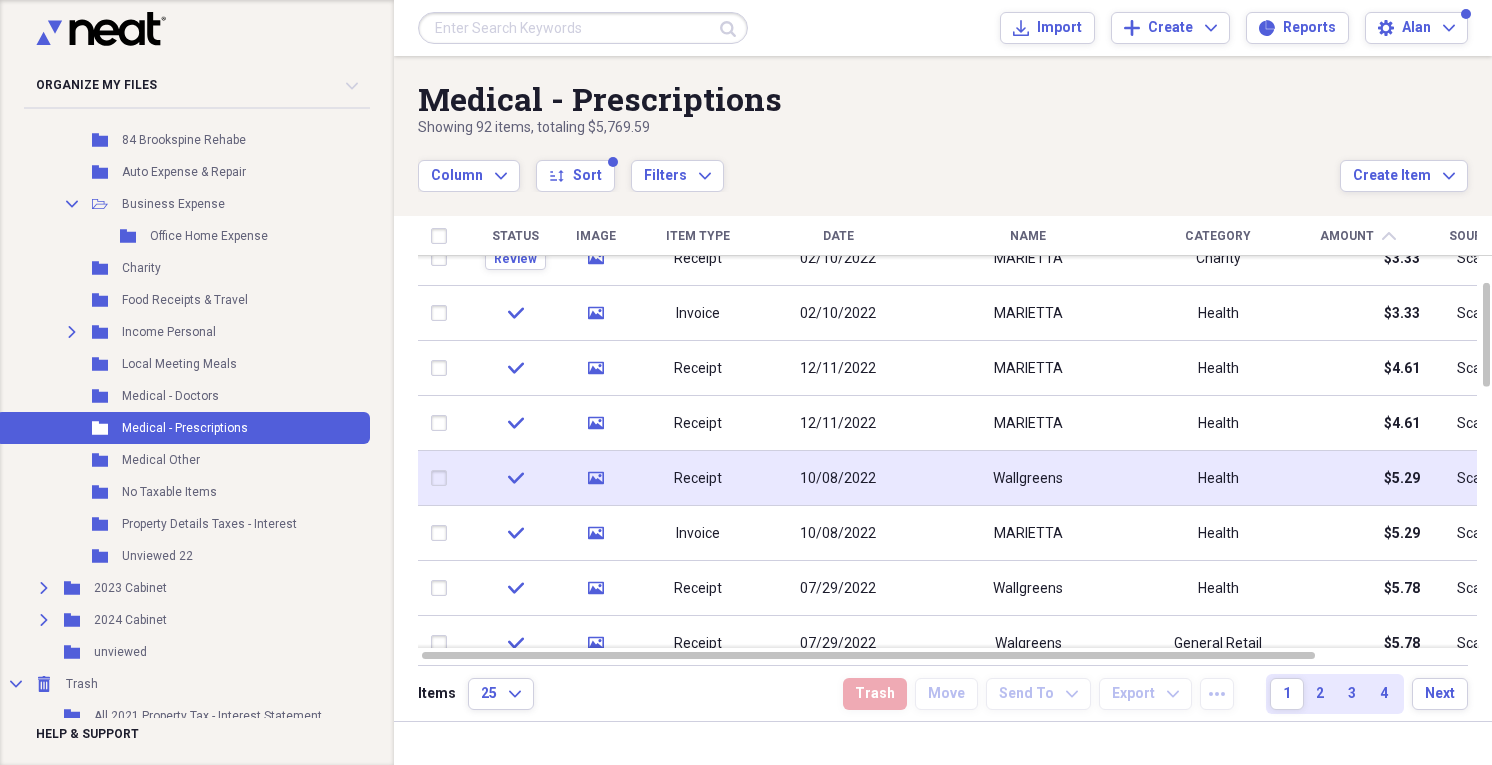 click on "10/08/2022" at bounding box center (838, 478) 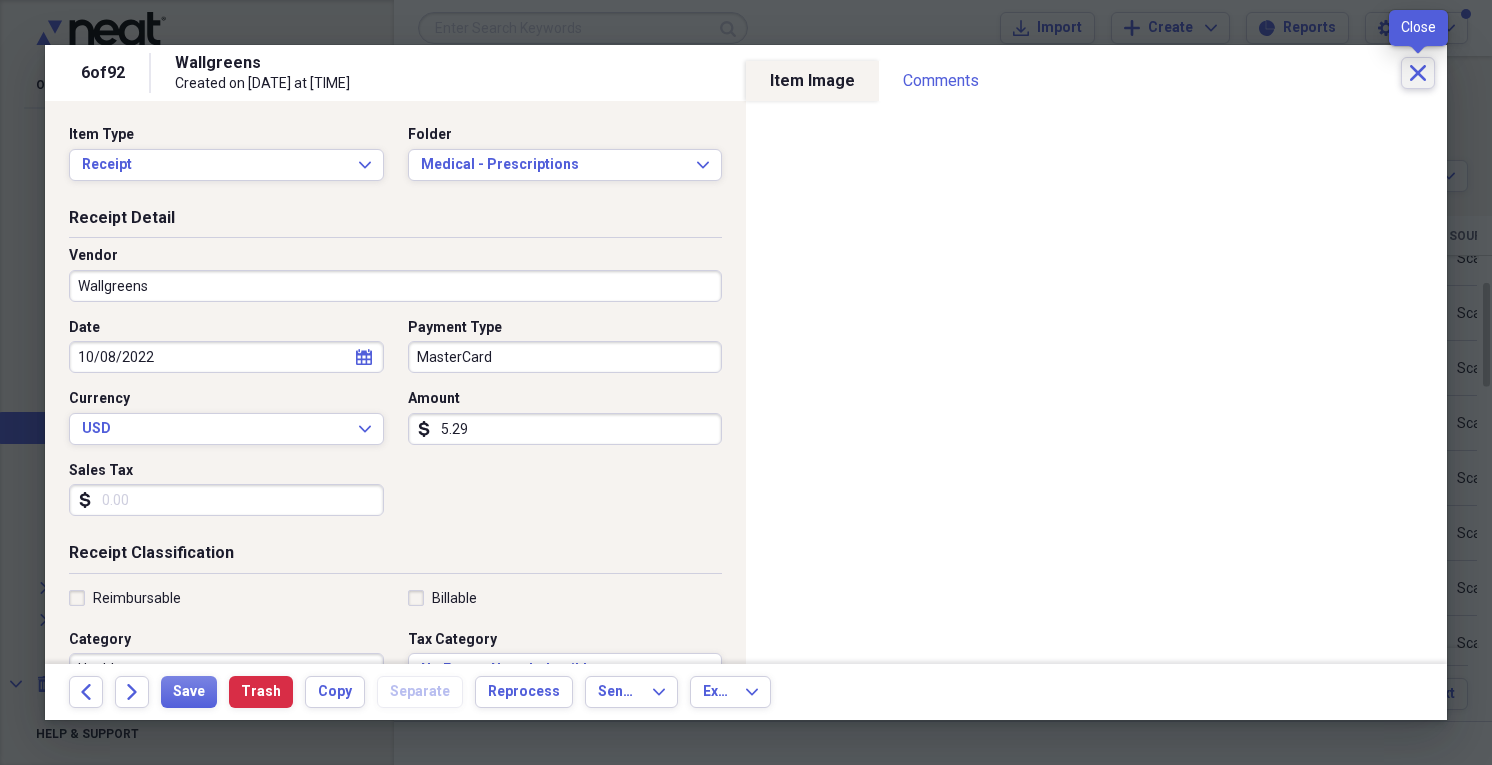 click on "Close" at bounding box center [1418, 73] 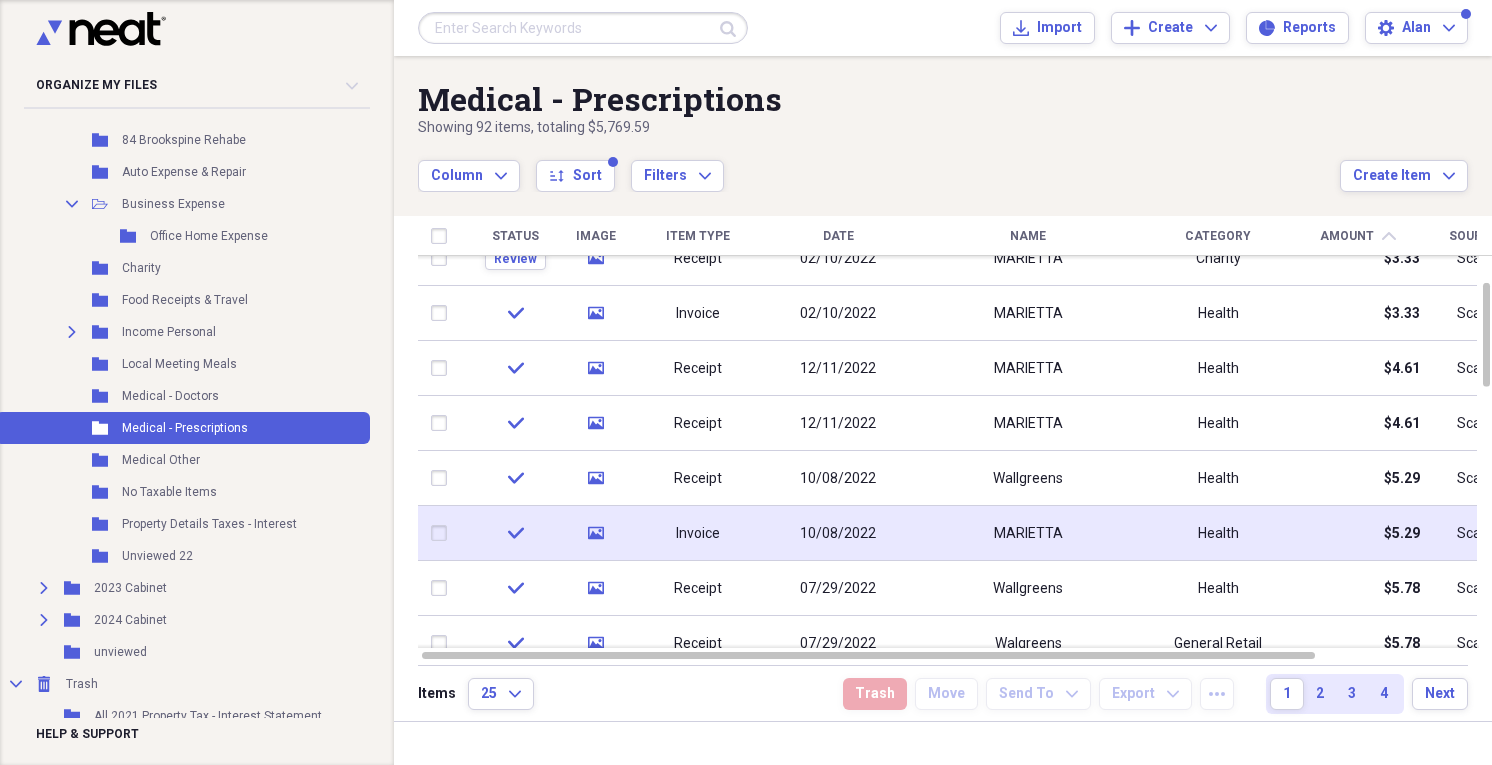 click at bounding box center (443, 533) 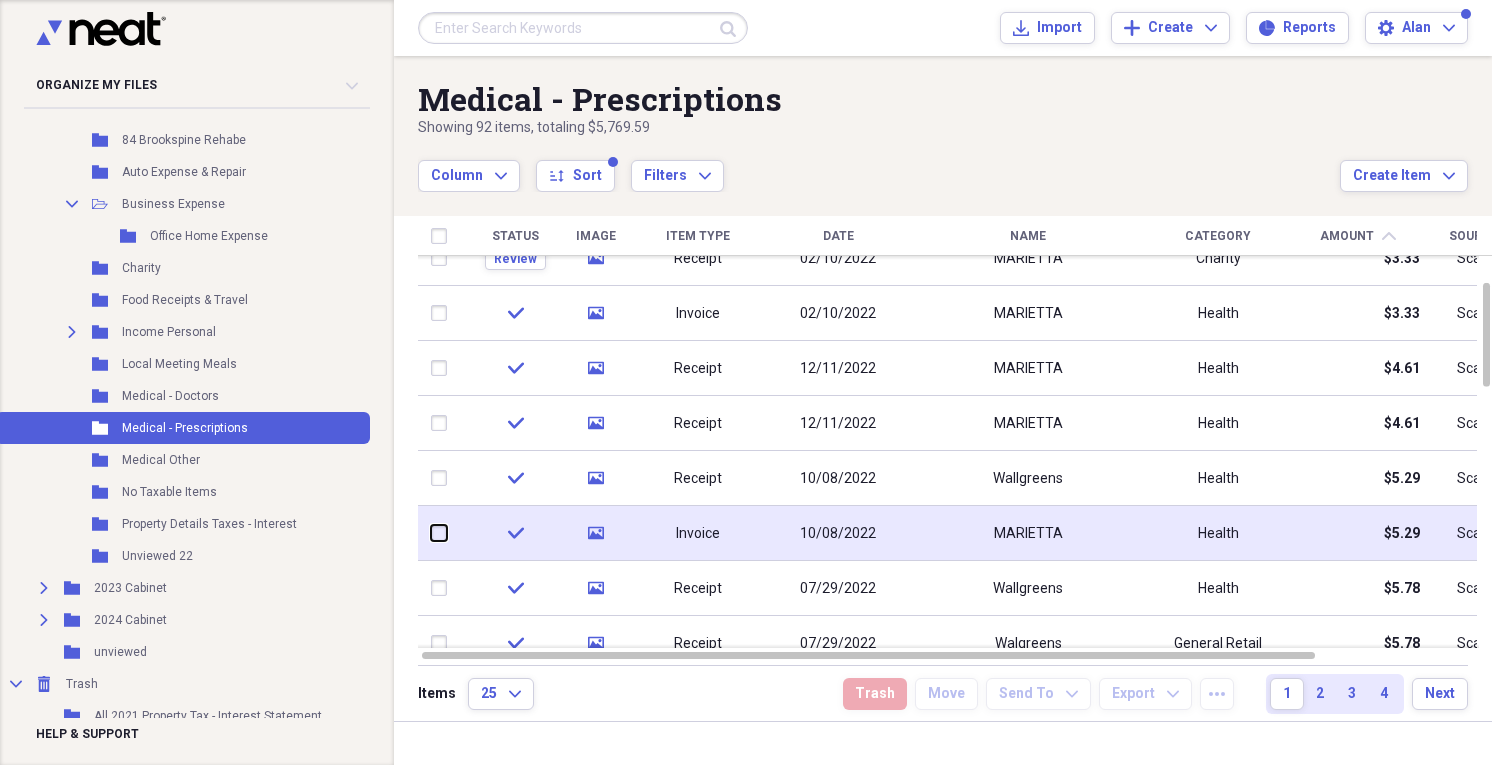 click at bounding box center (431, 533) 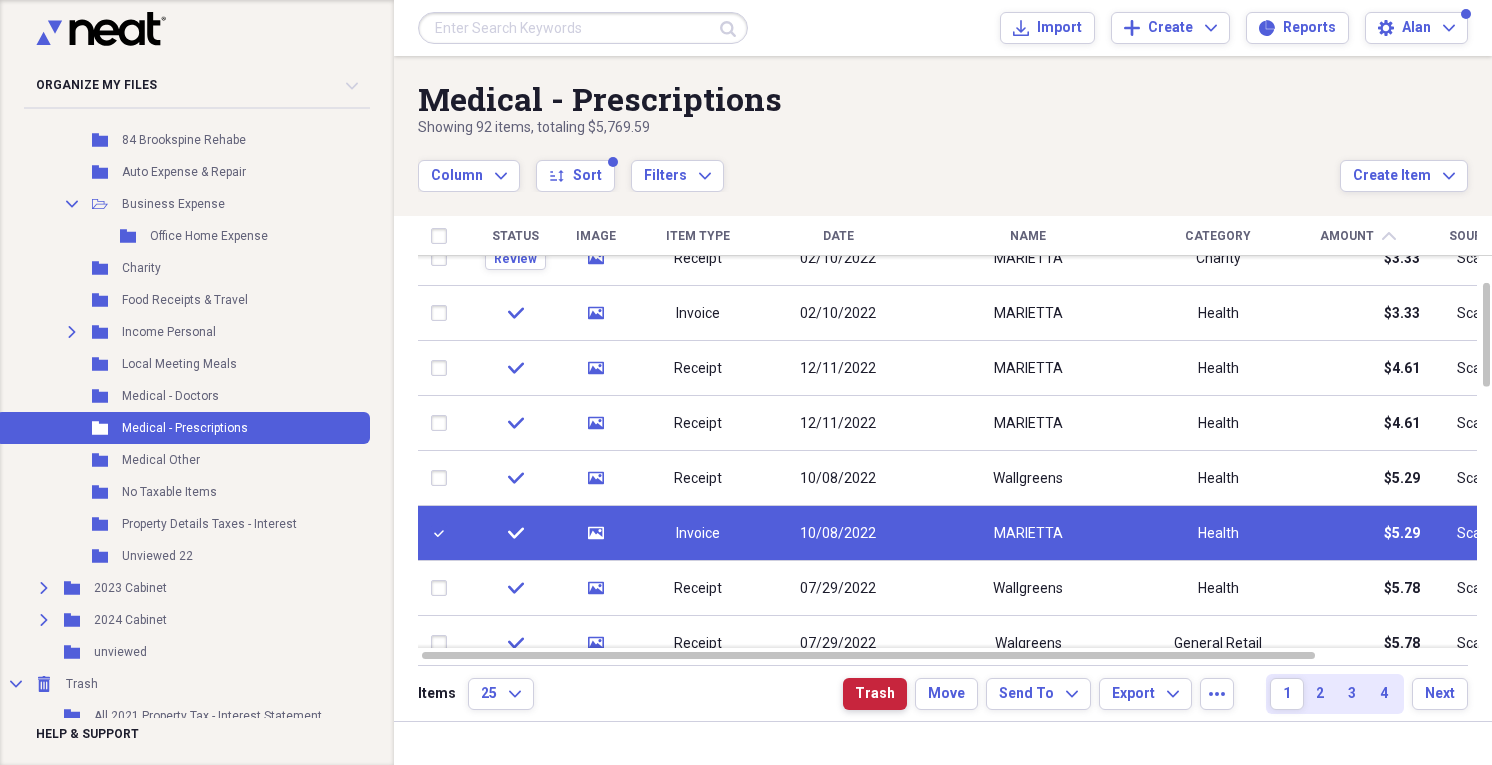 click on "Trash" at bounding box center [875, 694] 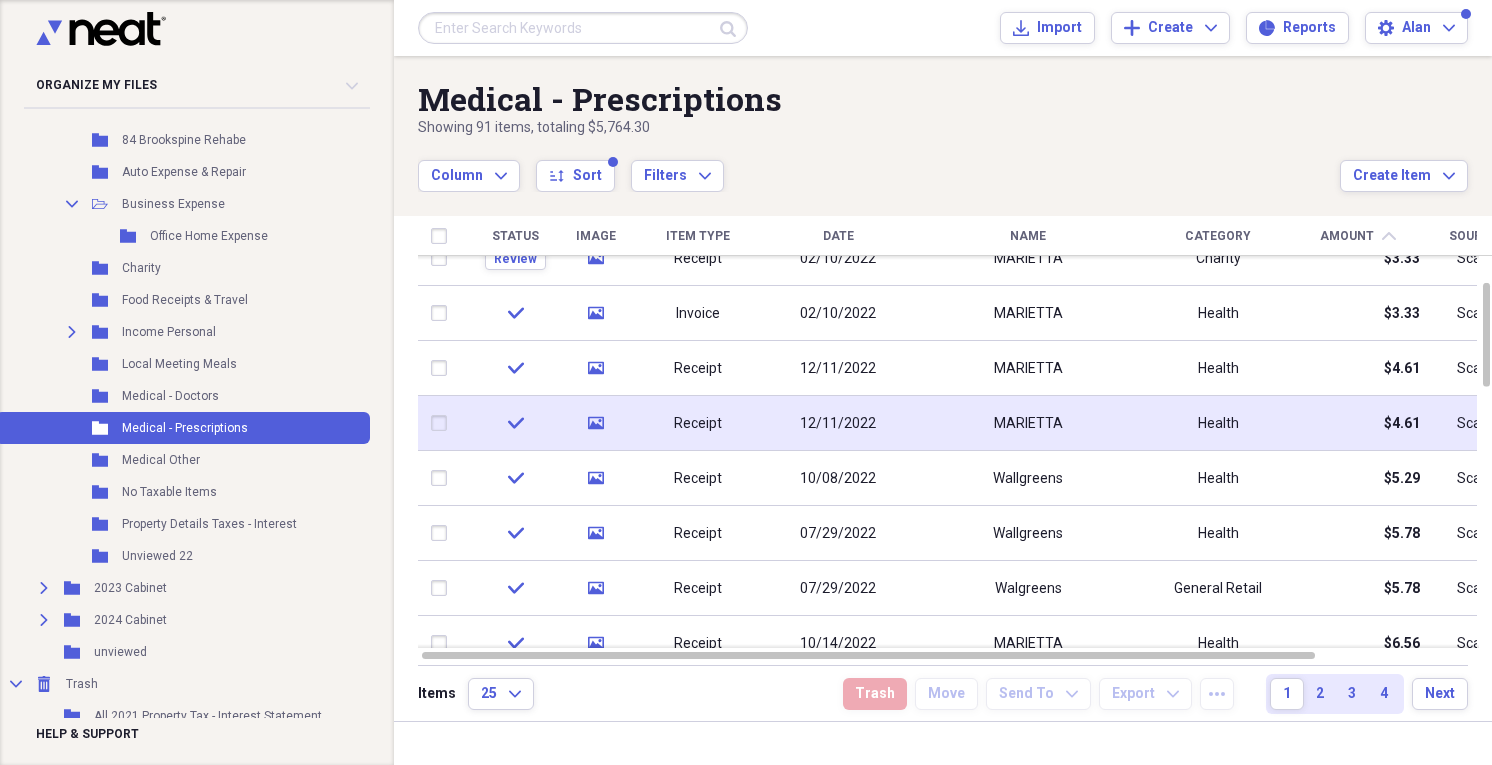 click on "12/11/2022" at bounding box center (838, 423) 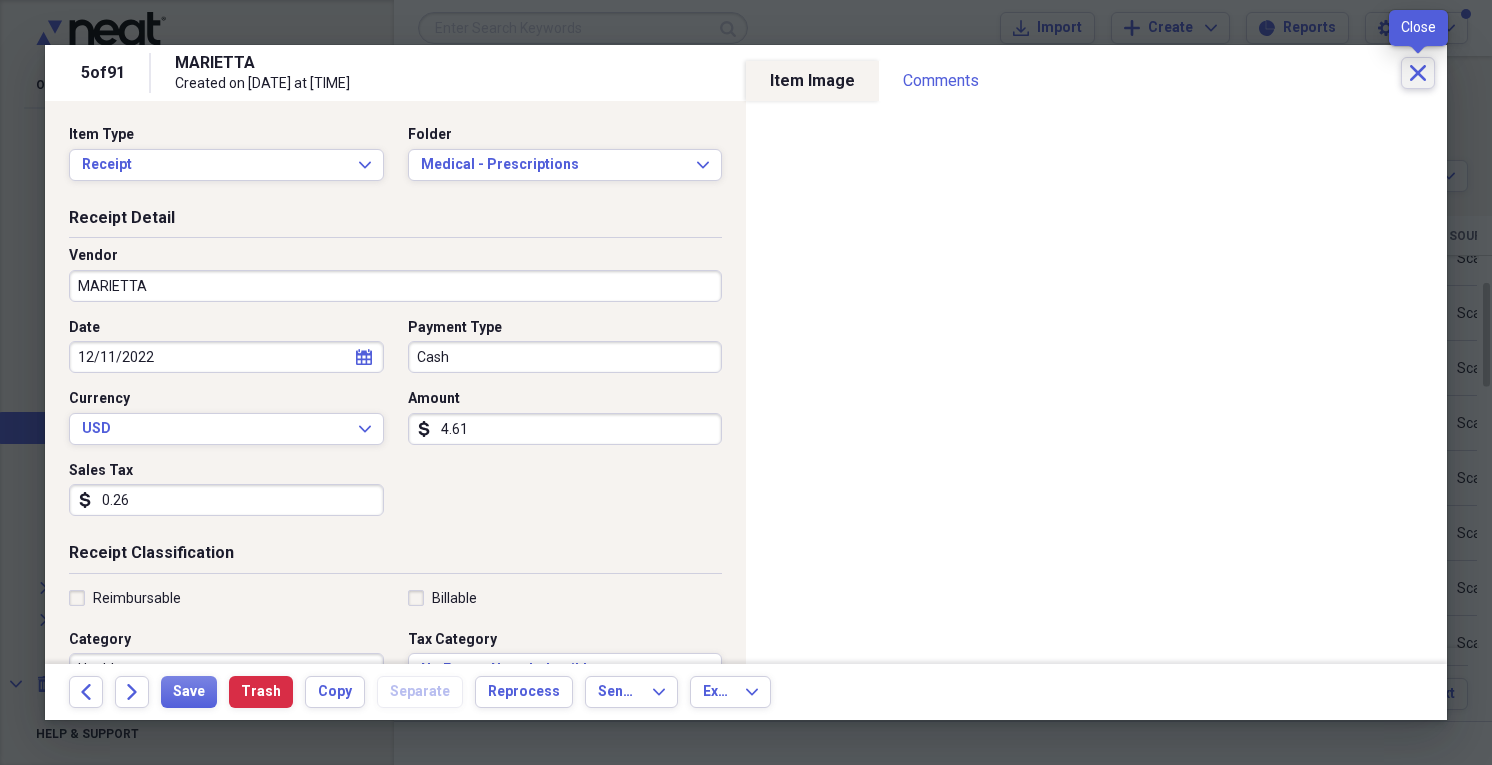 click on "Close" 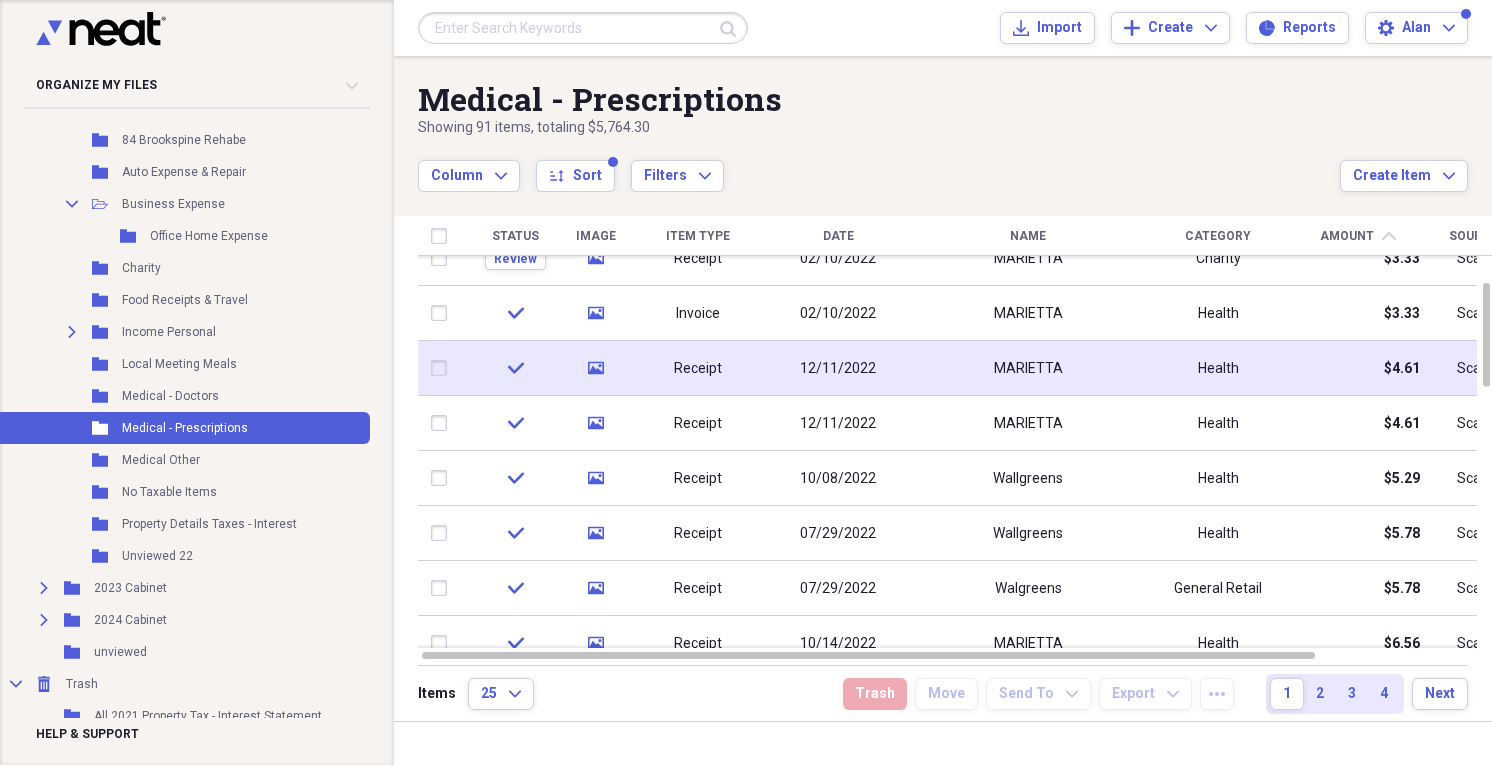 click on "12/11/2022" at bounding box center [838, 368] 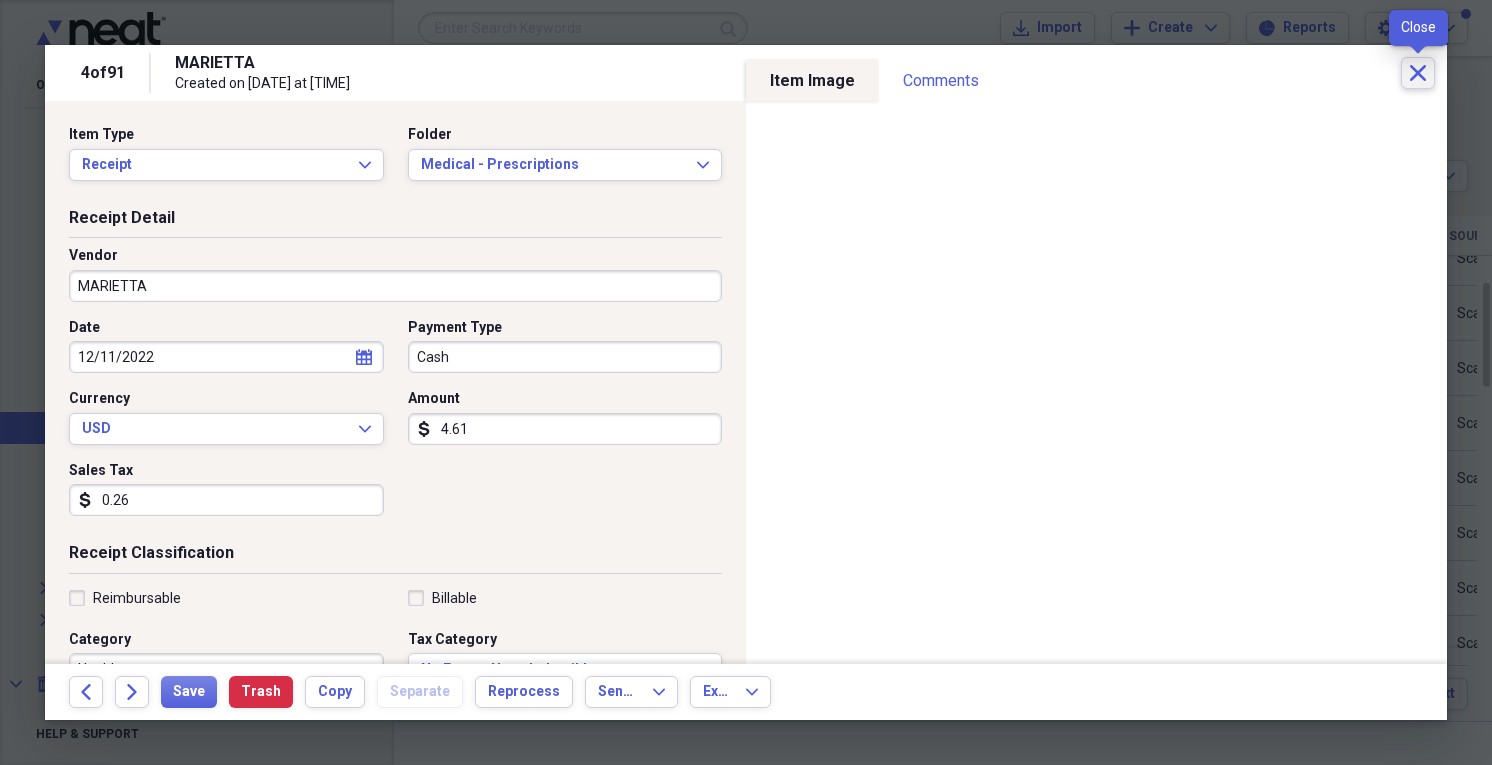 click on "Close" at bounding box center [1418, 73] 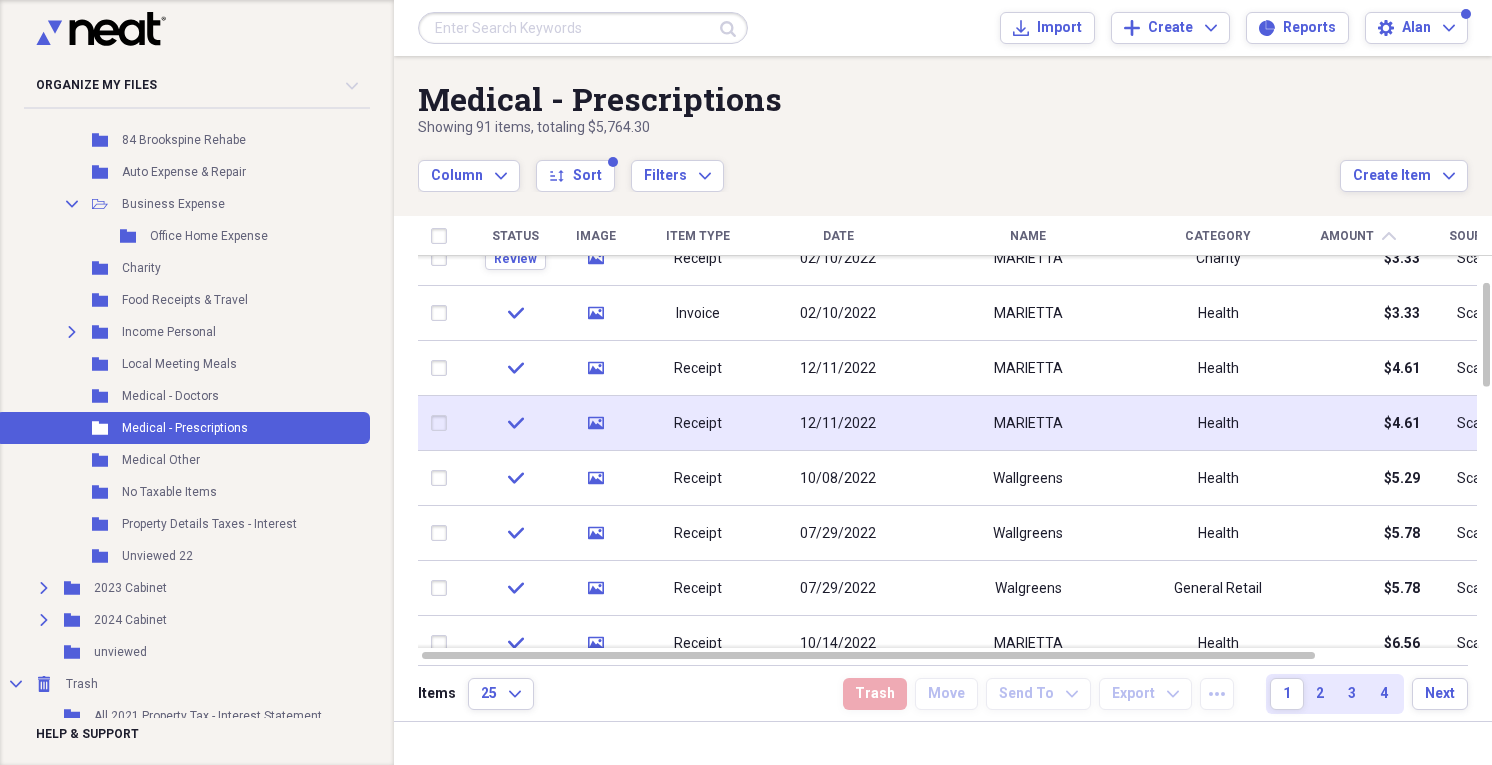 click on "12/11/2022" at bounding box center [838, 423] 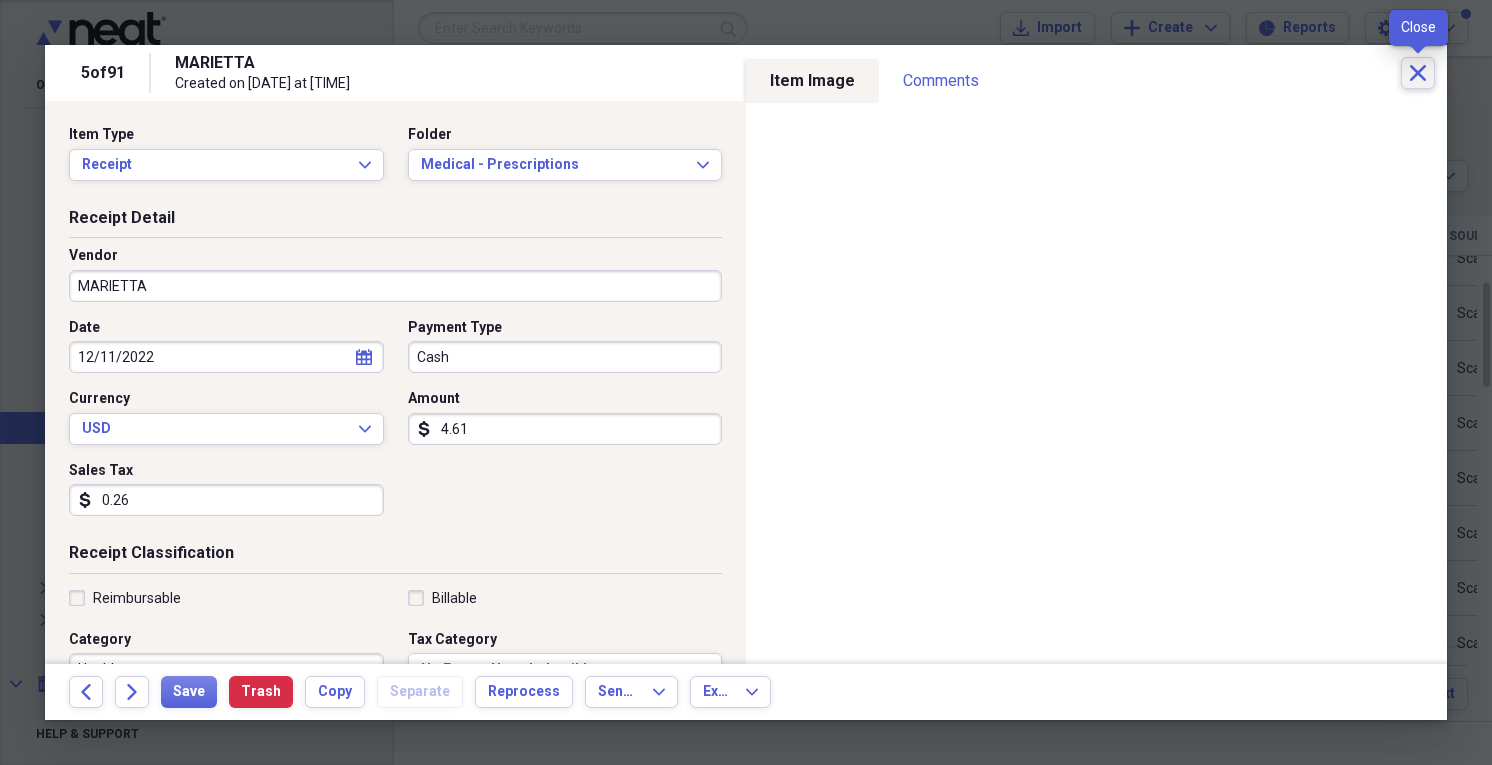 click on "Close" 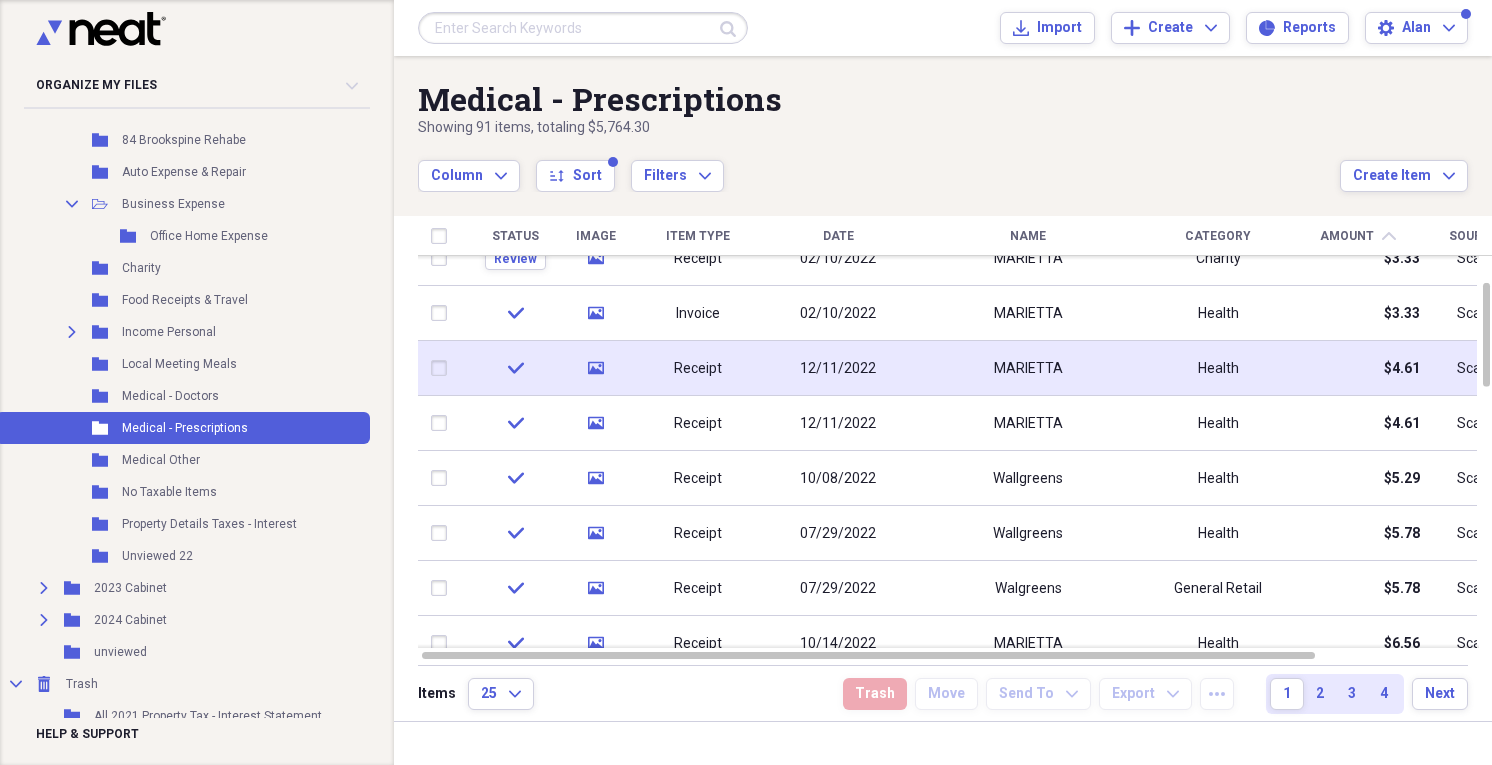 click on "MARIETTA" at bounding box center (1028, 368) 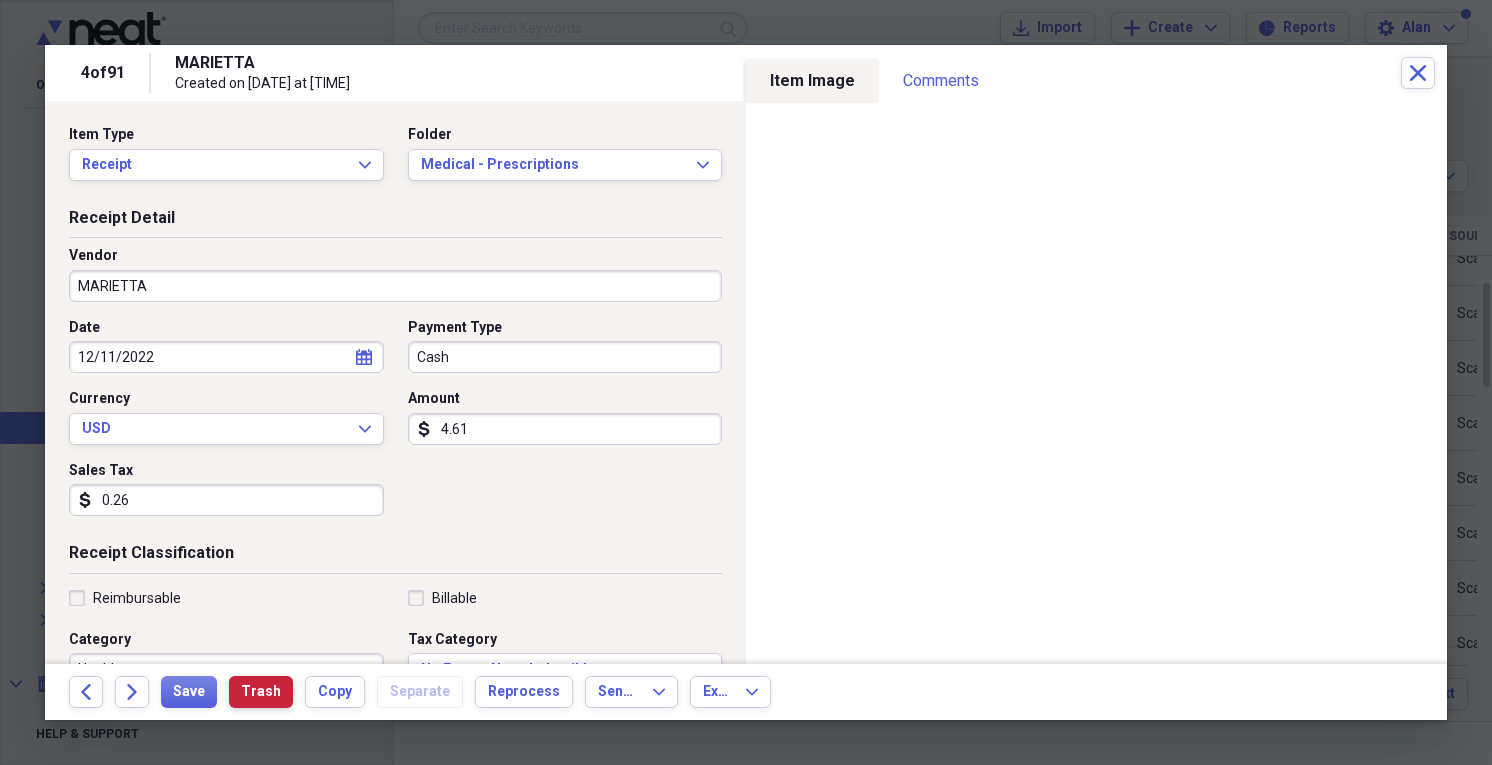 click on "Trash" at bounding box center [261, 692] 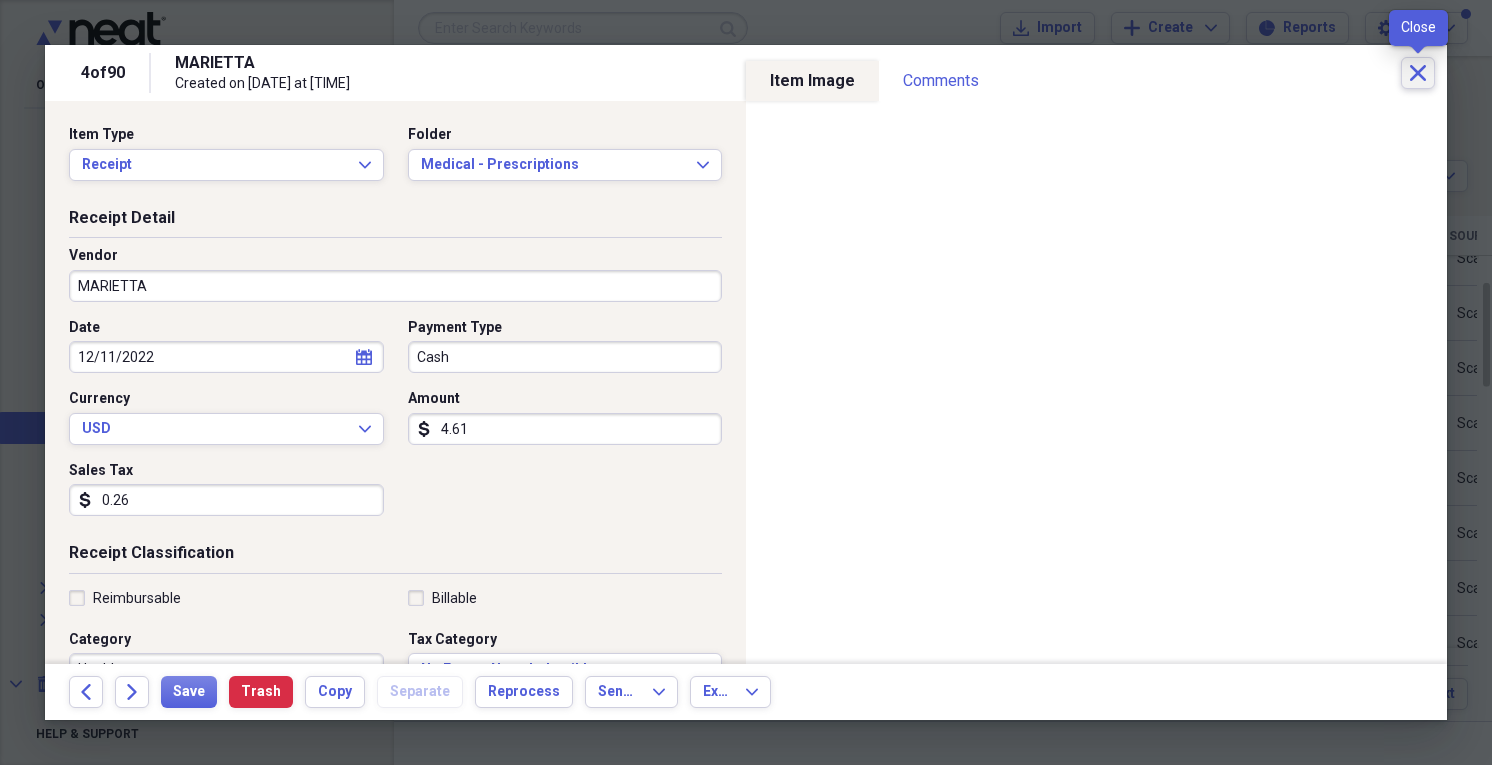 click on "Close" 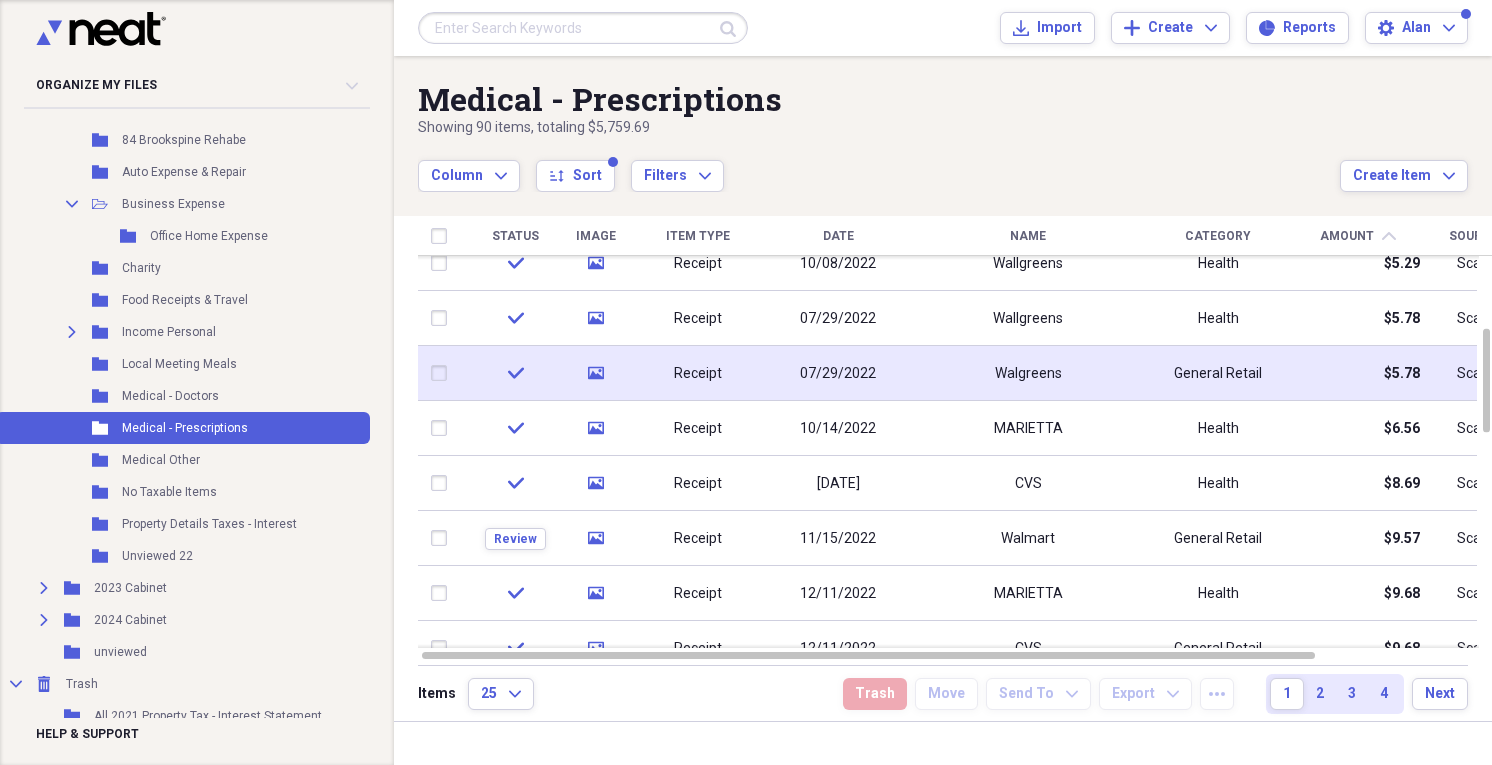 click at bounding box center (443, 373) 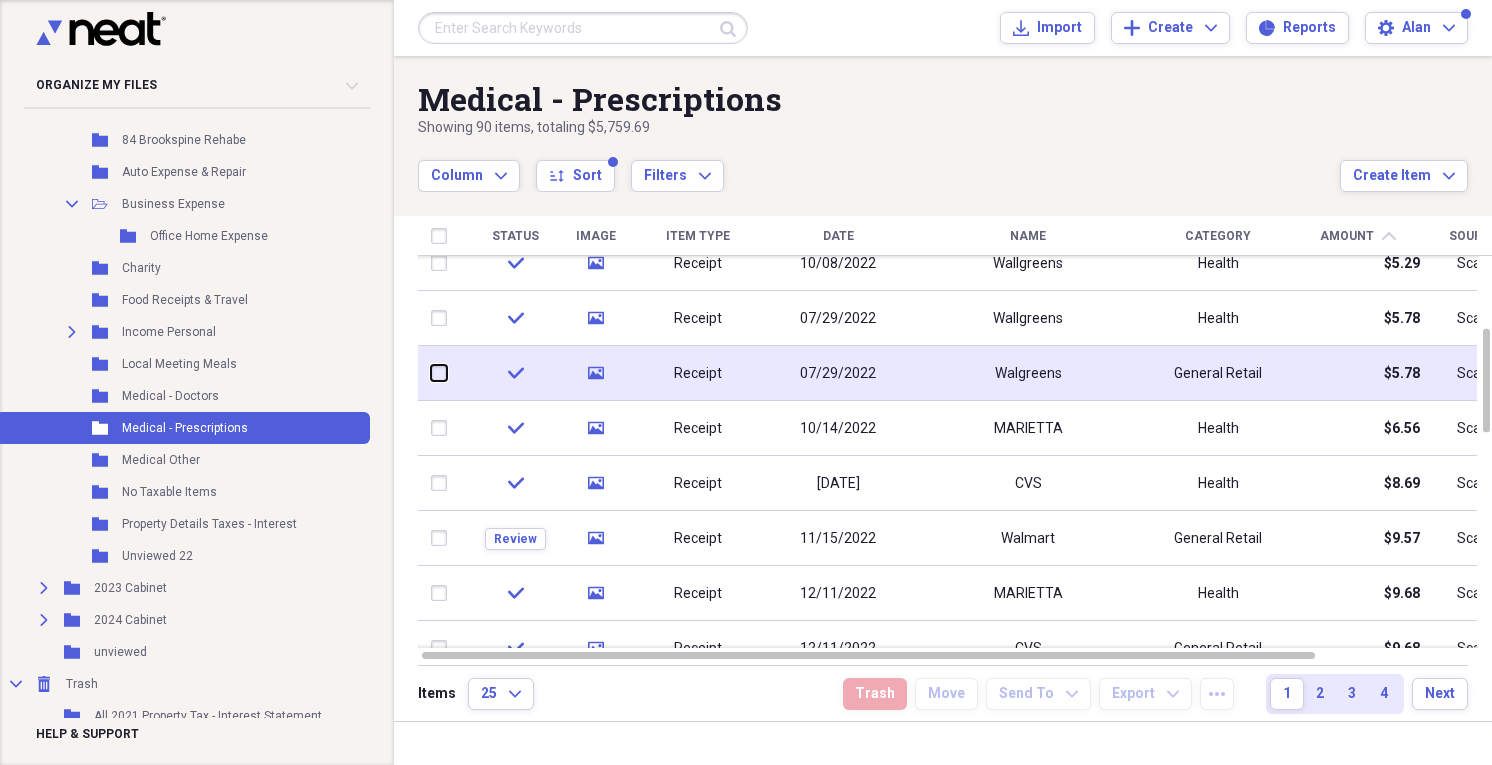 click at bounding box center [431, 373] 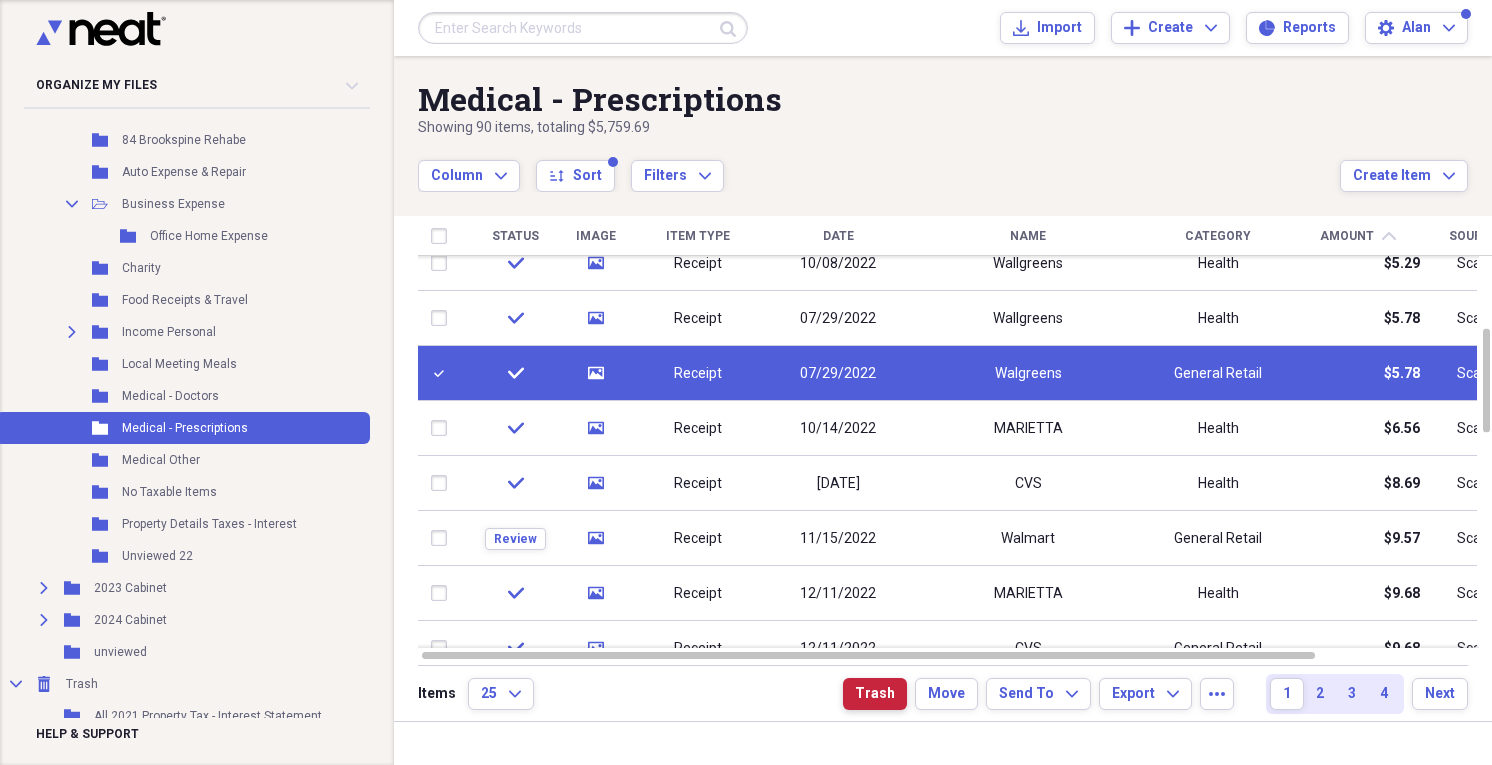 click on "Trash" at bounding box center [875, 694] 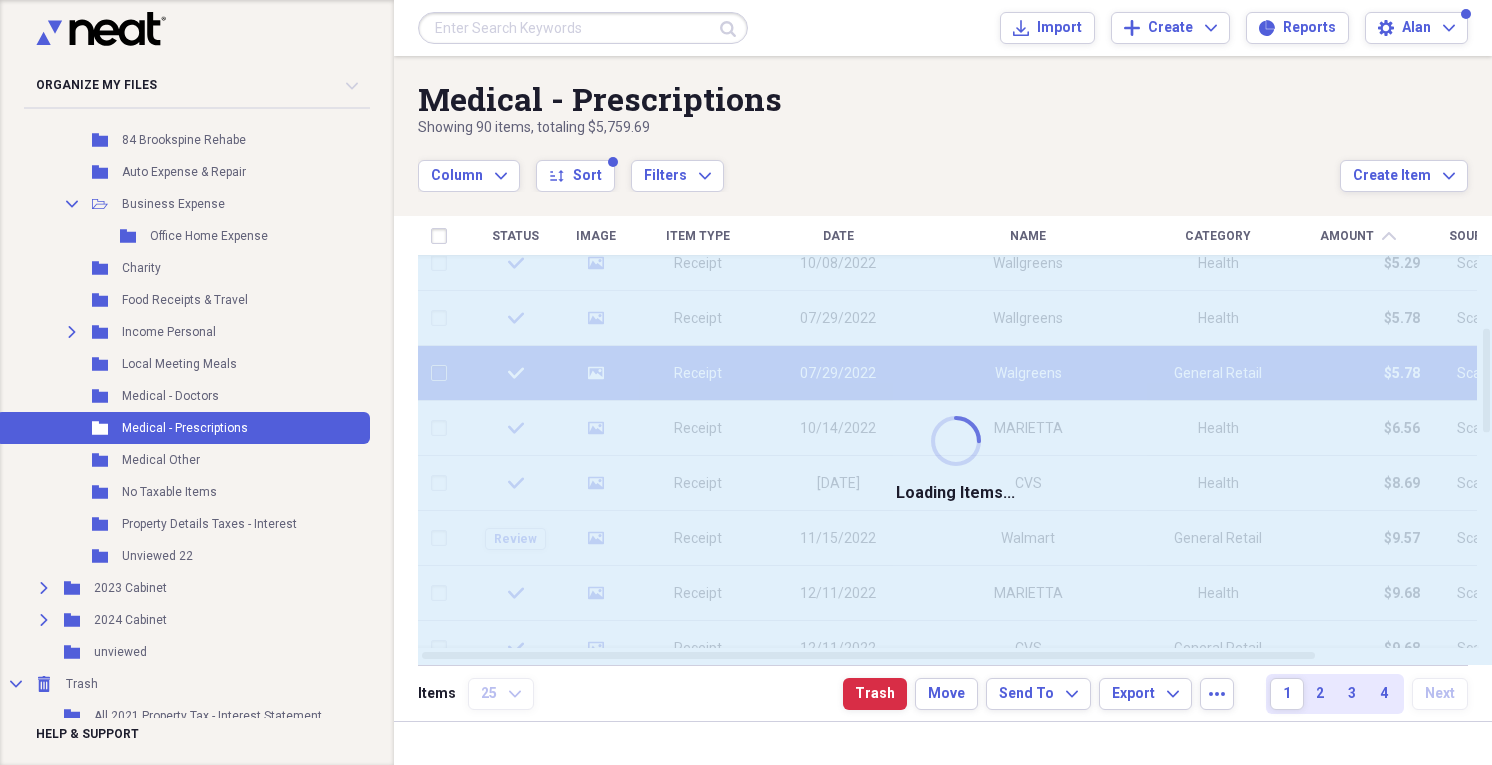 checkbox on "false" 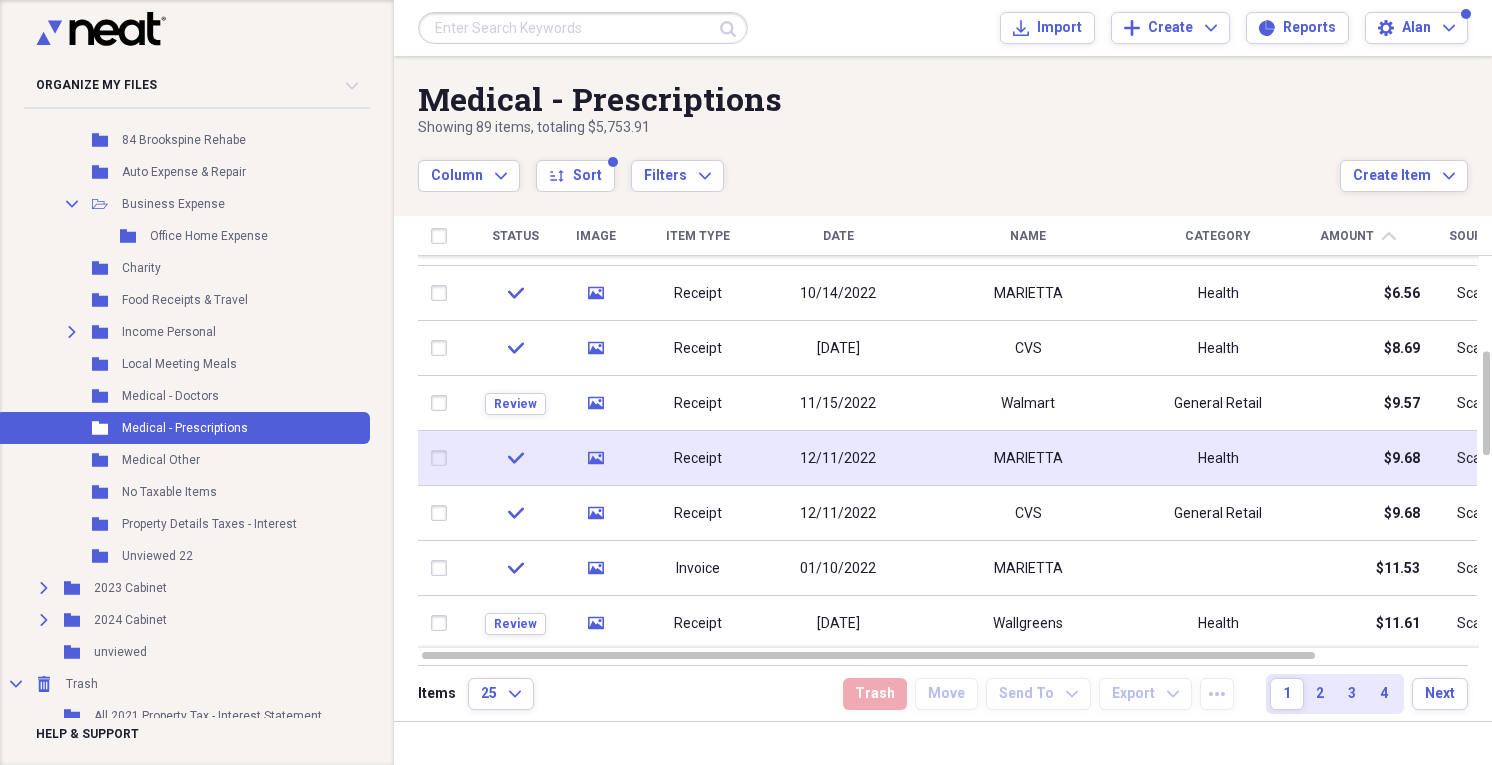 click at bounding box center (443, 458) 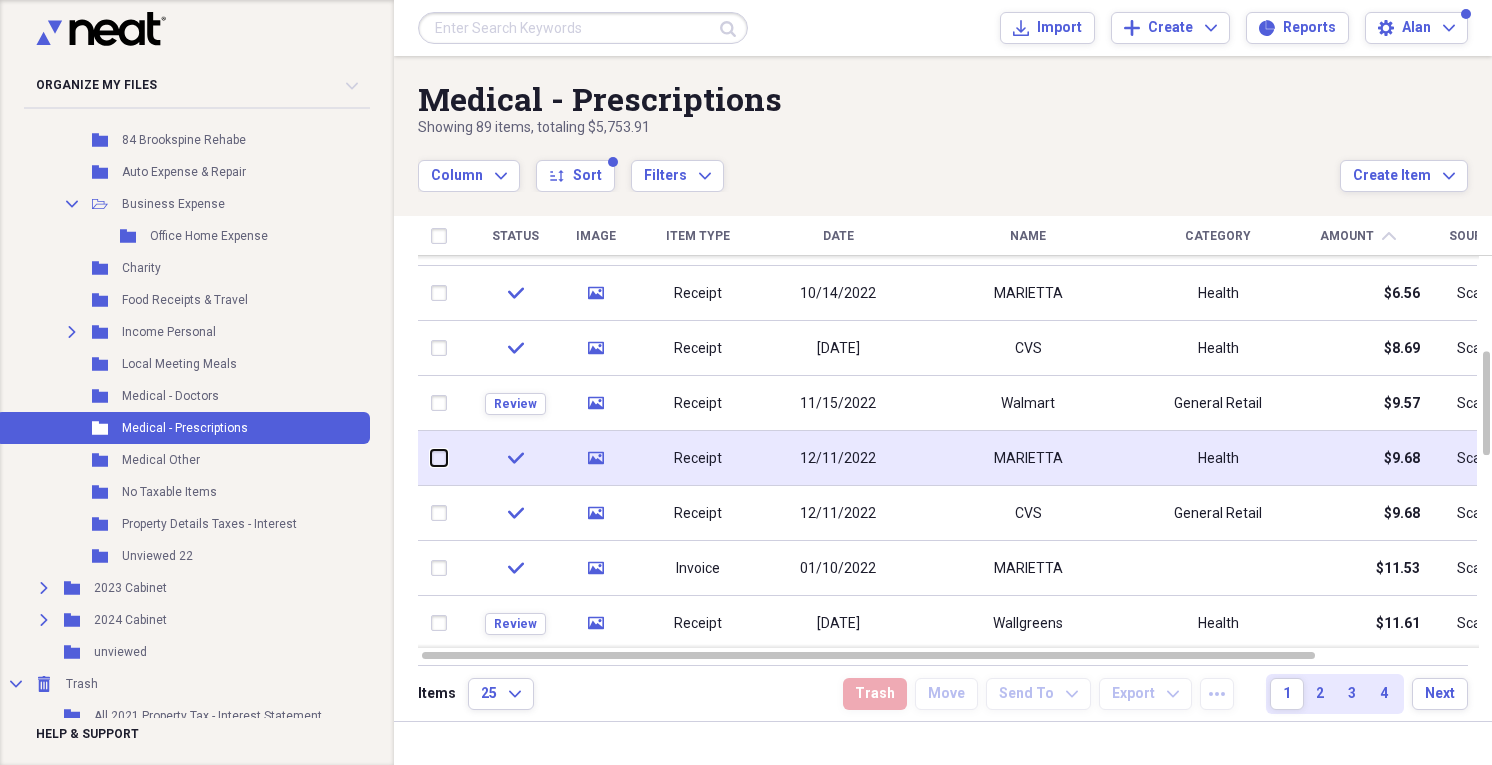 click at bounding box center (431, 458) 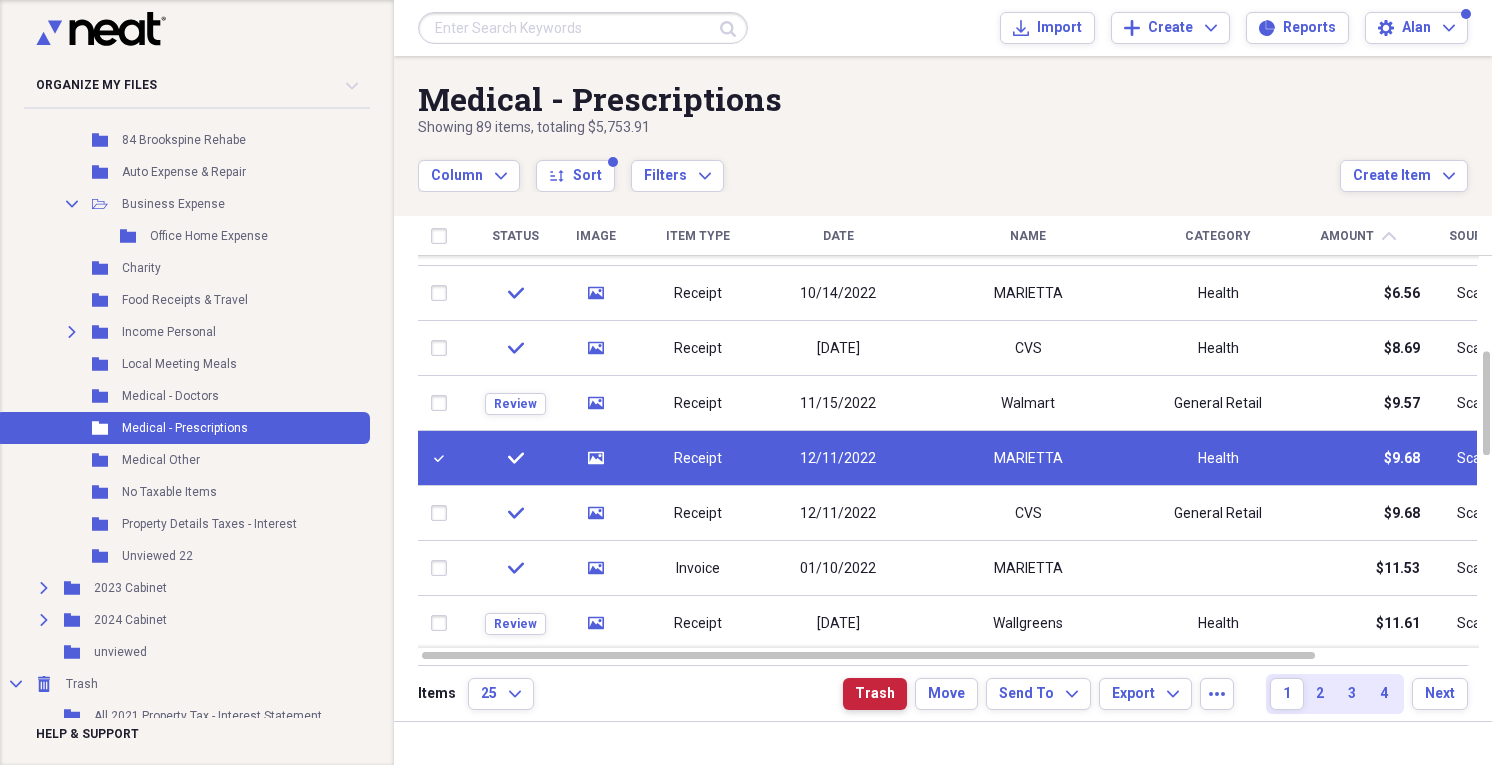 click on "Trash" at bounding box center (875, 694) 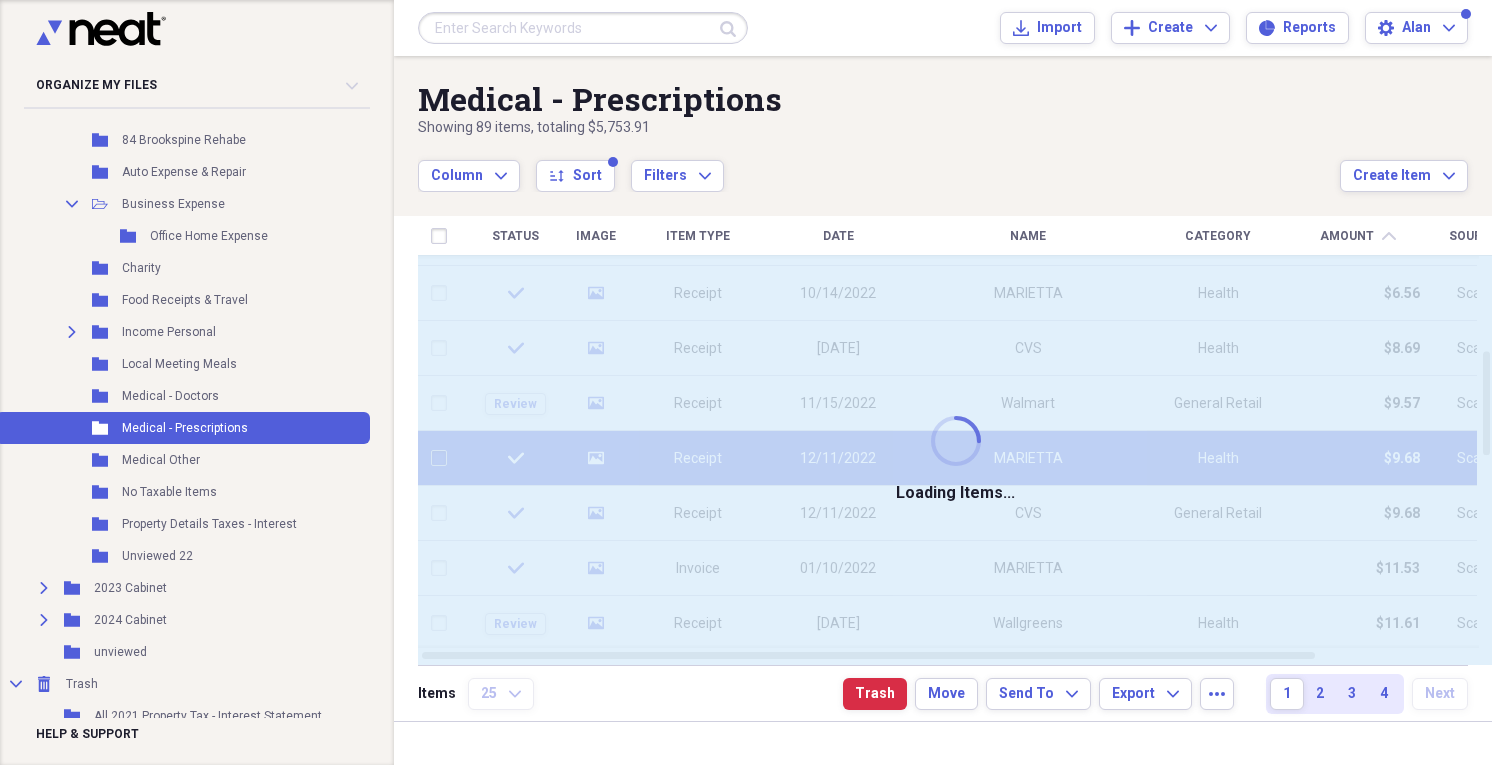 checkbox on "false" 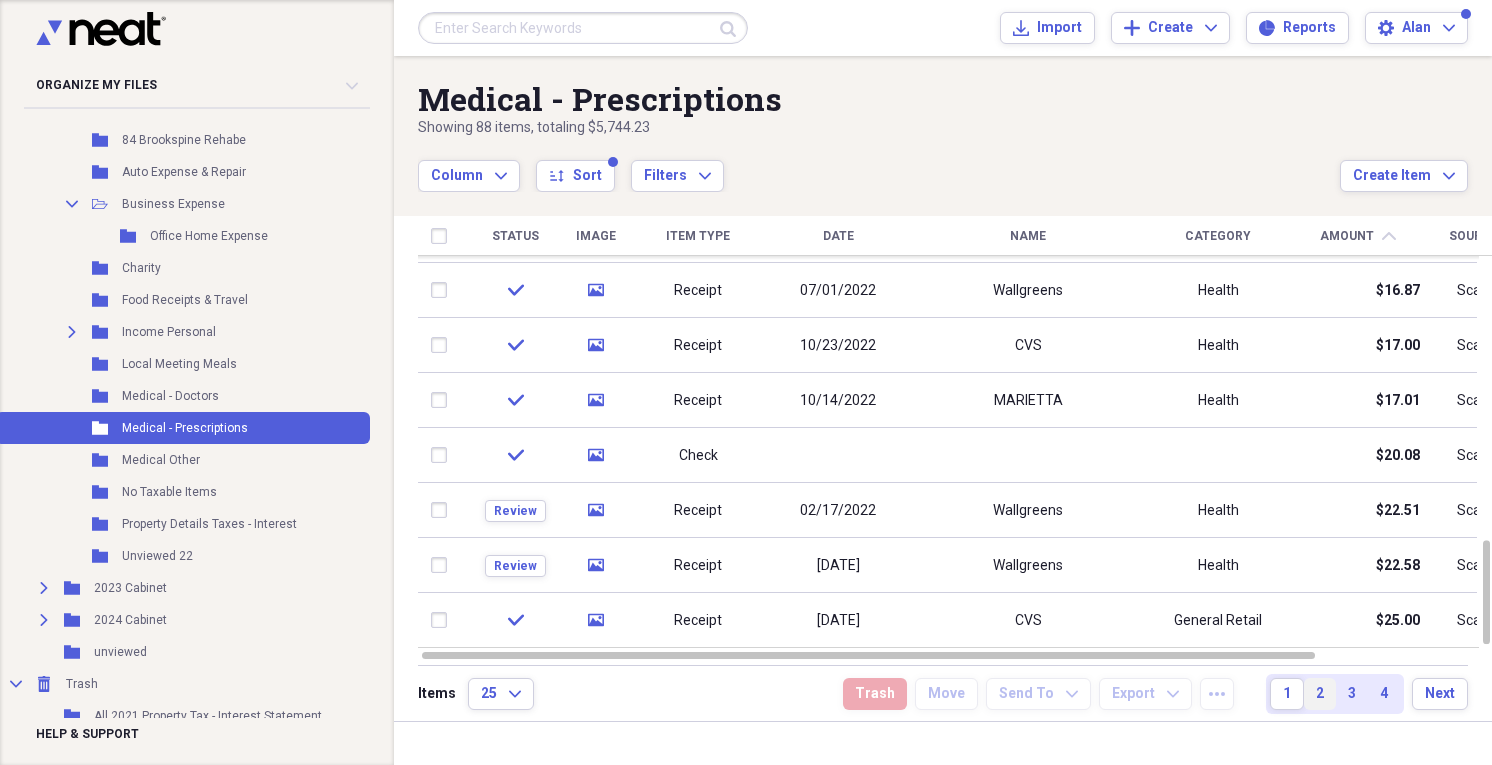click on "2" at bounding box center [1320, 694] 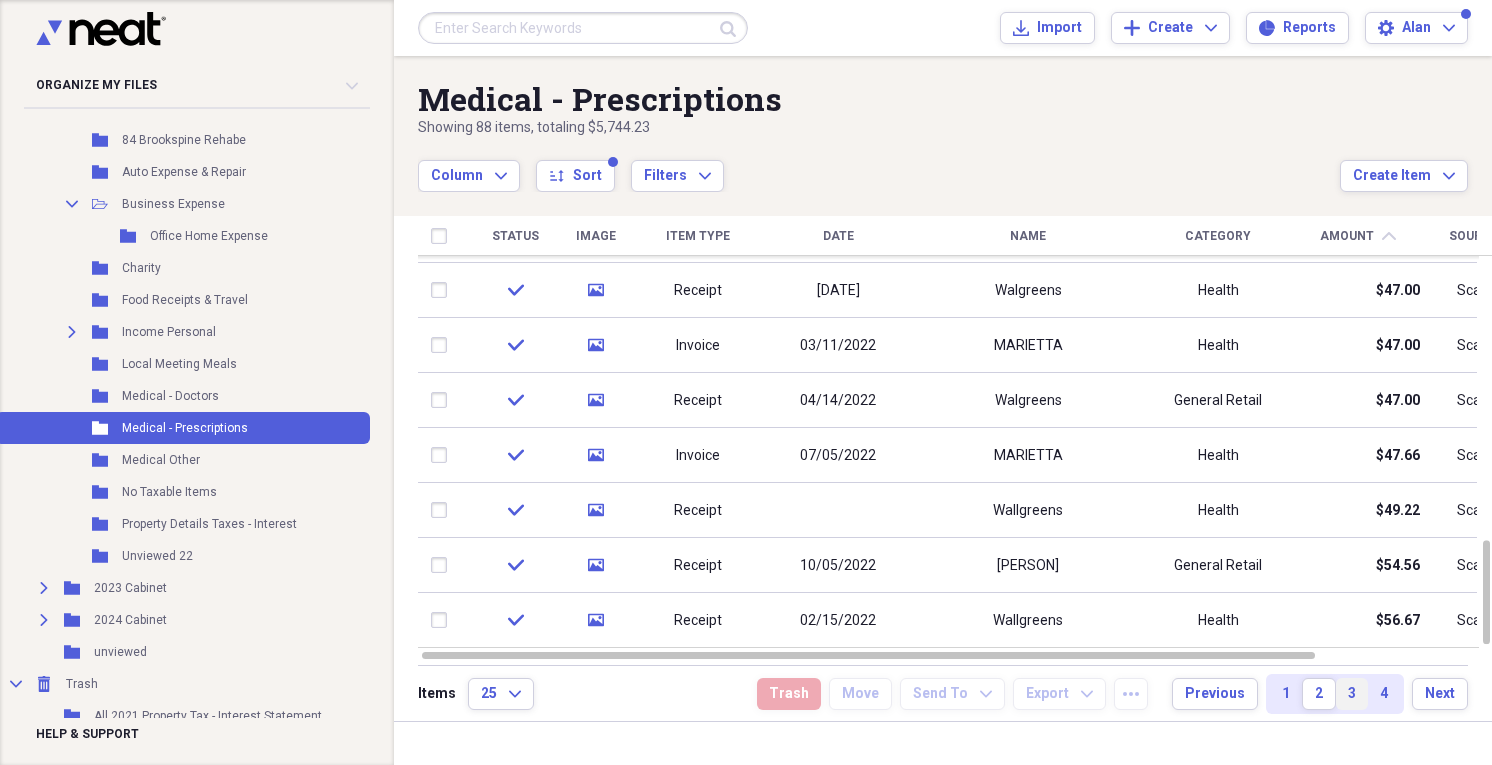 click on "3" at bounding box center [1352, 694] 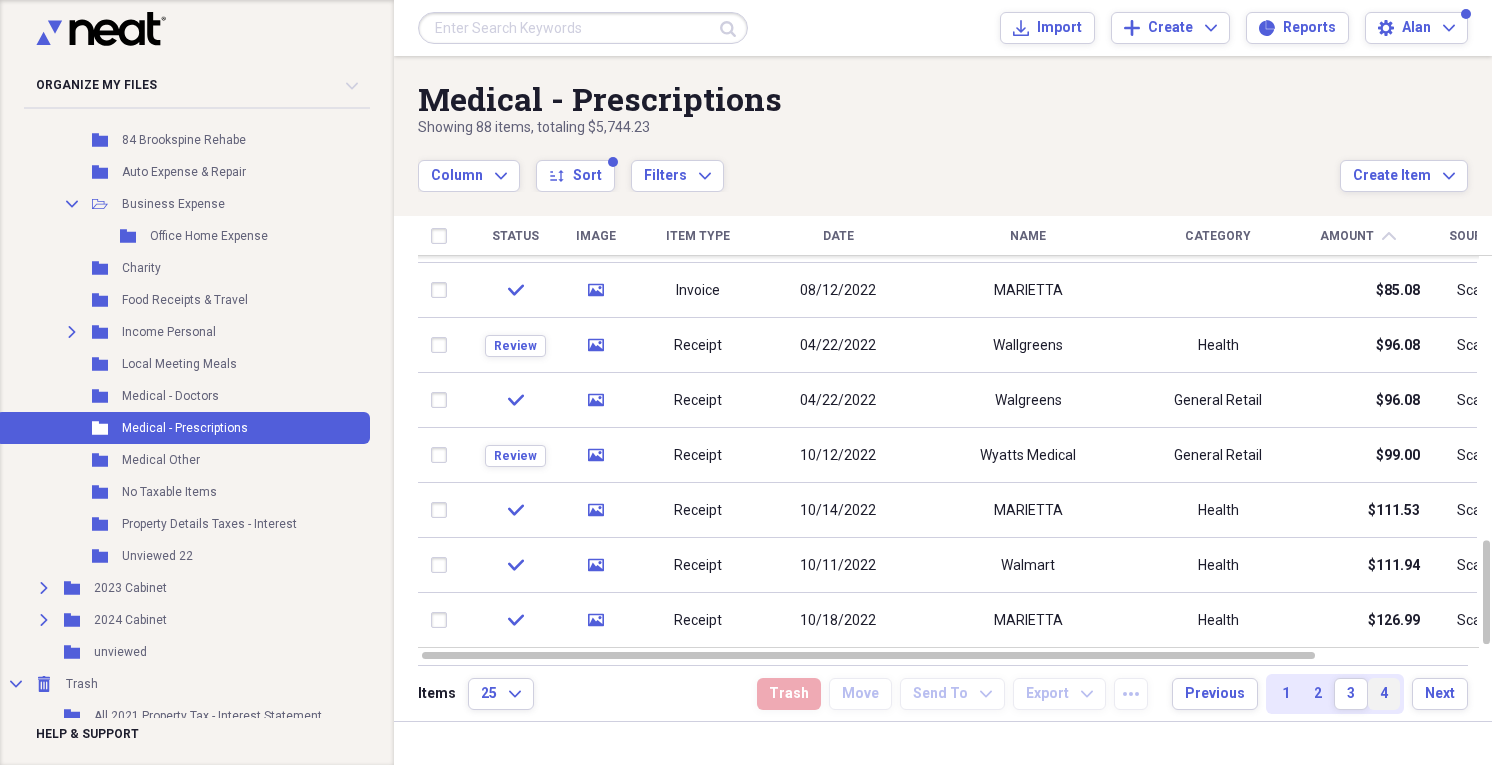 click on "4" at bounding box center [1384, 694] 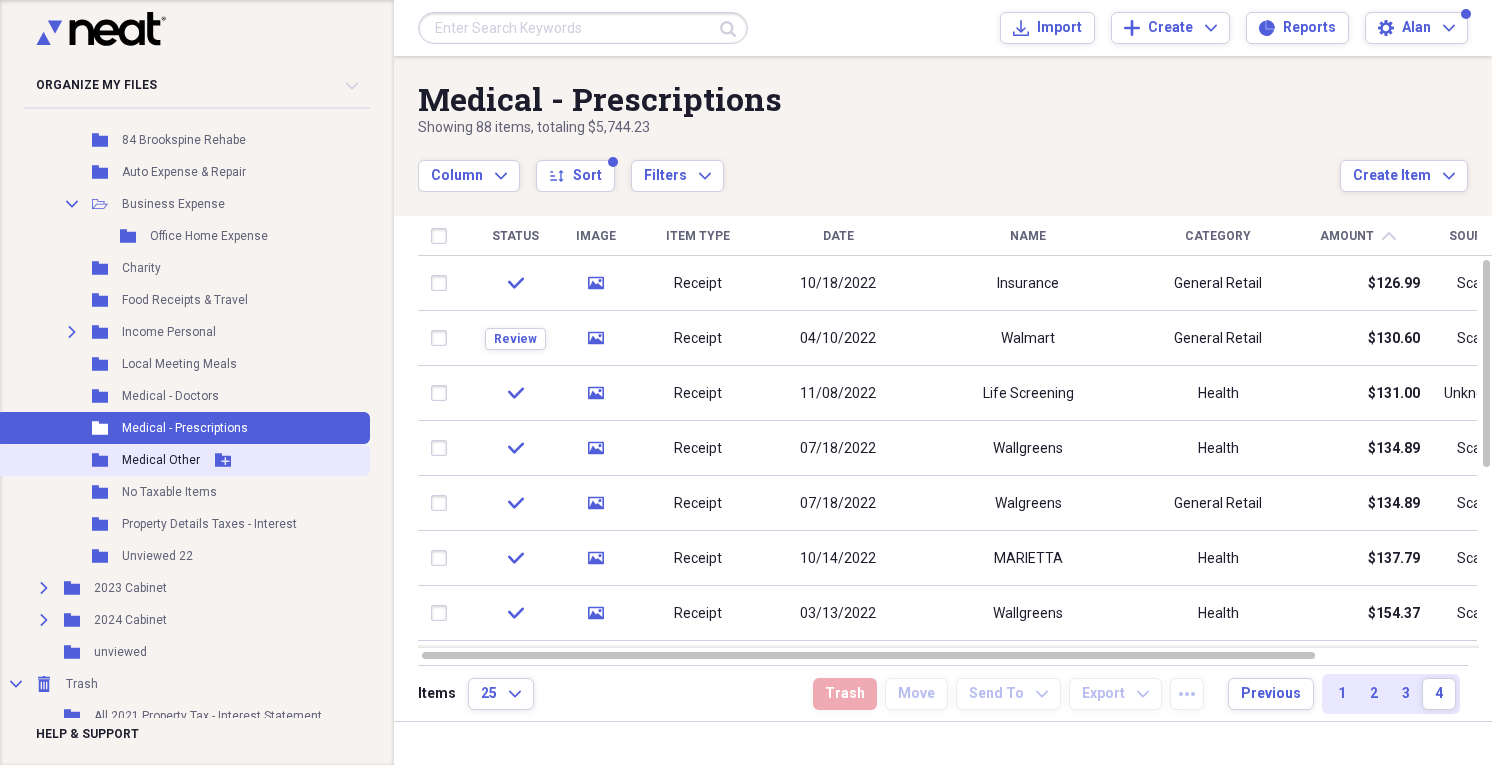 click on "Medical Other" at bounding box center (161, 460) 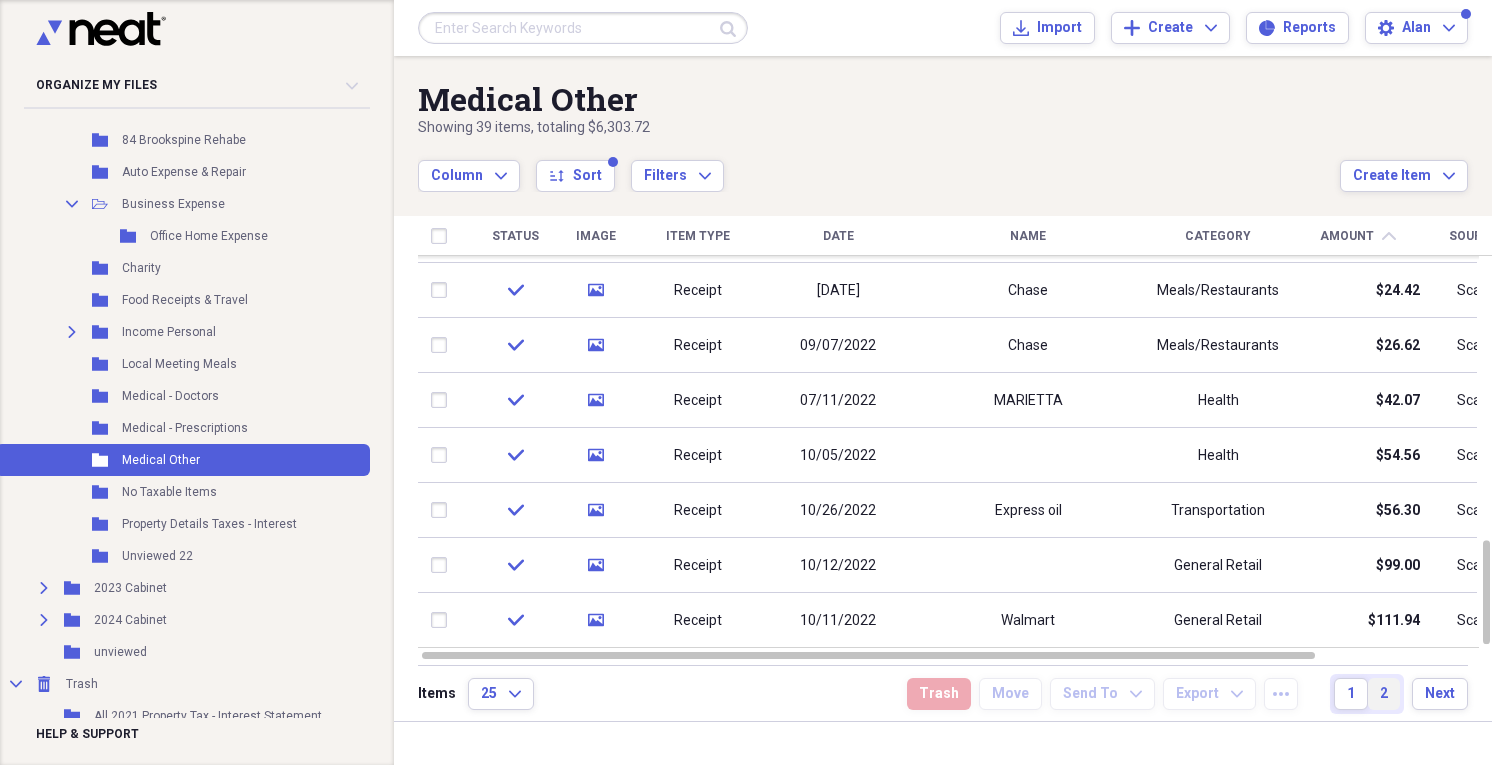 click on "2" at bounding box center [1384, 694] 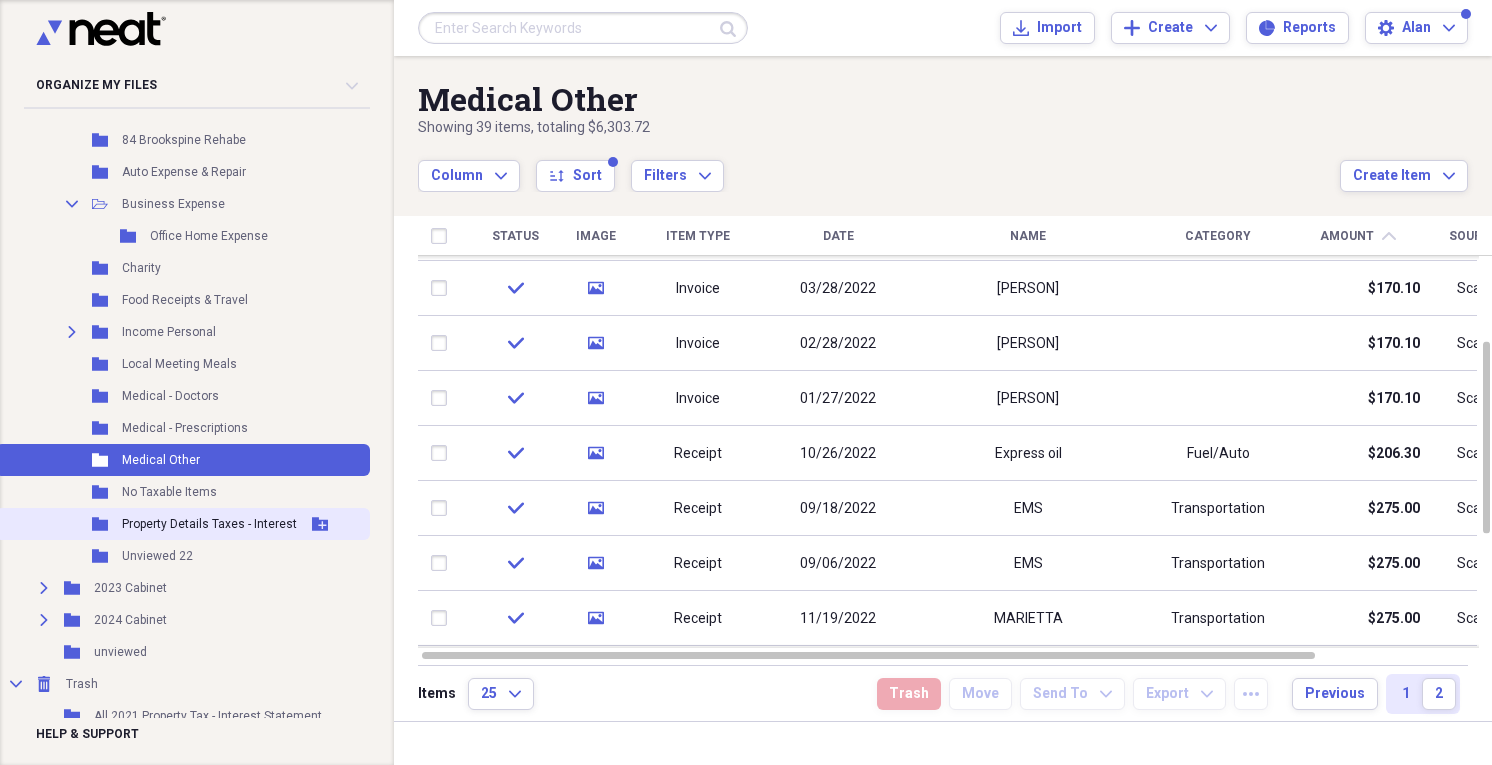 click on "Property Details Taxes - Interest" at bounding box center [209, 524] 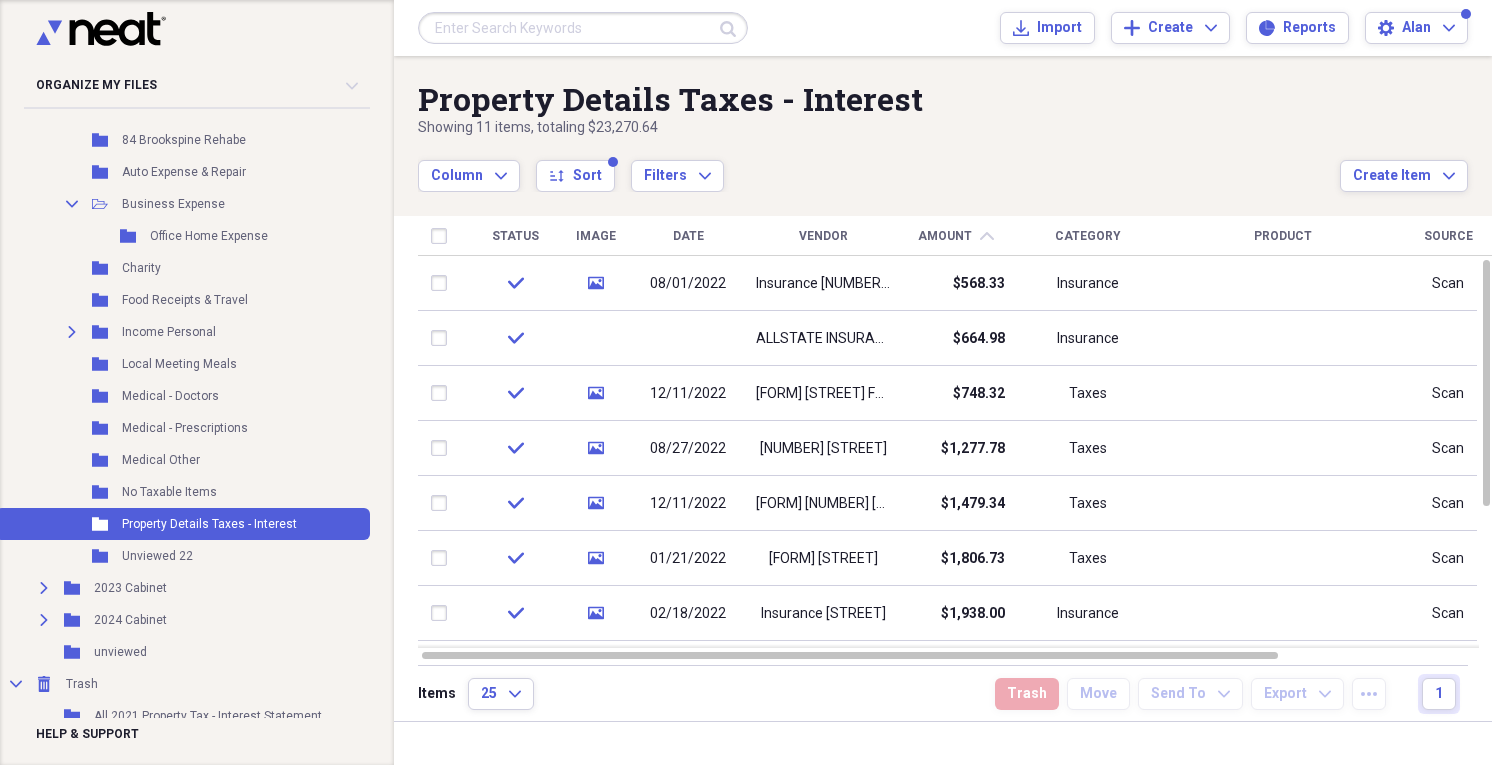 click on "Amount chevron-up" at bounding box center (955, 236) 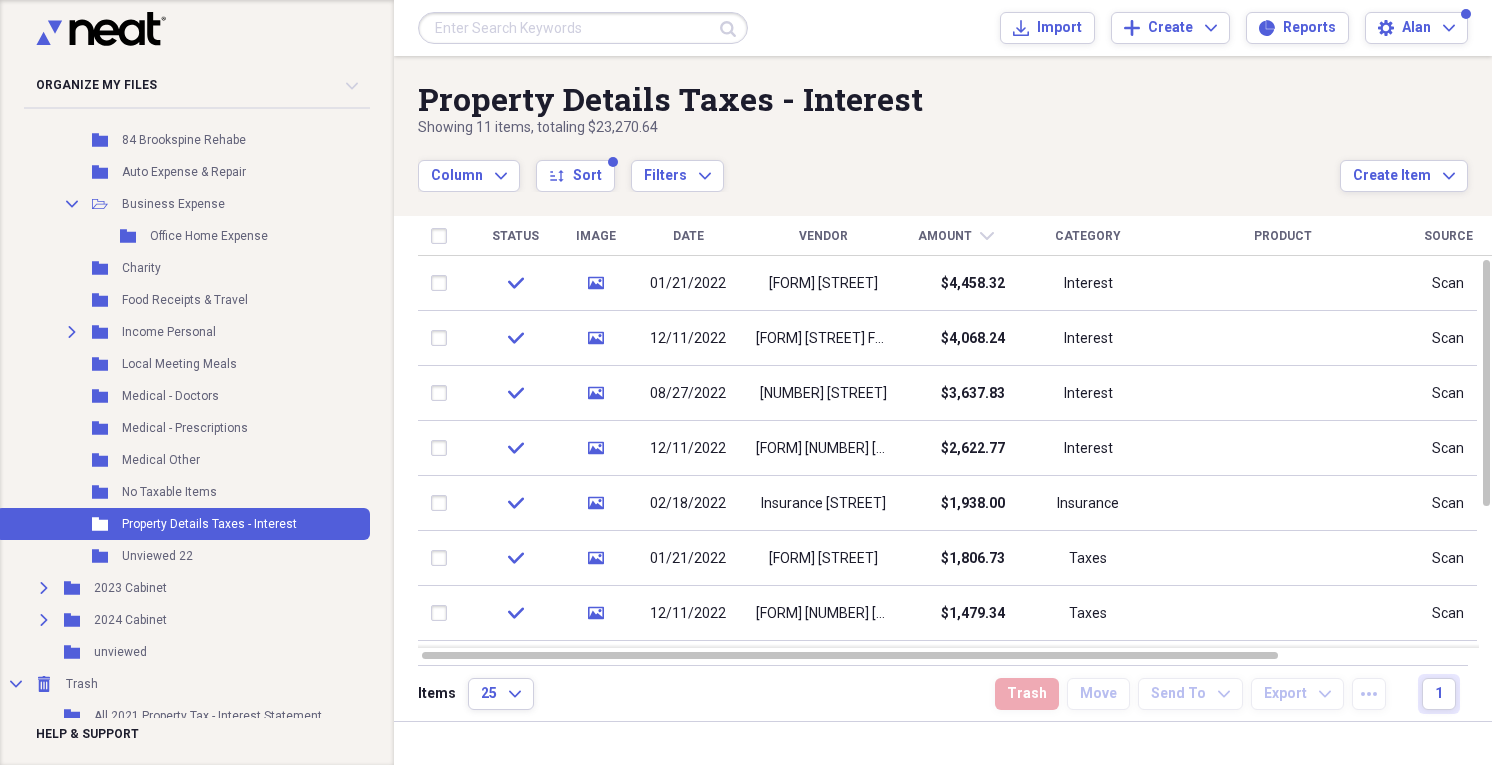 click on "chevron-down" 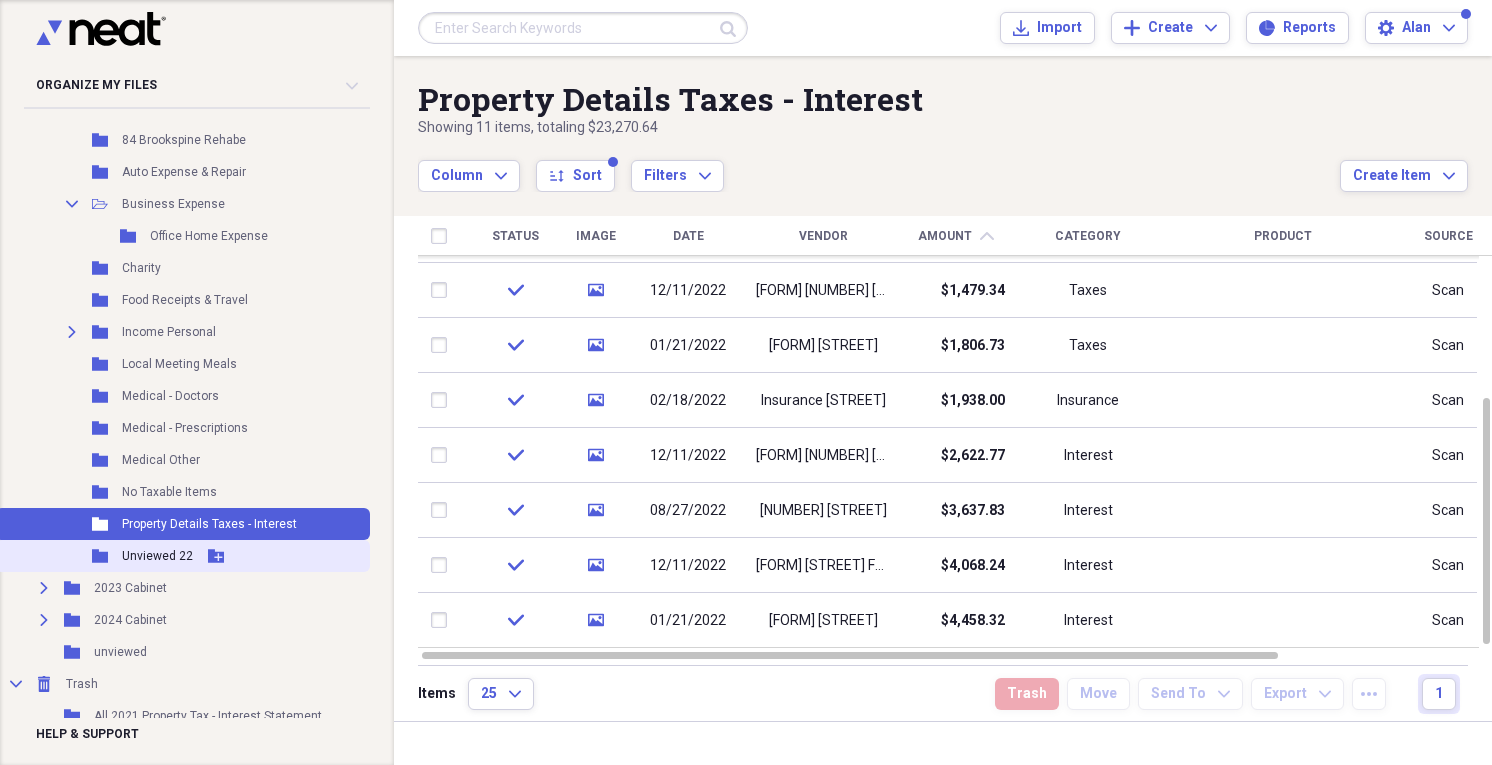 click on "Unviewed 22" at bounding box center (157, 556) 